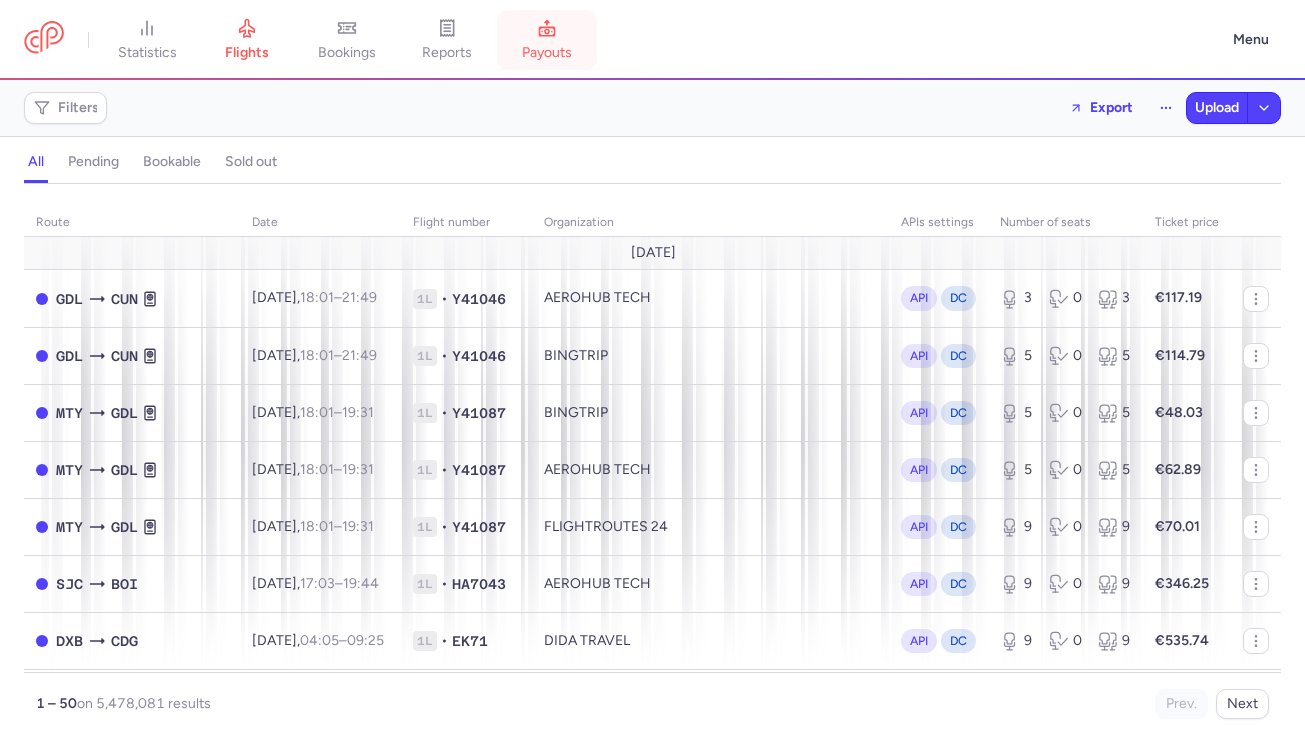 scroll, scrollTop: 0, scrollLeft: 0, axis: both 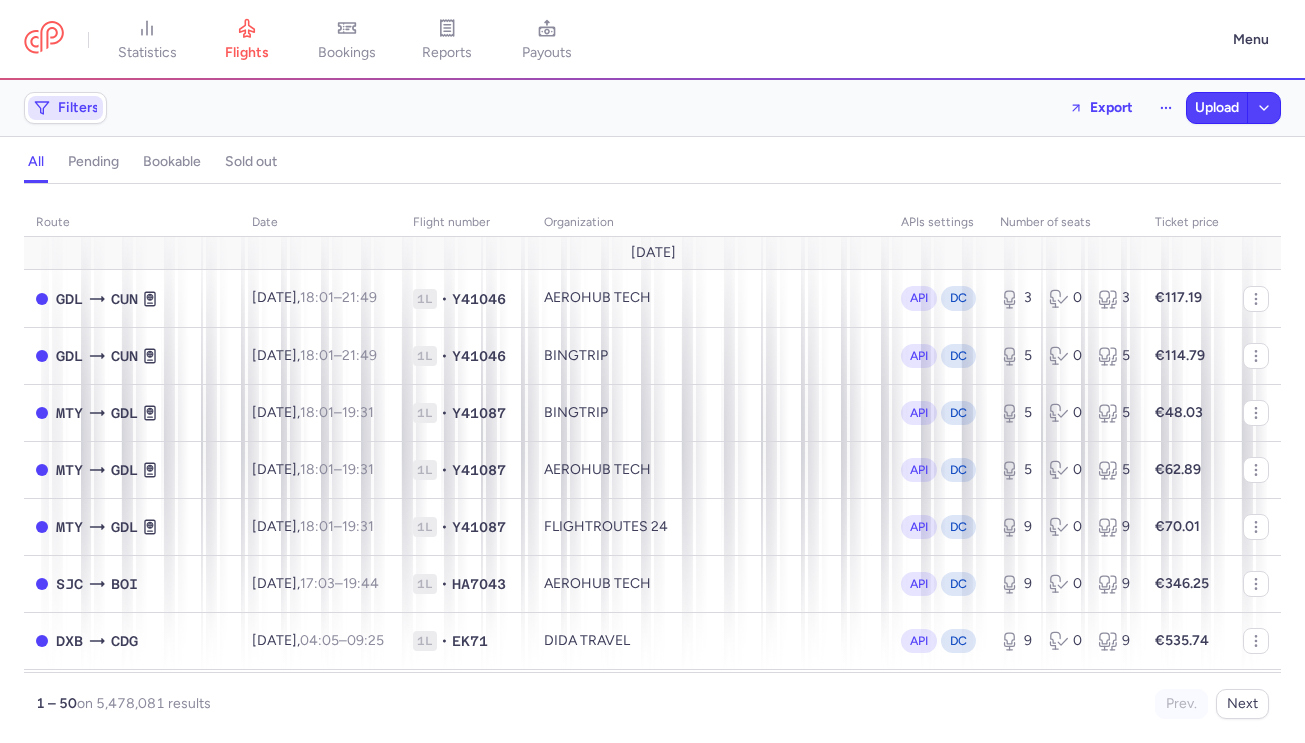 click on "Filters" at bounding box center [78, 108] 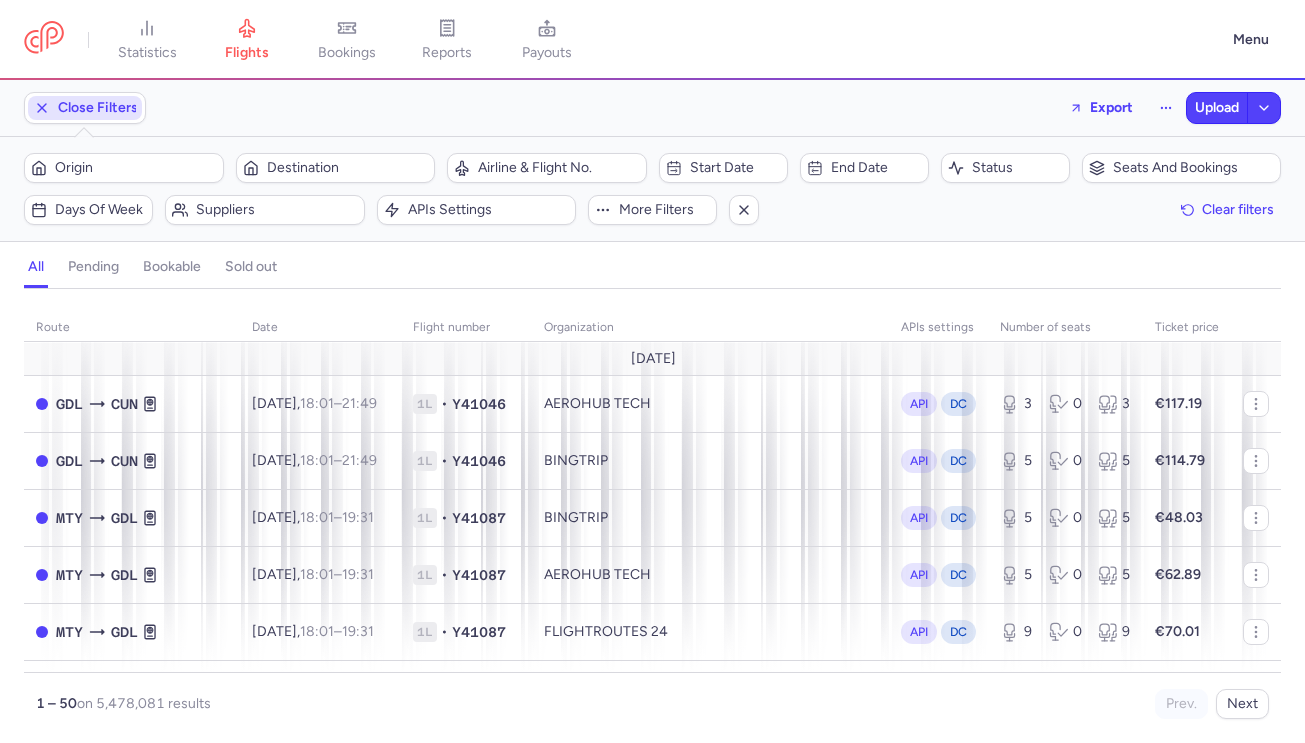 scroll, scrollTop: 0, scrollLeft: 0, axis: both 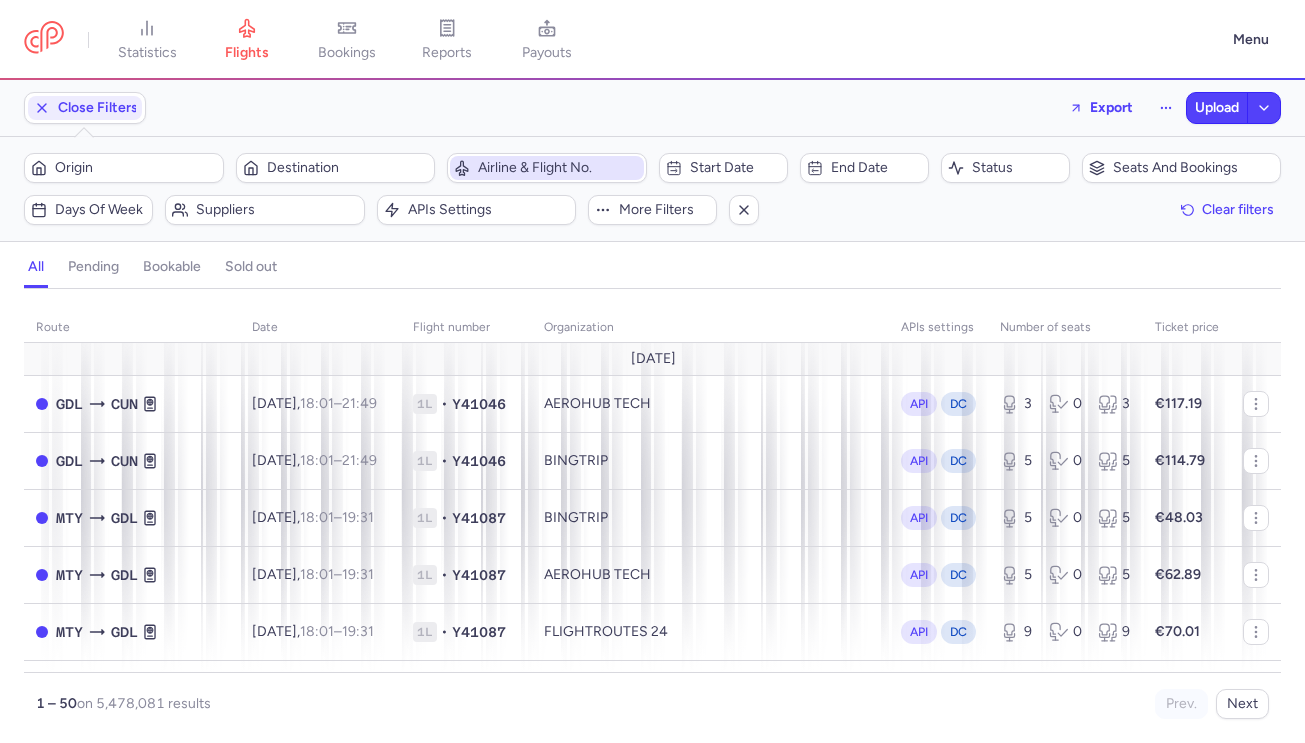 click on "Airline & Flight No." at bounding box center (547, 168) 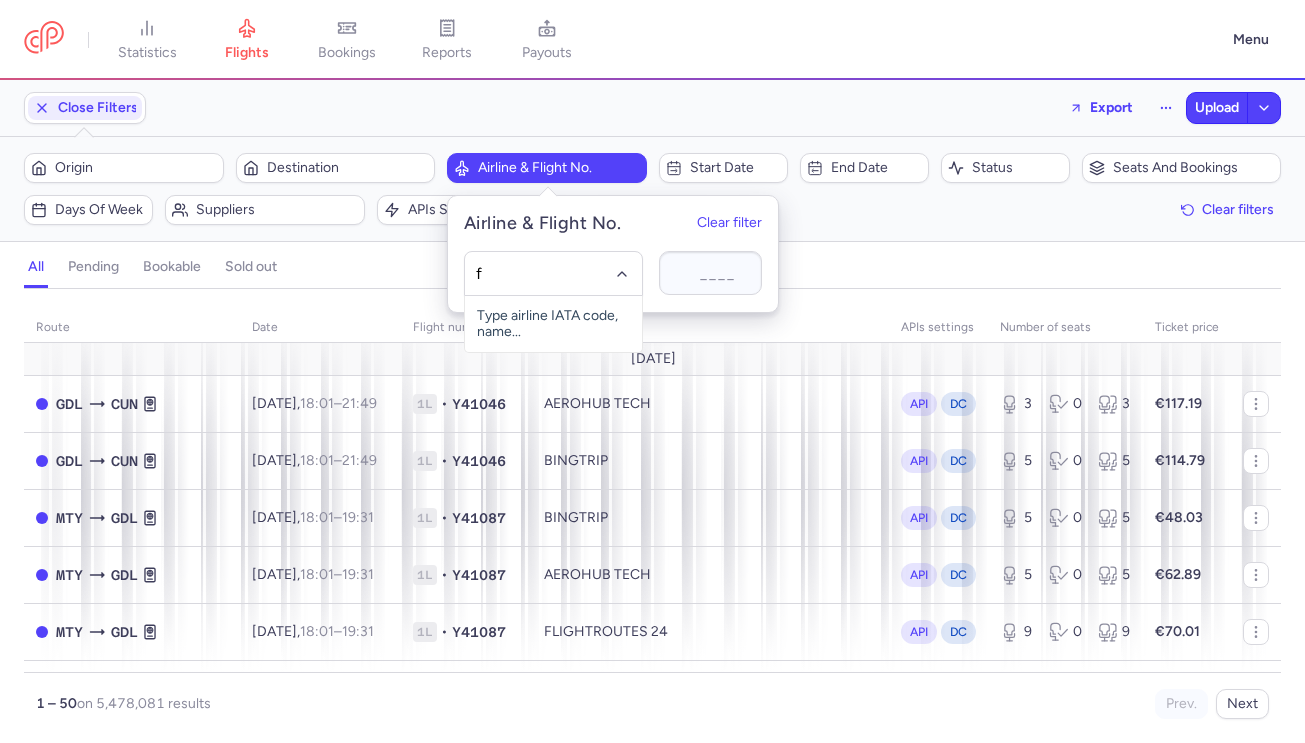 type on "fh" 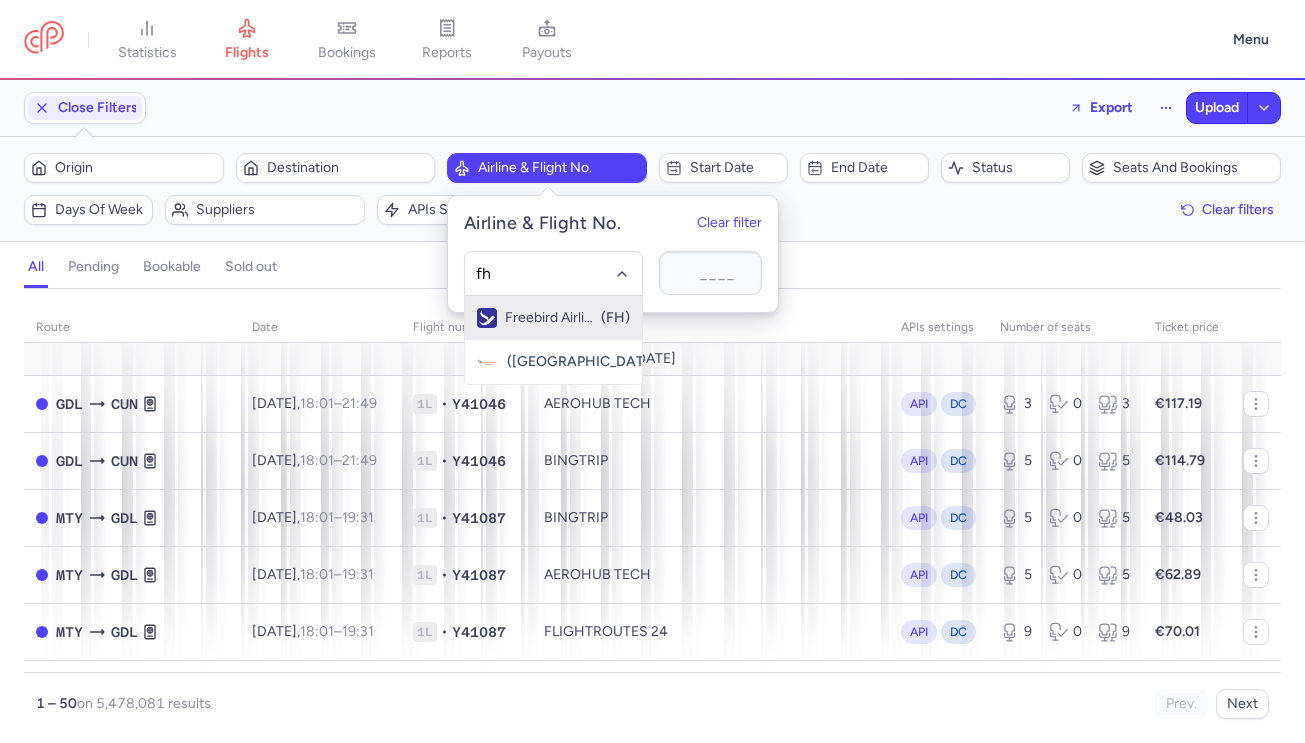 click on "Freebird Airlines" at bounding box center [552, 318] 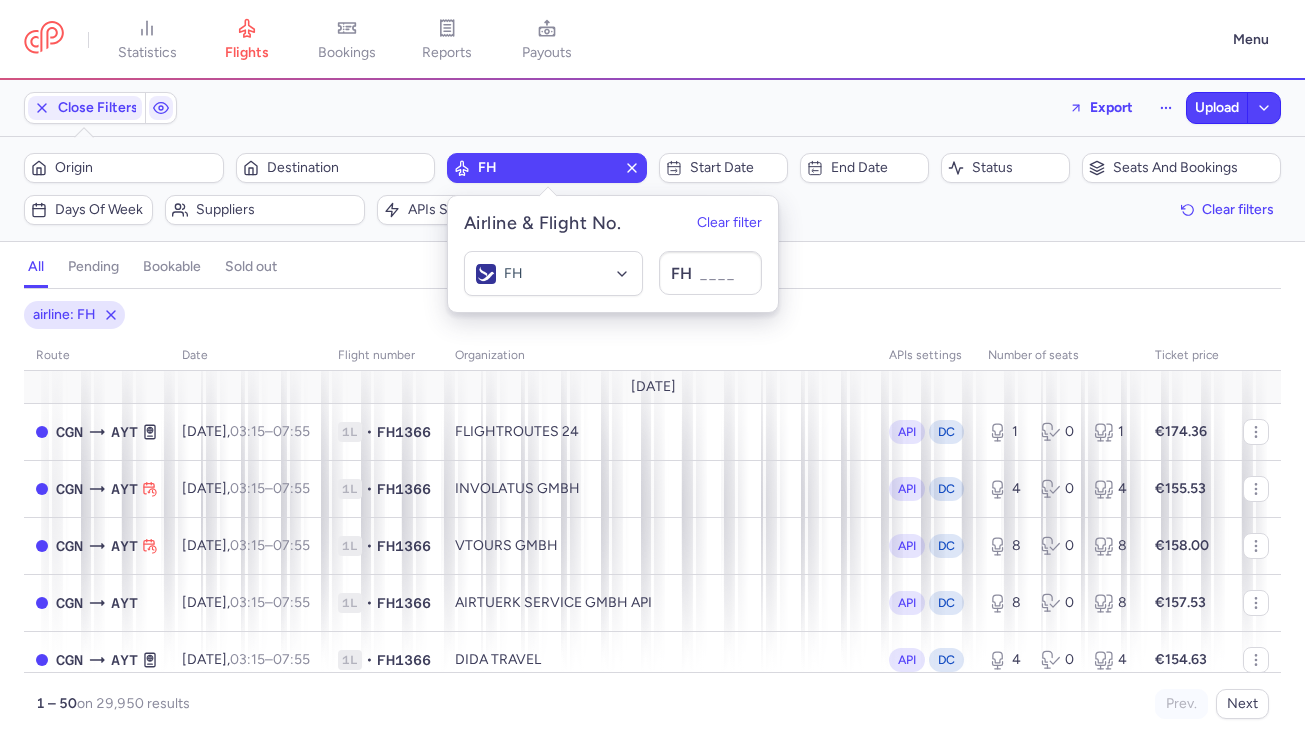 click on "all pending bookable sold out" at bounding box center (652, 271) 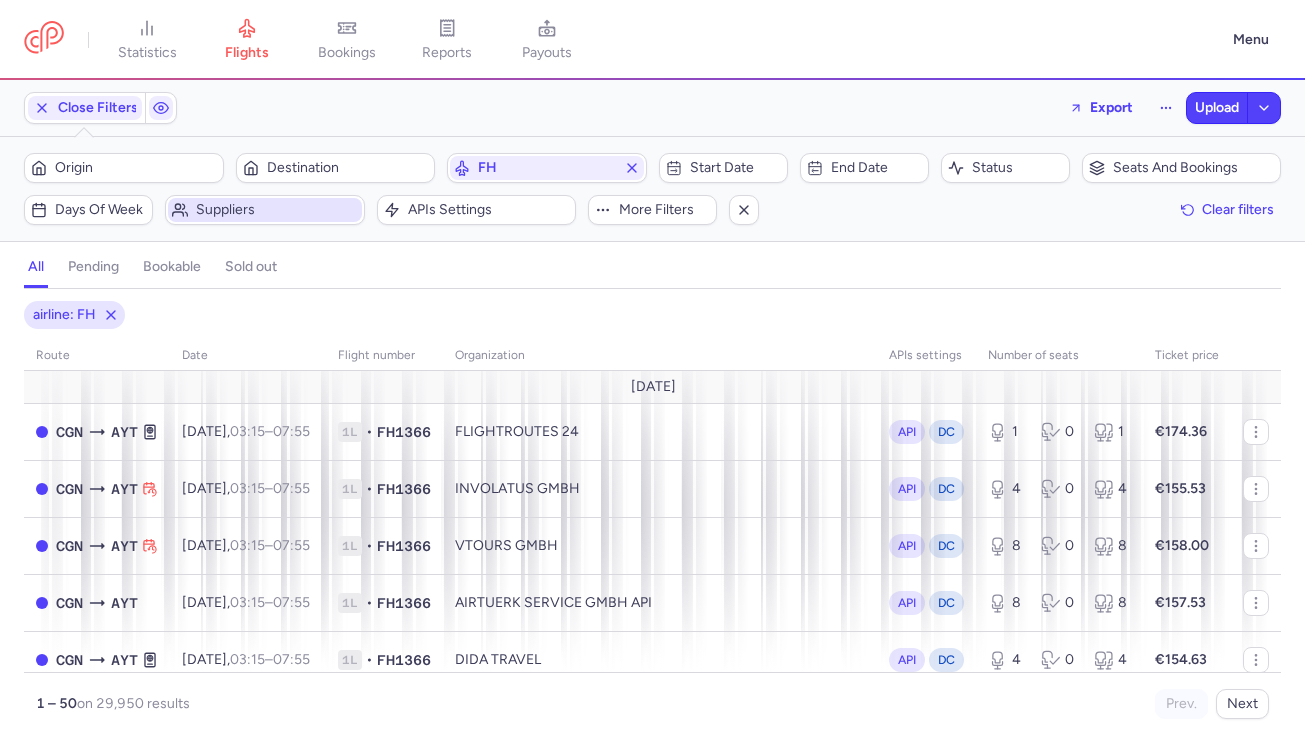 click on "Suppliers" at bounding box center (277, 210) 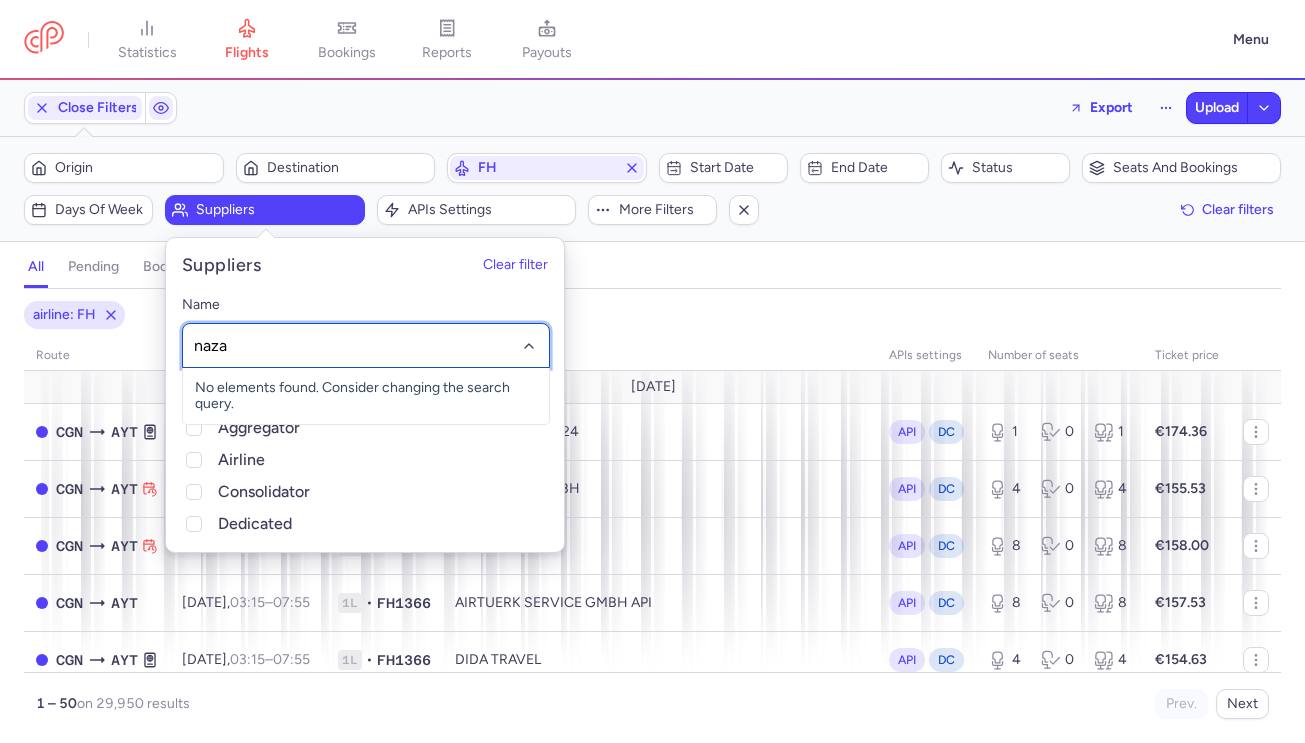 type on "nazar" 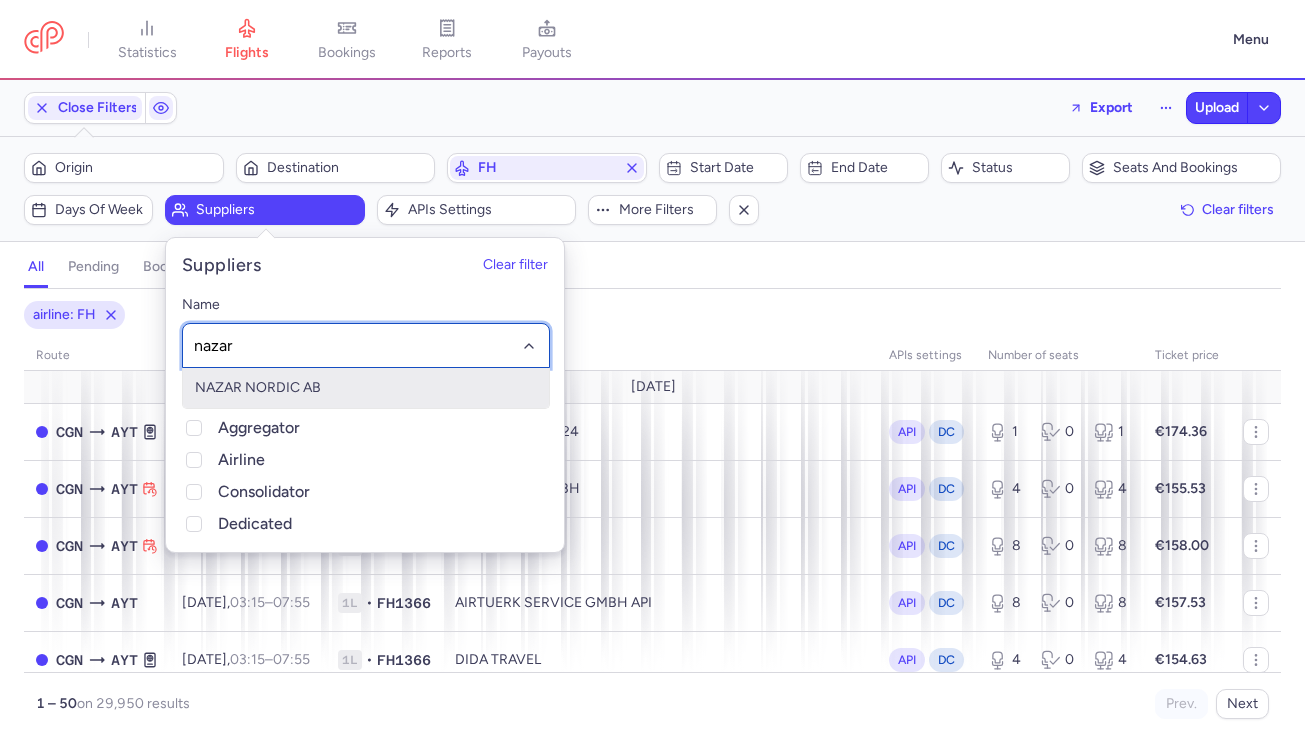 click on "NAZAR NORDIC AB" at bounding box center [366, 388] 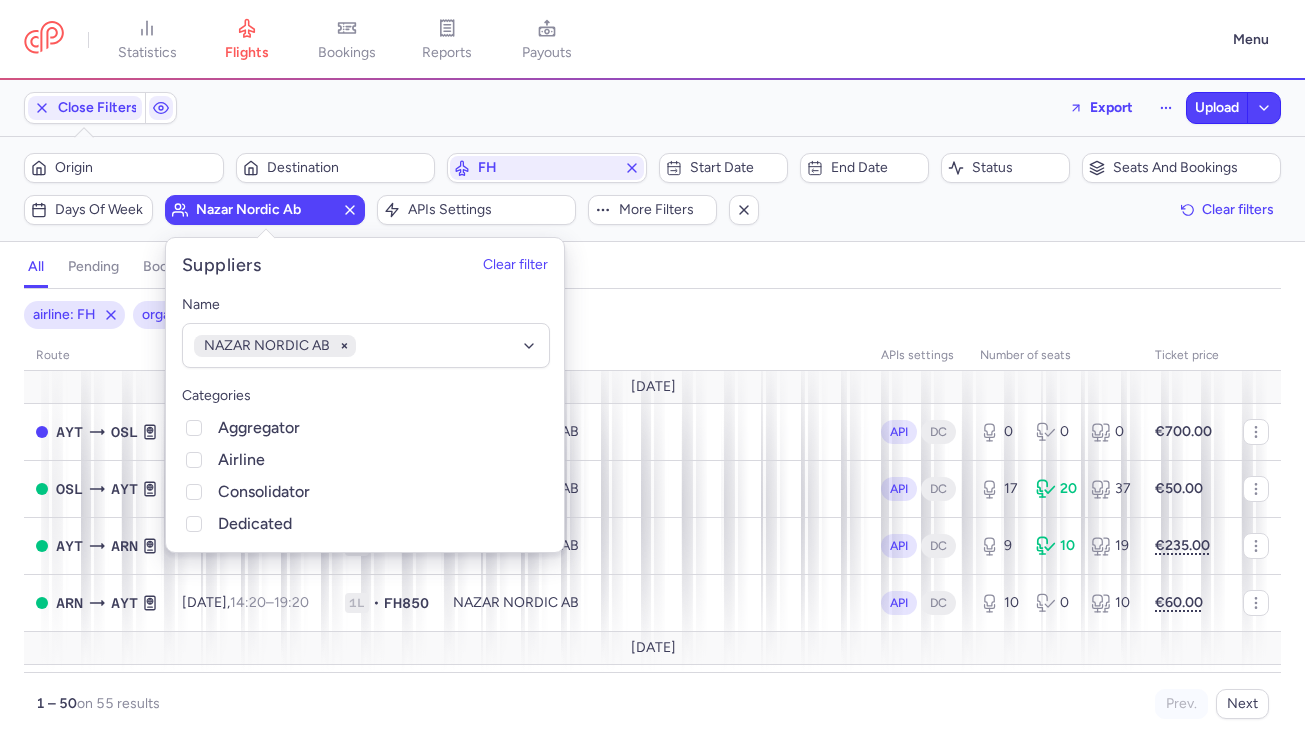 click on "all pending bookable sold out" at bounding box center (652, 271) 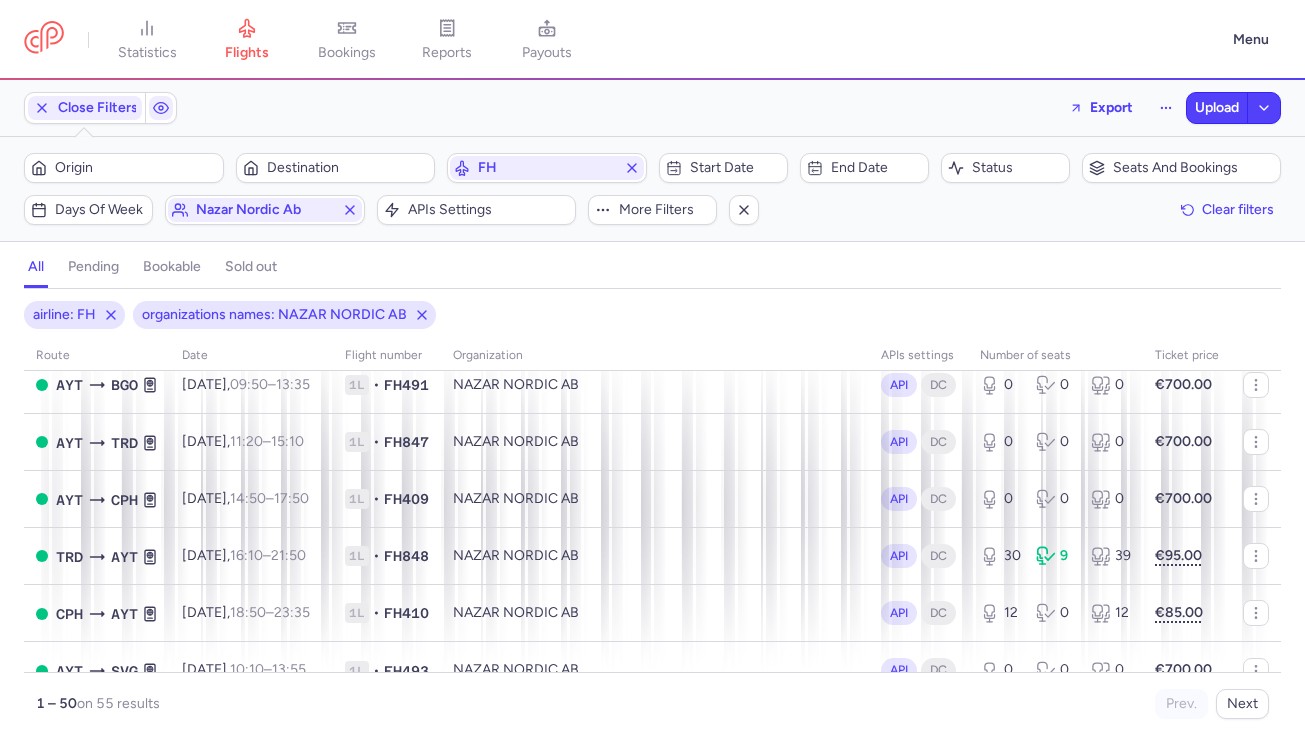 scroll, scrollTop: 312, scrollLeft: 0, axis: vertical 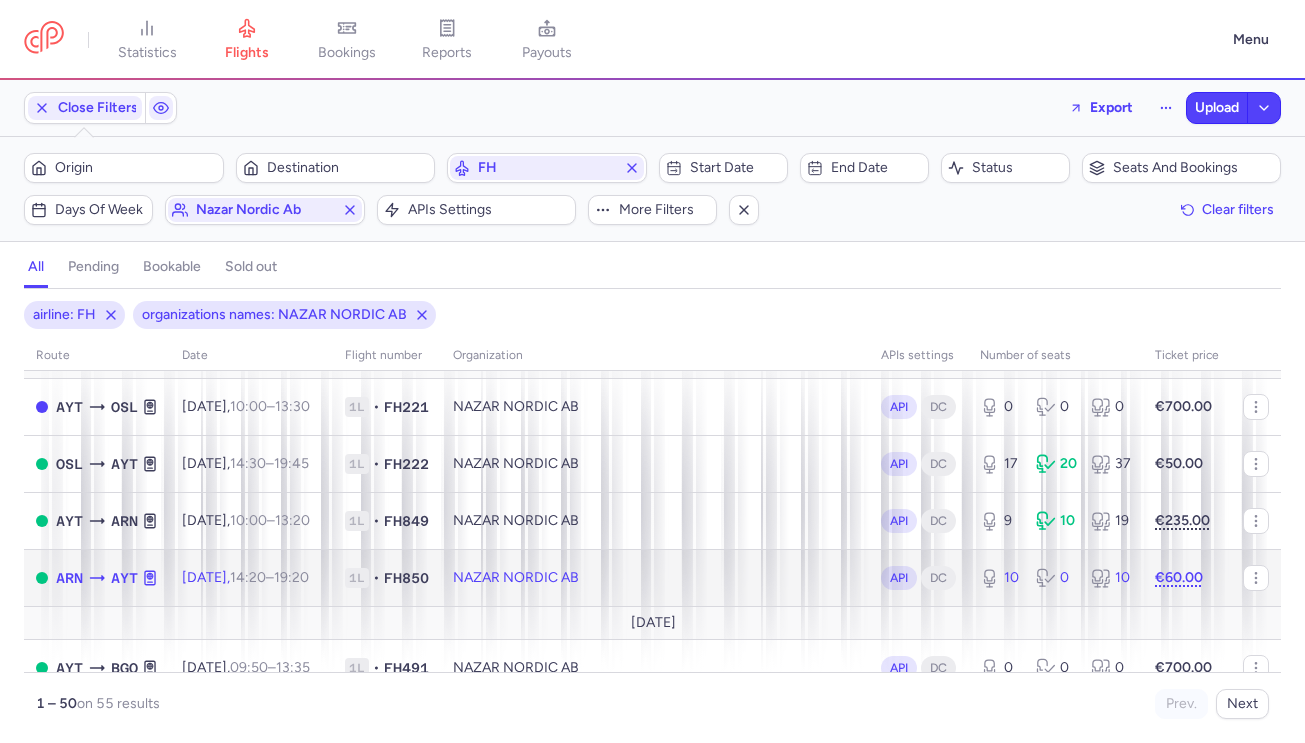 click on "NAZAR NORDIC AB" at bounding box center [655, 577] 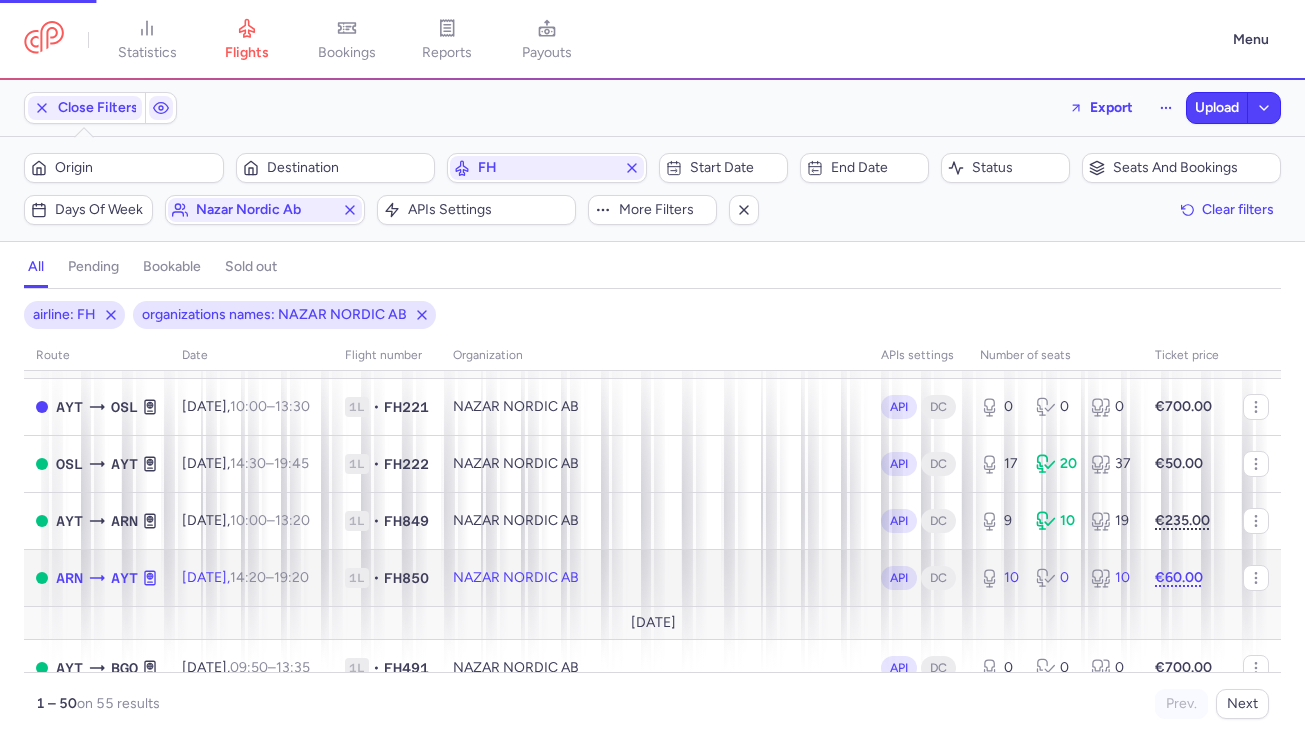 select on "hours" 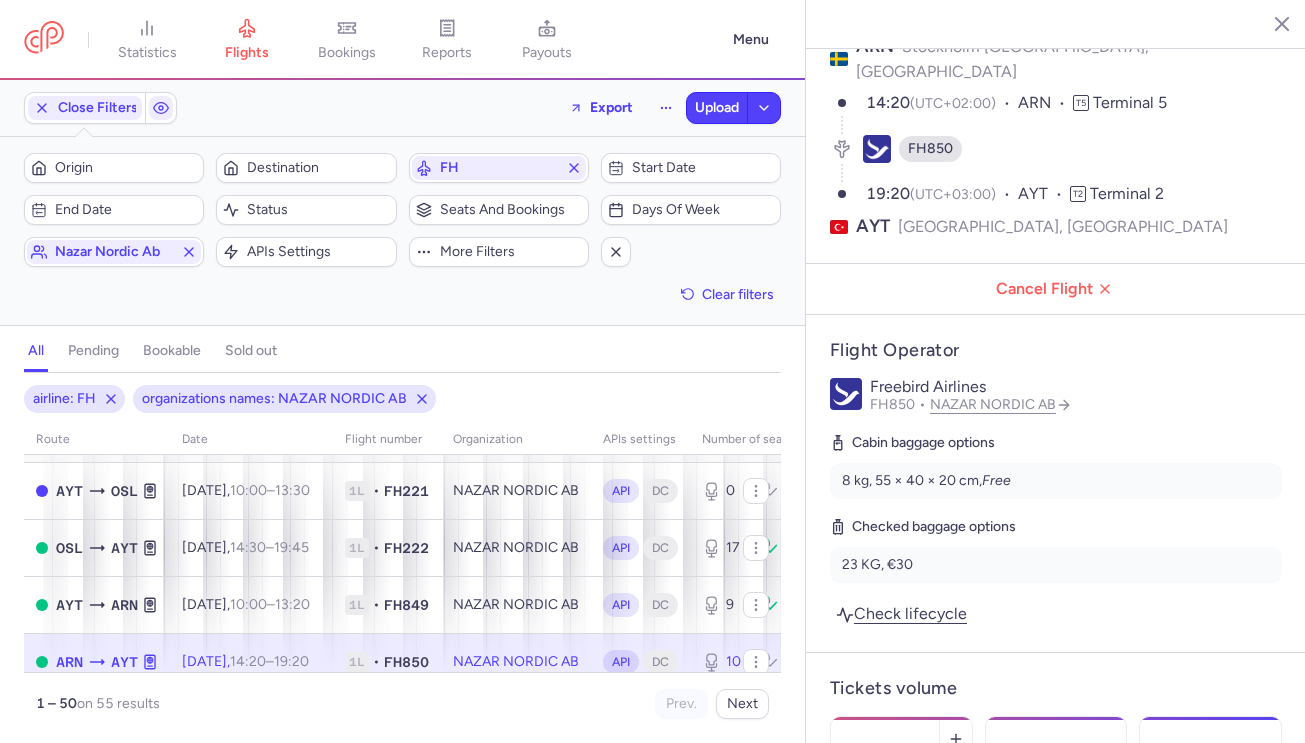 scroll, scrollTop: 110, scrollLeft: 0, axis: vertical 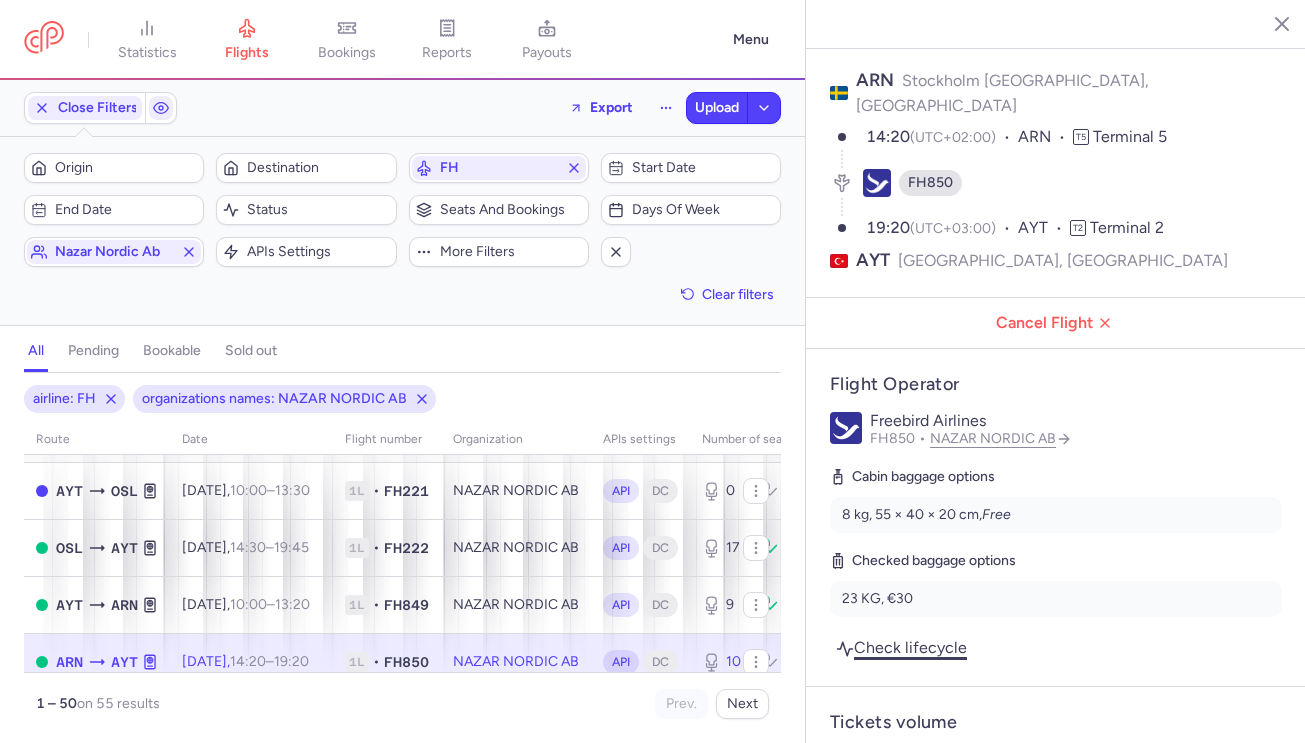 click on "Check lifecycle" at bounding box center (901, 647) 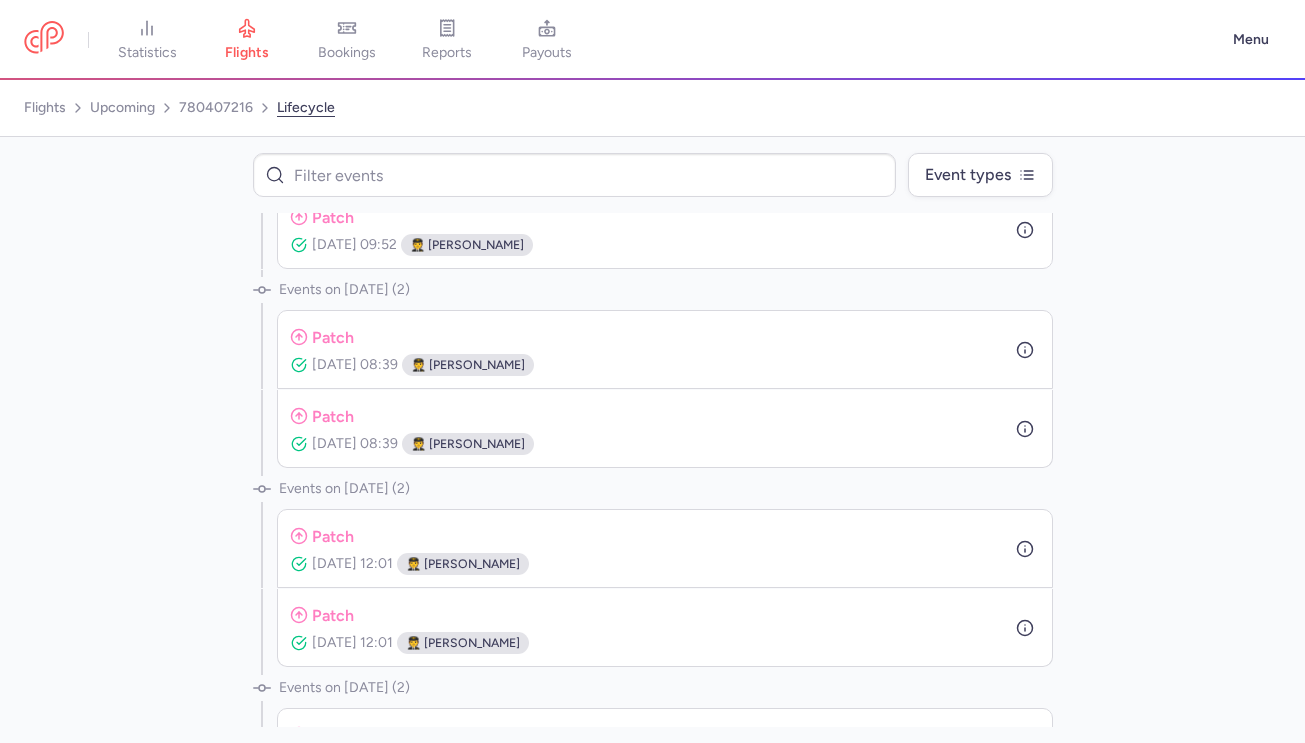 scroll, scrollTop: 759, scrollLeft: 0, axis: vertical 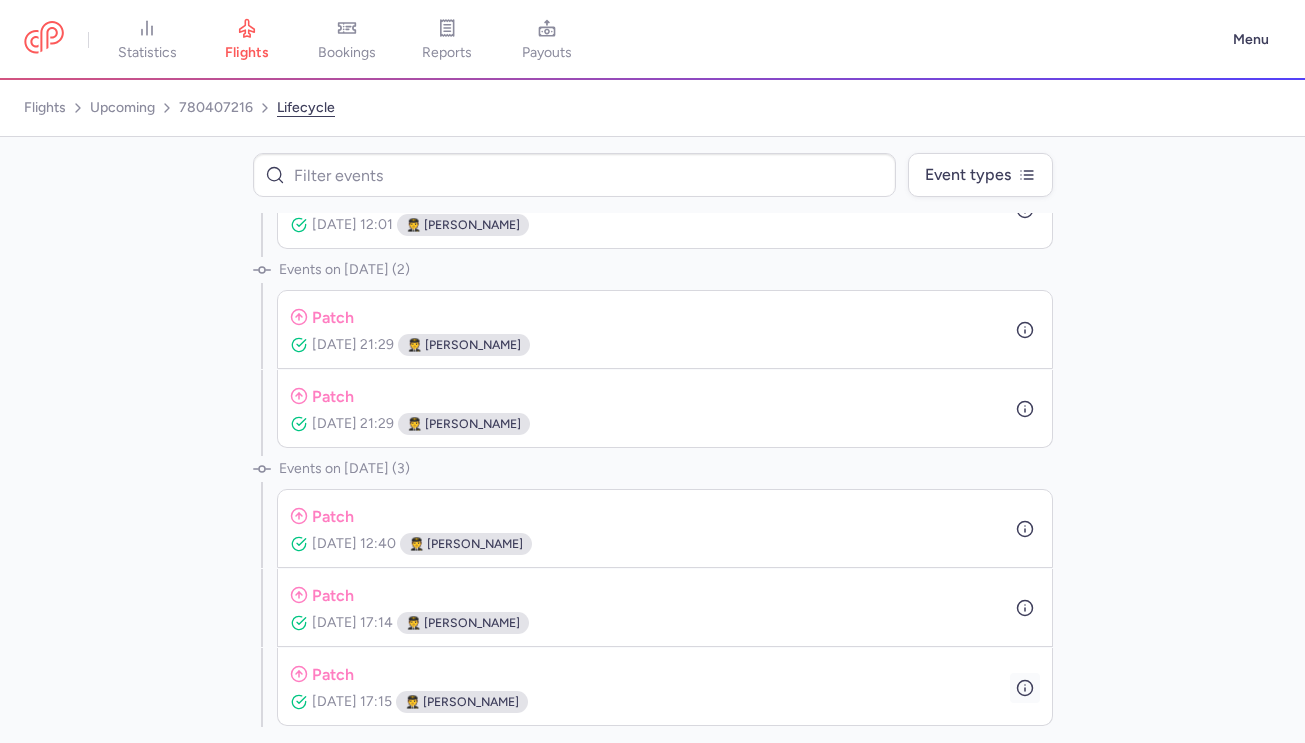 click 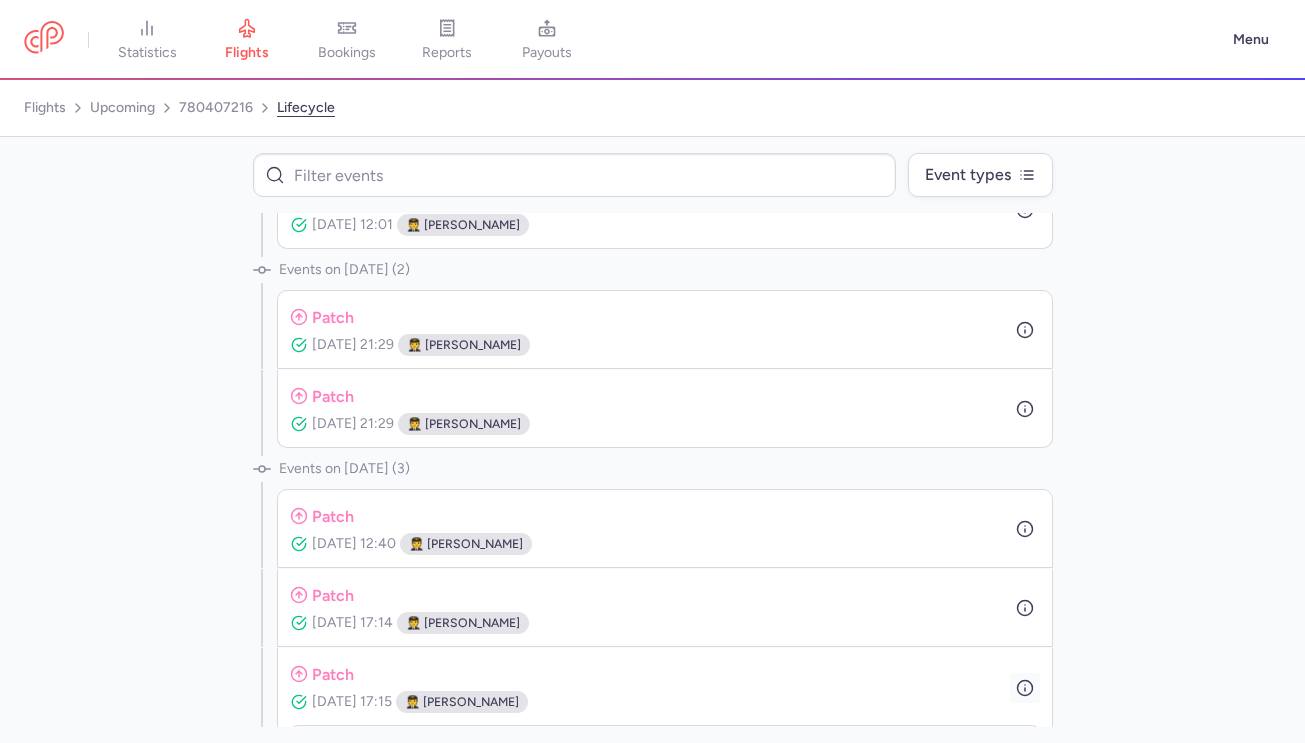 click 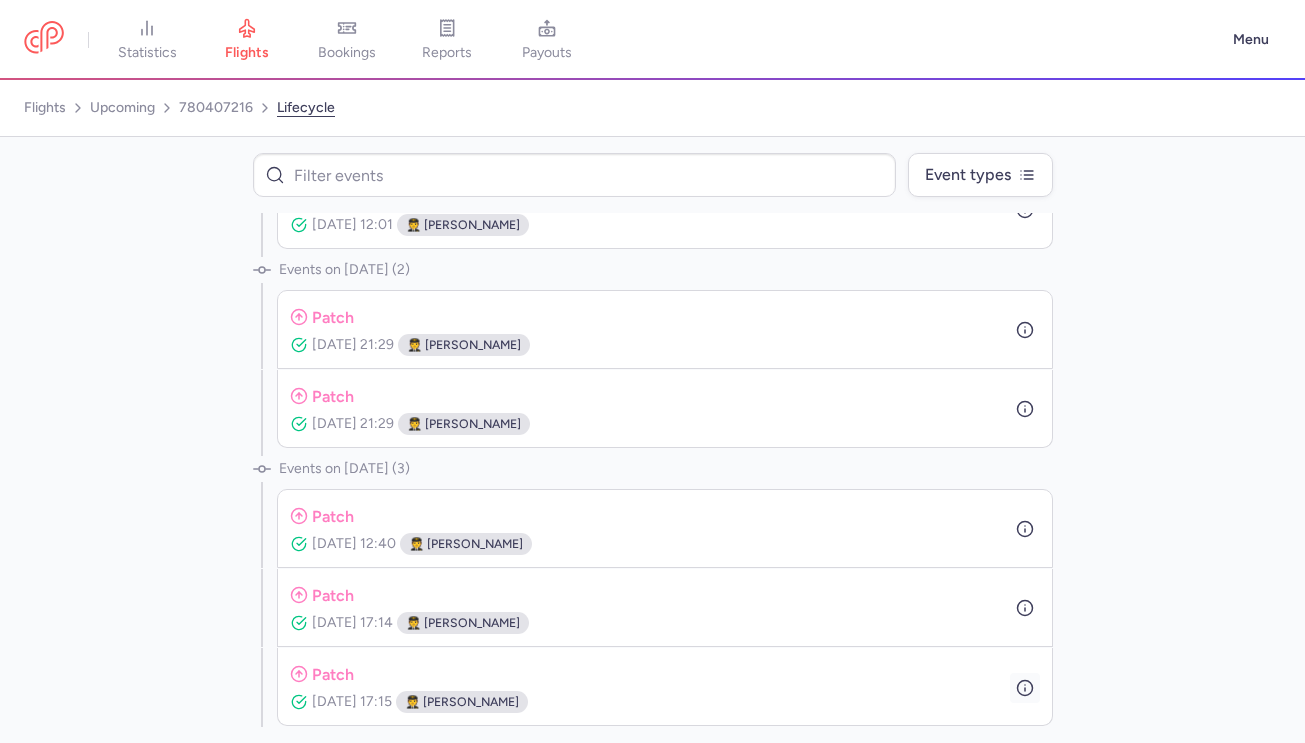click 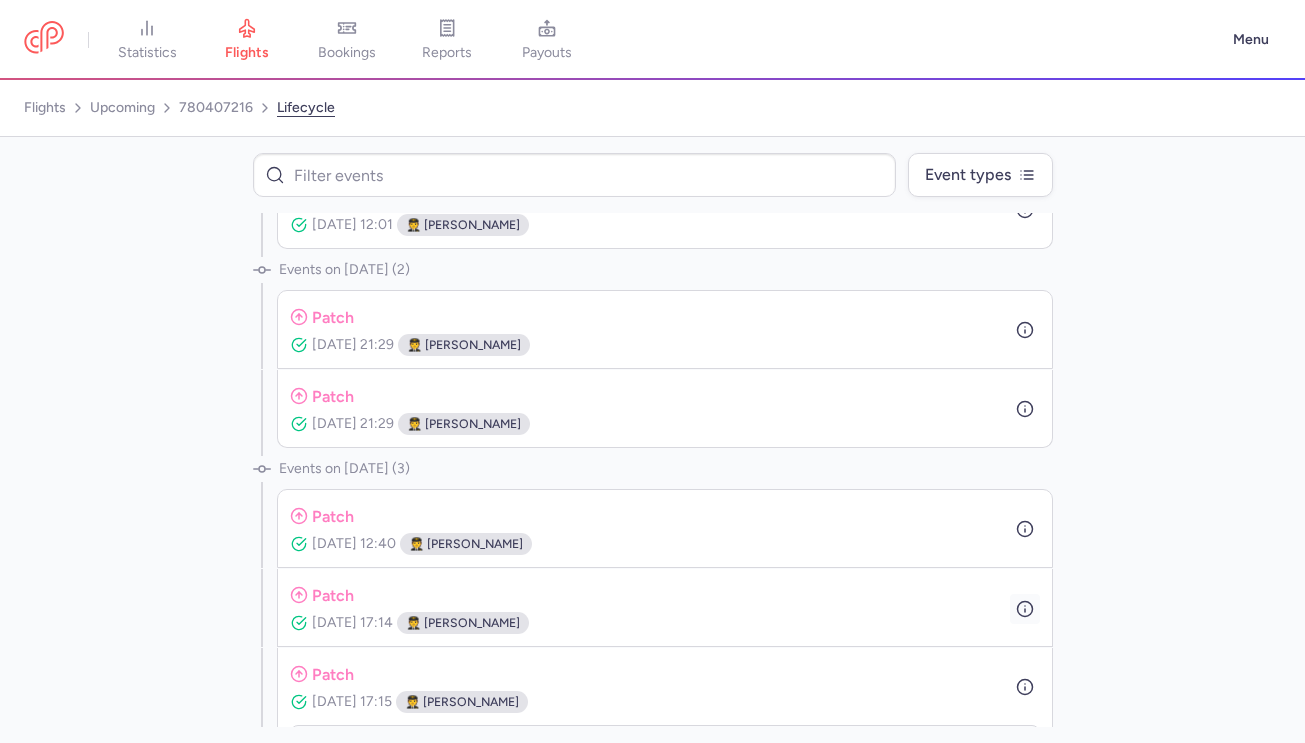 click 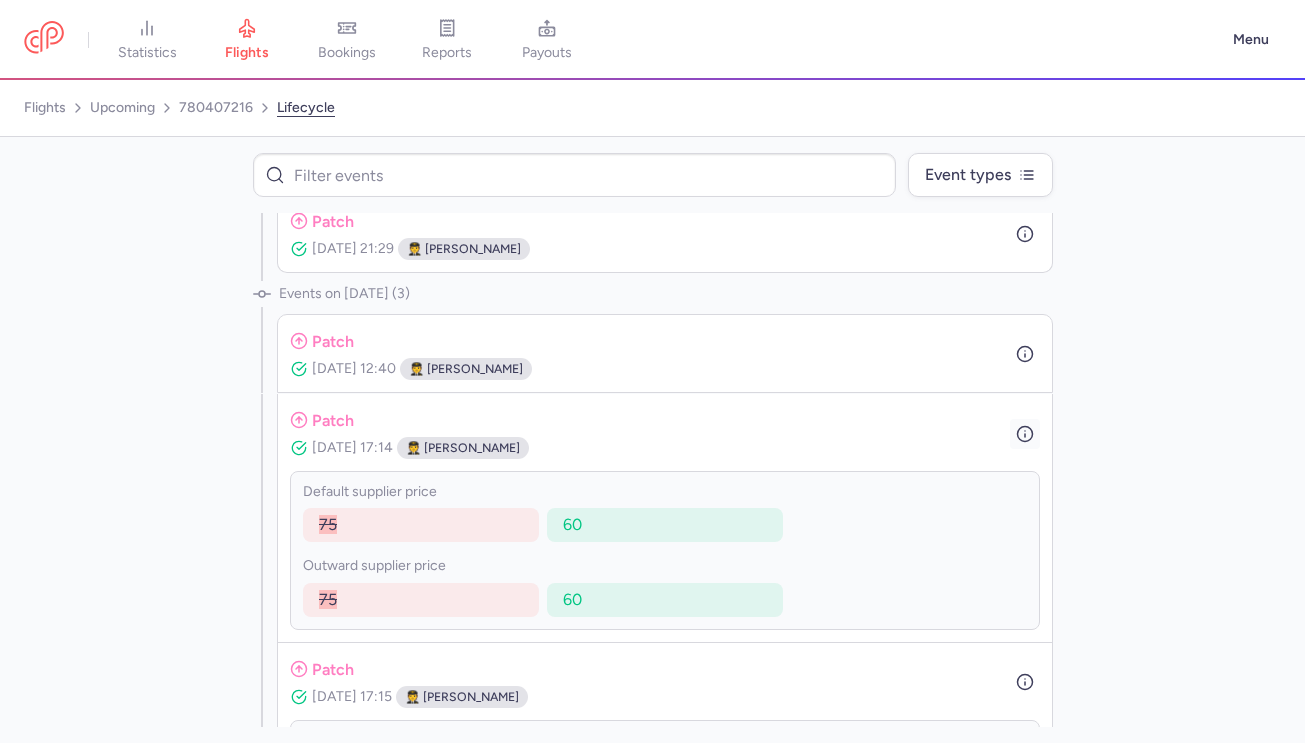 scroll, scrollTop: 1025, scrollLeft: 0, axis: vertical 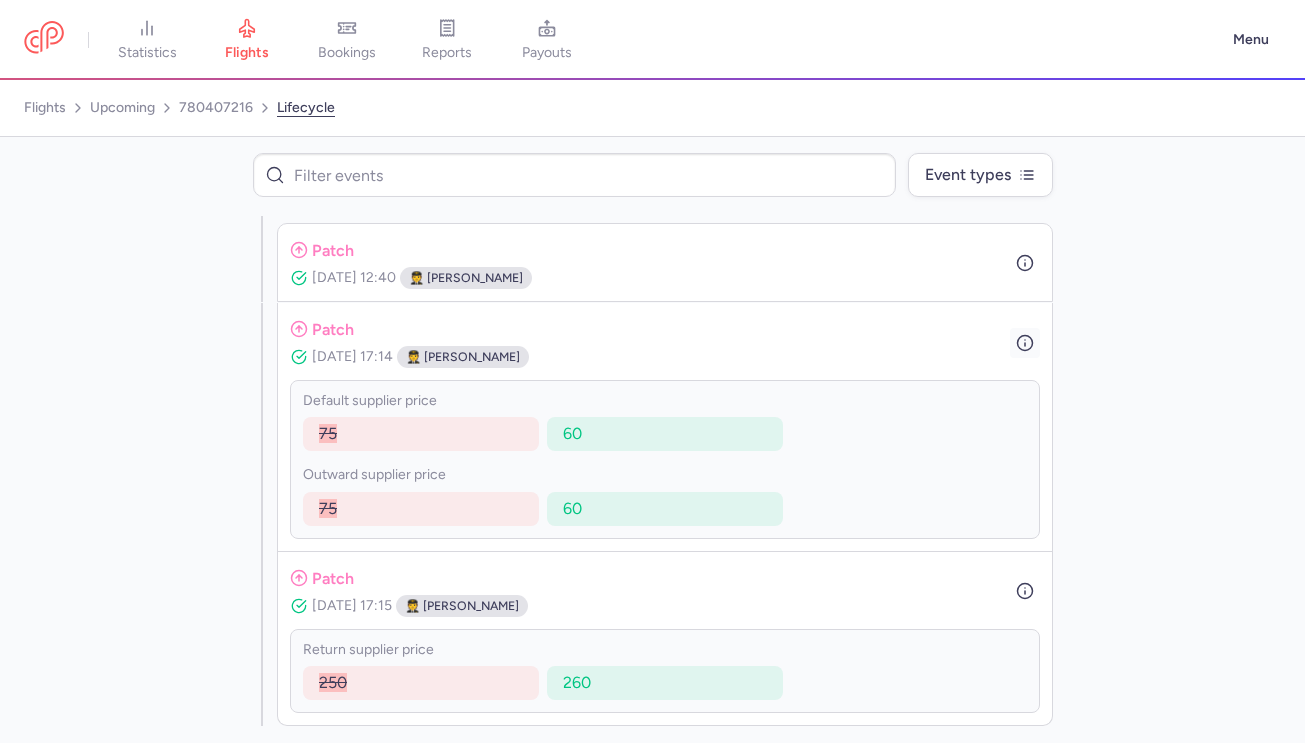 click 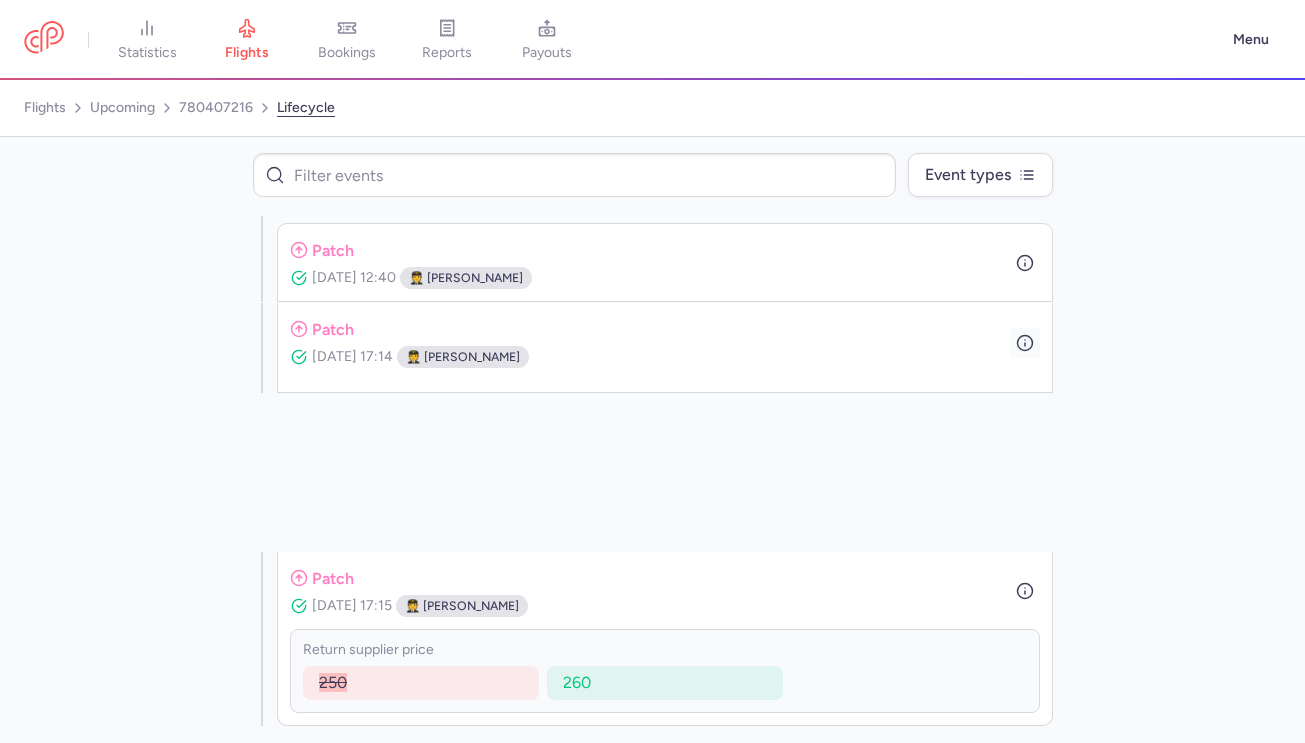 scroll, scrollTop: 855, scrollLeft: 0, axis: vertical 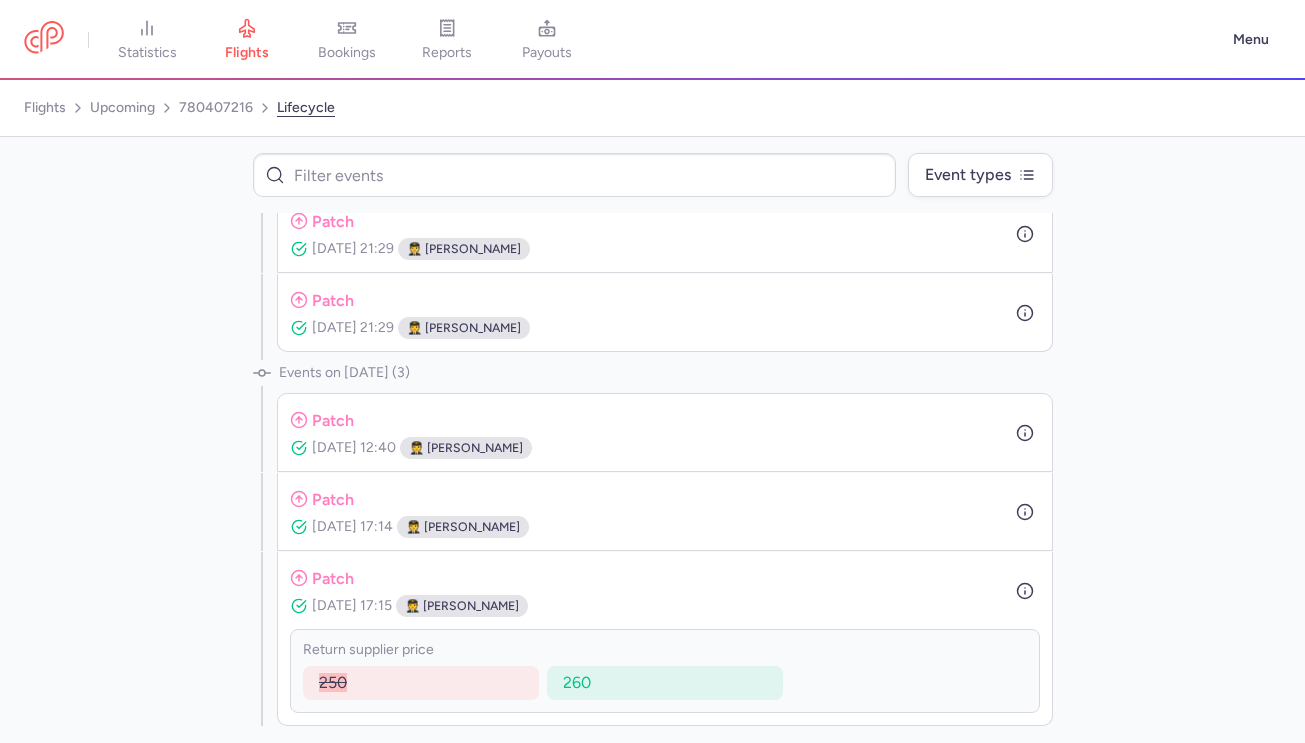 select on "hours" 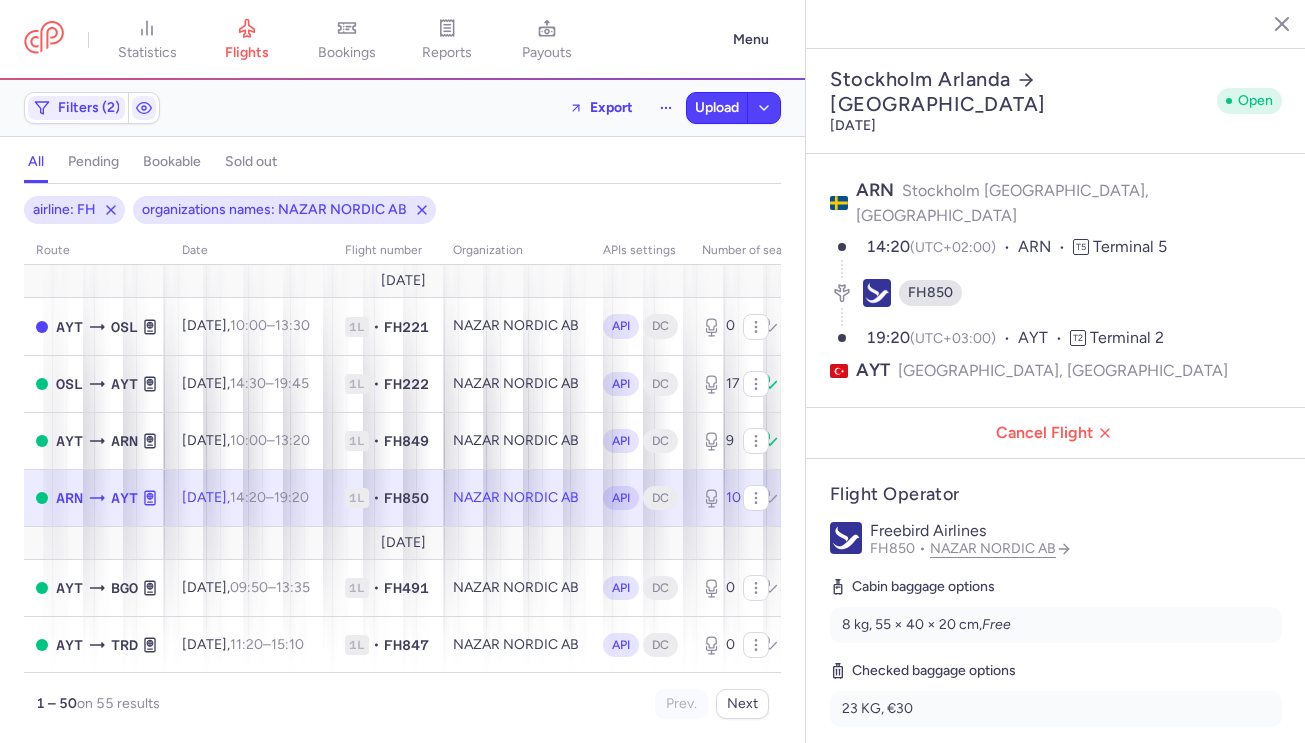 click at bounding box center [1267, 23] 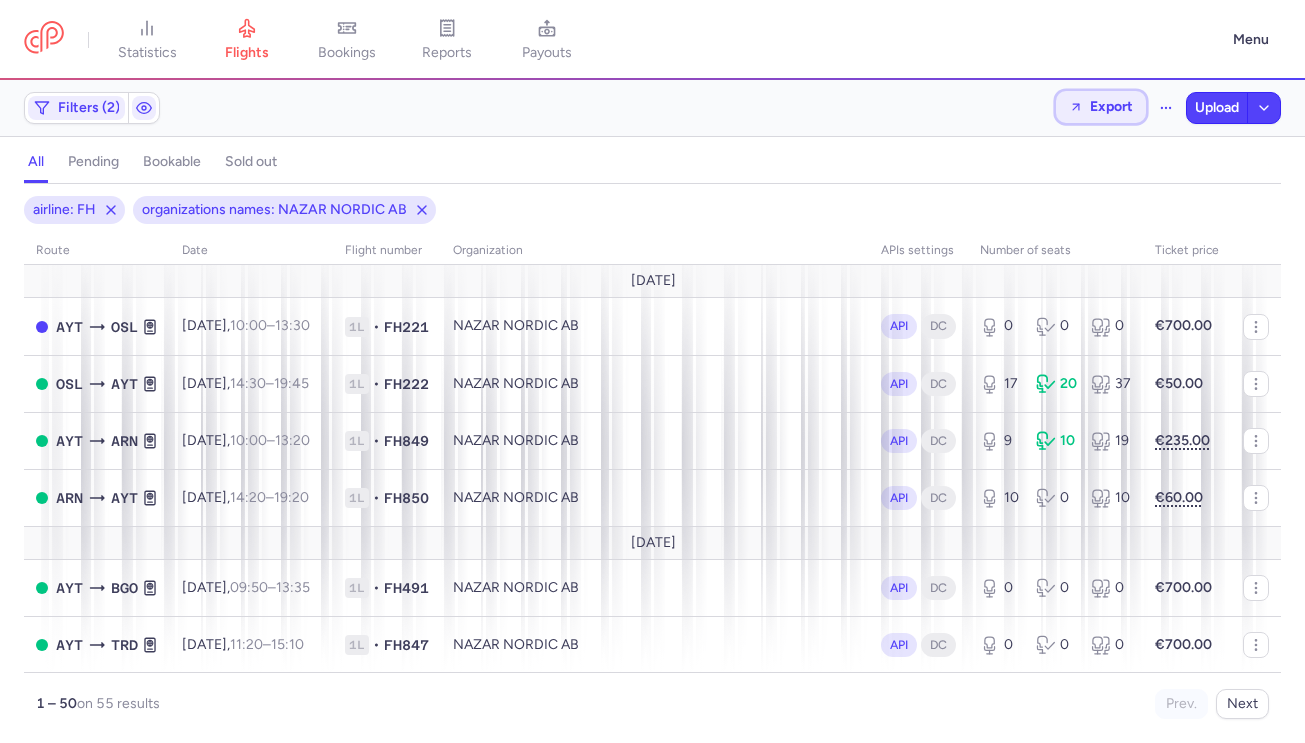 click on "Export" at bounding box center (1111, 106) 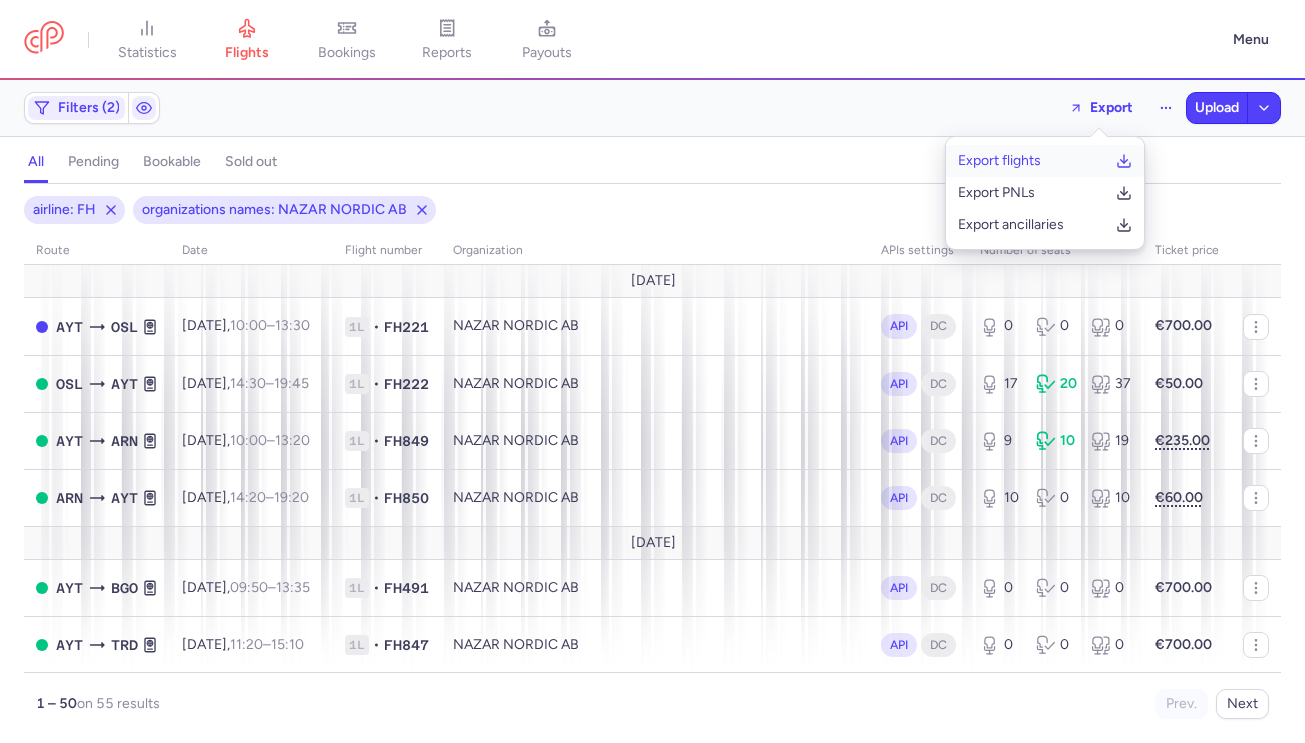 click on "Export flights" at bounding box center (1045, 161) 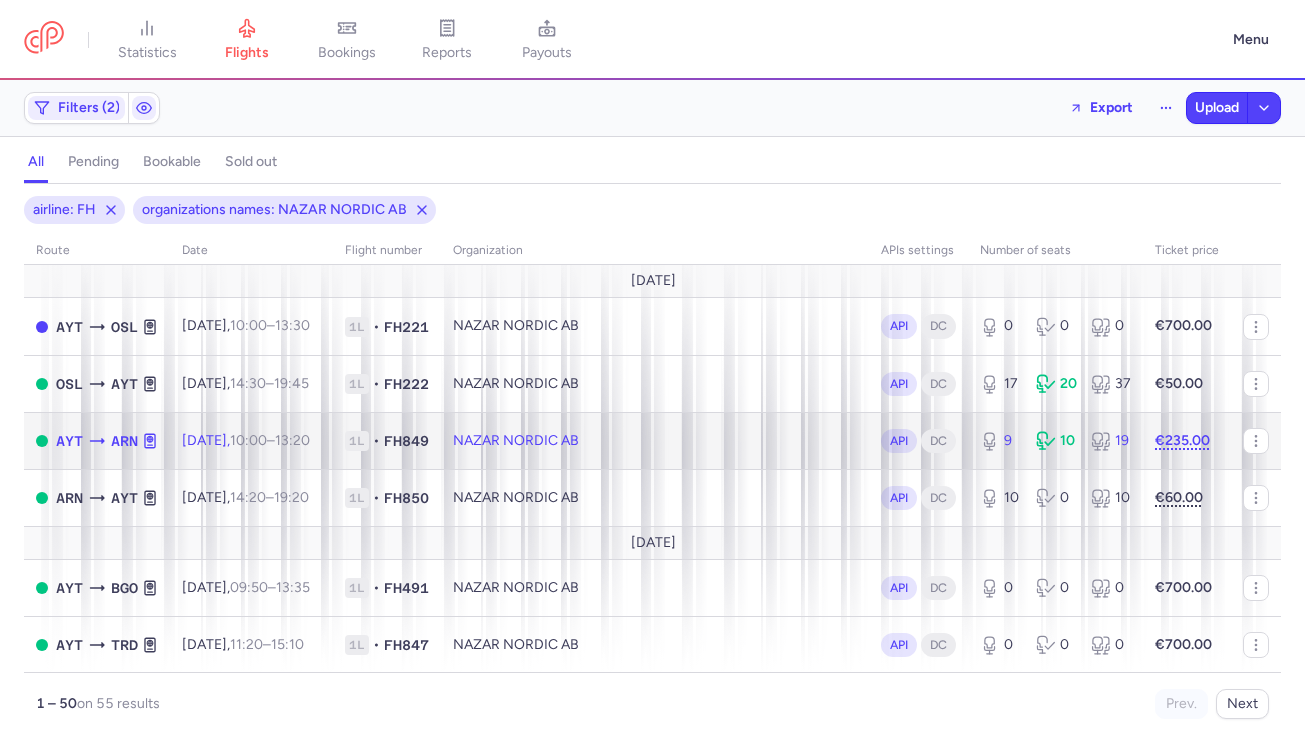 click on "NAZAR NORDIC AB" 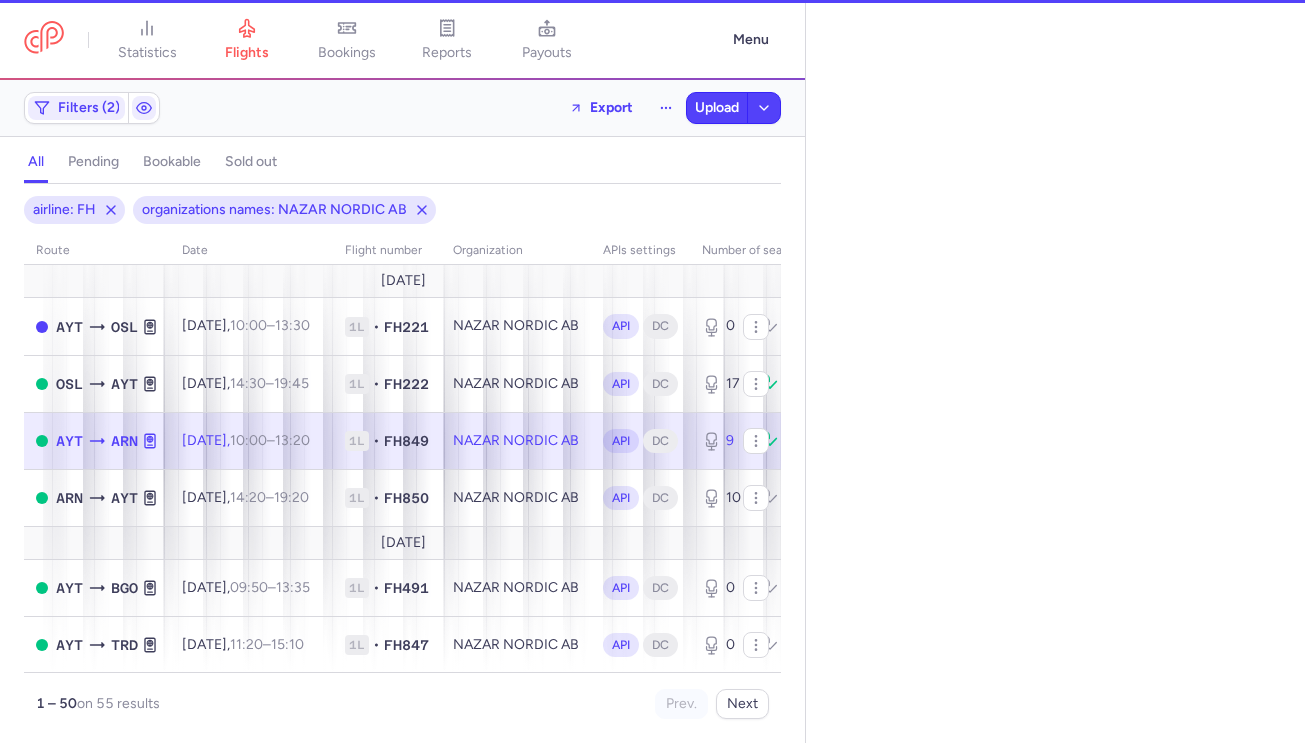select on "hours" 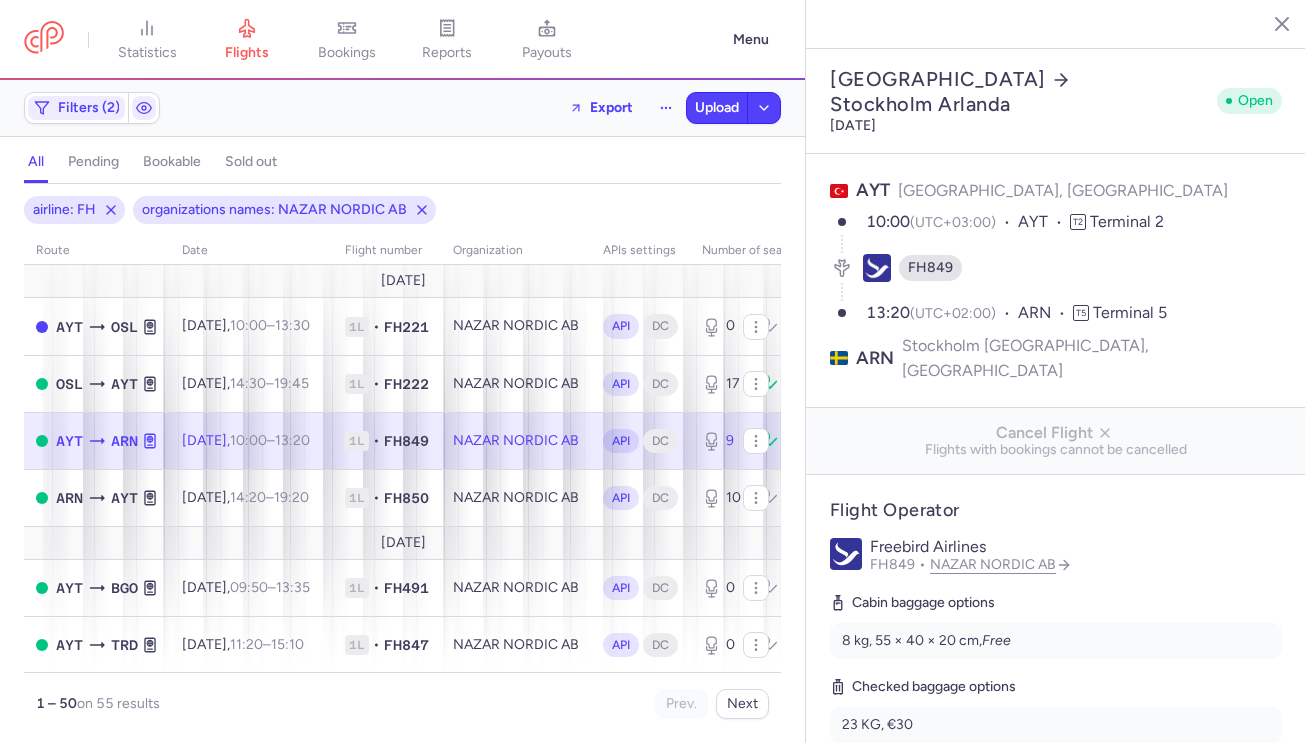 click on "Check lifecycle" at bounding box center (901, 773) 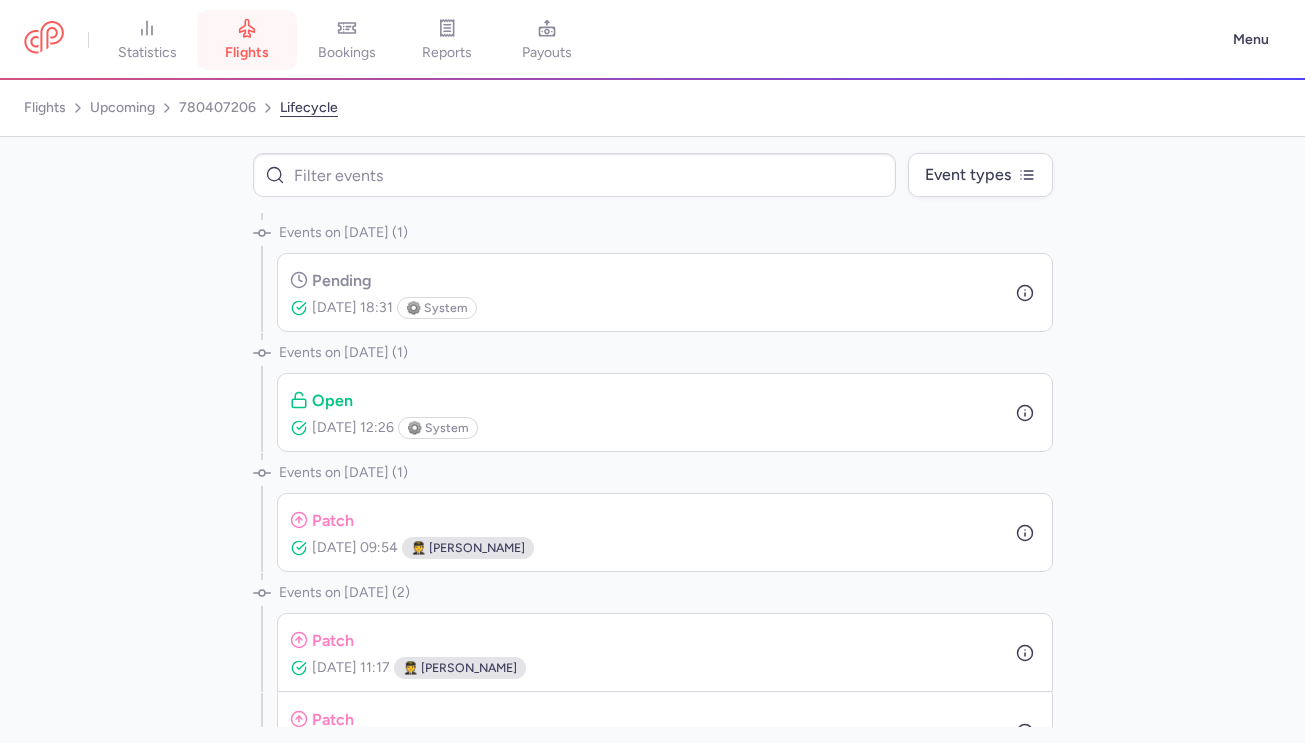 click 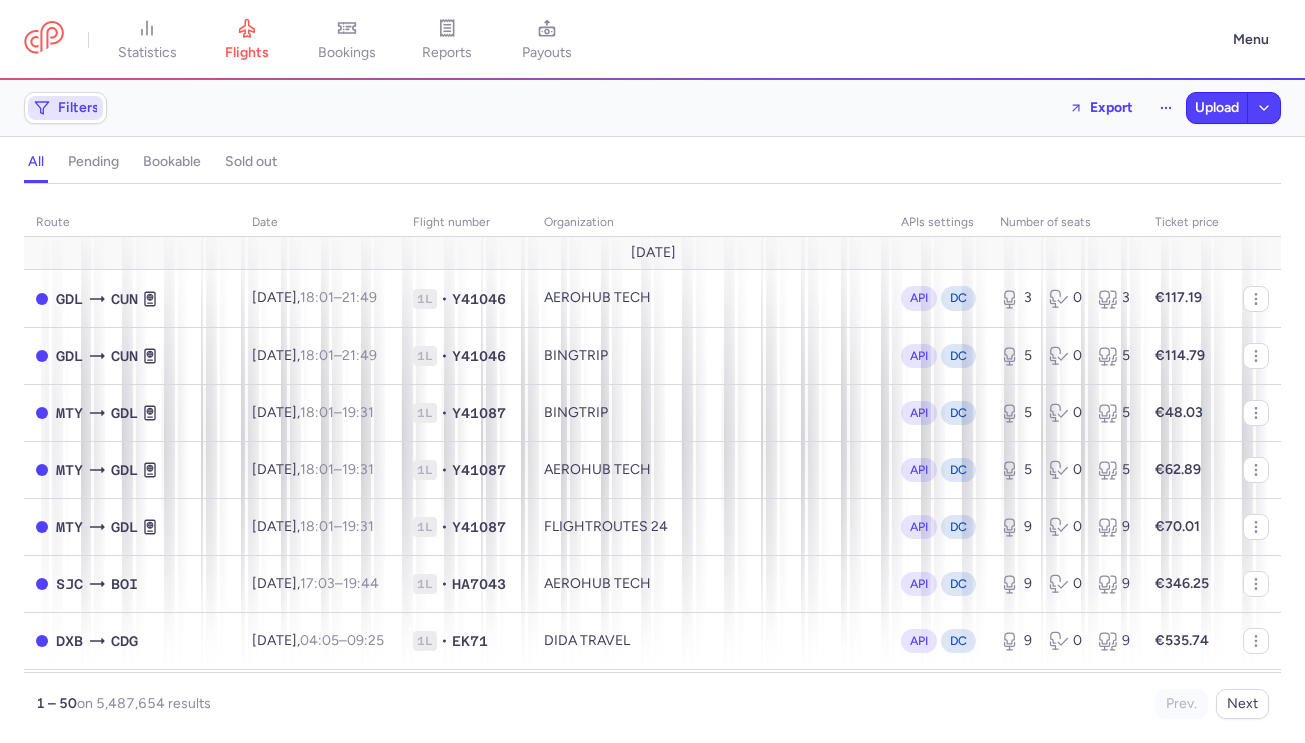 click on "Filters" at bounding box center (65, 108) 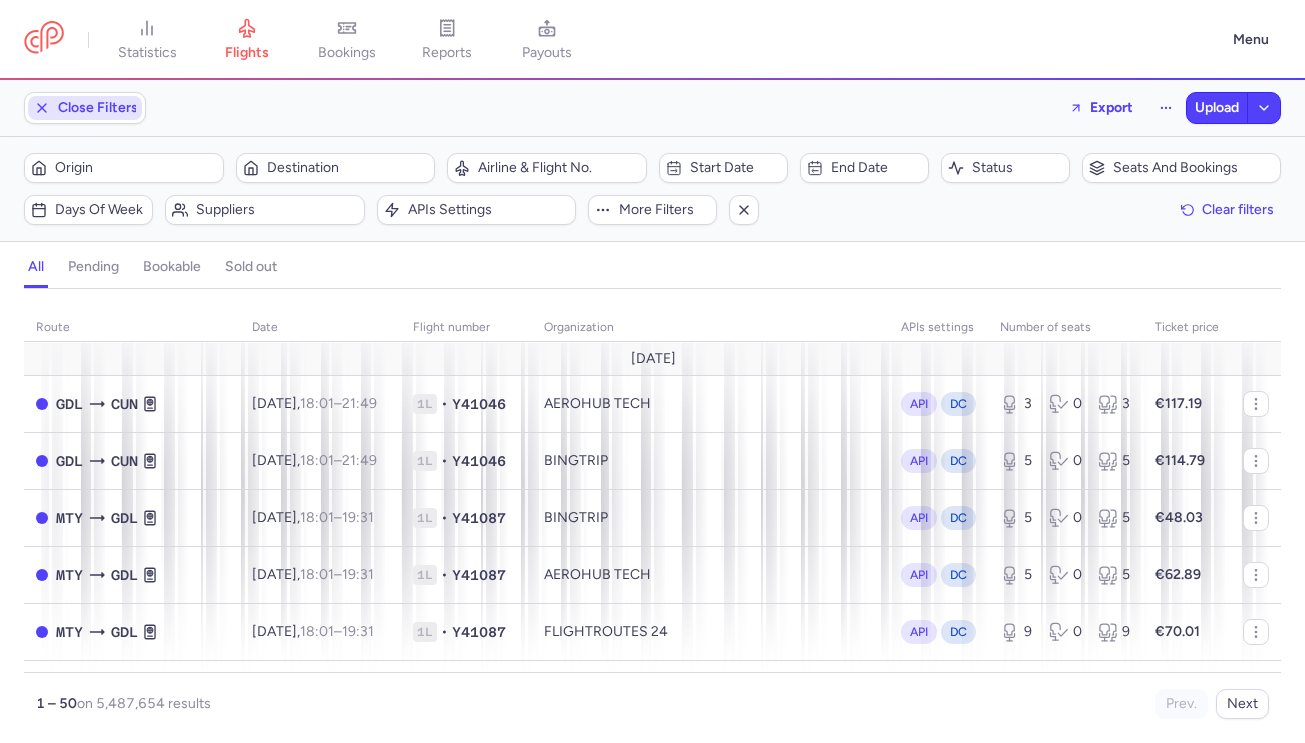 scroll, scrollTop: 0, scrollLeft: 0, axis: both 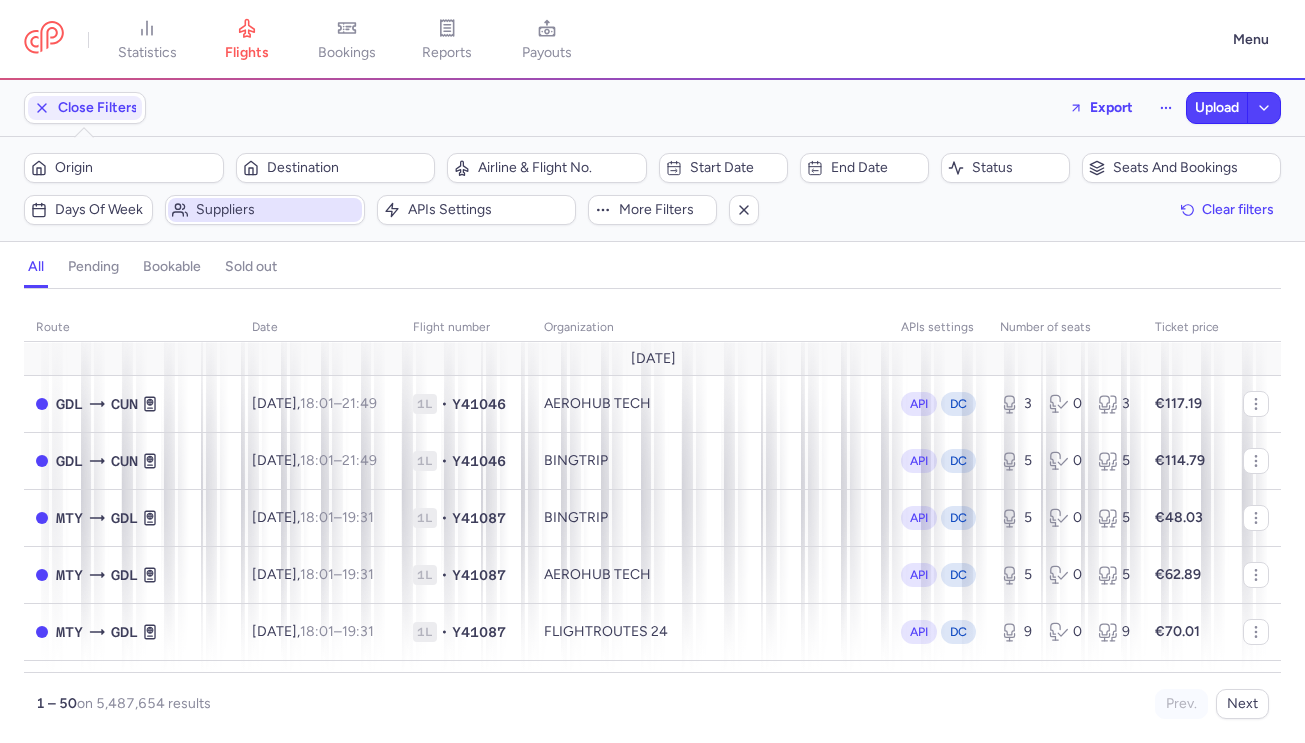 click on "Suppliers" at bounding box center (277, 210) 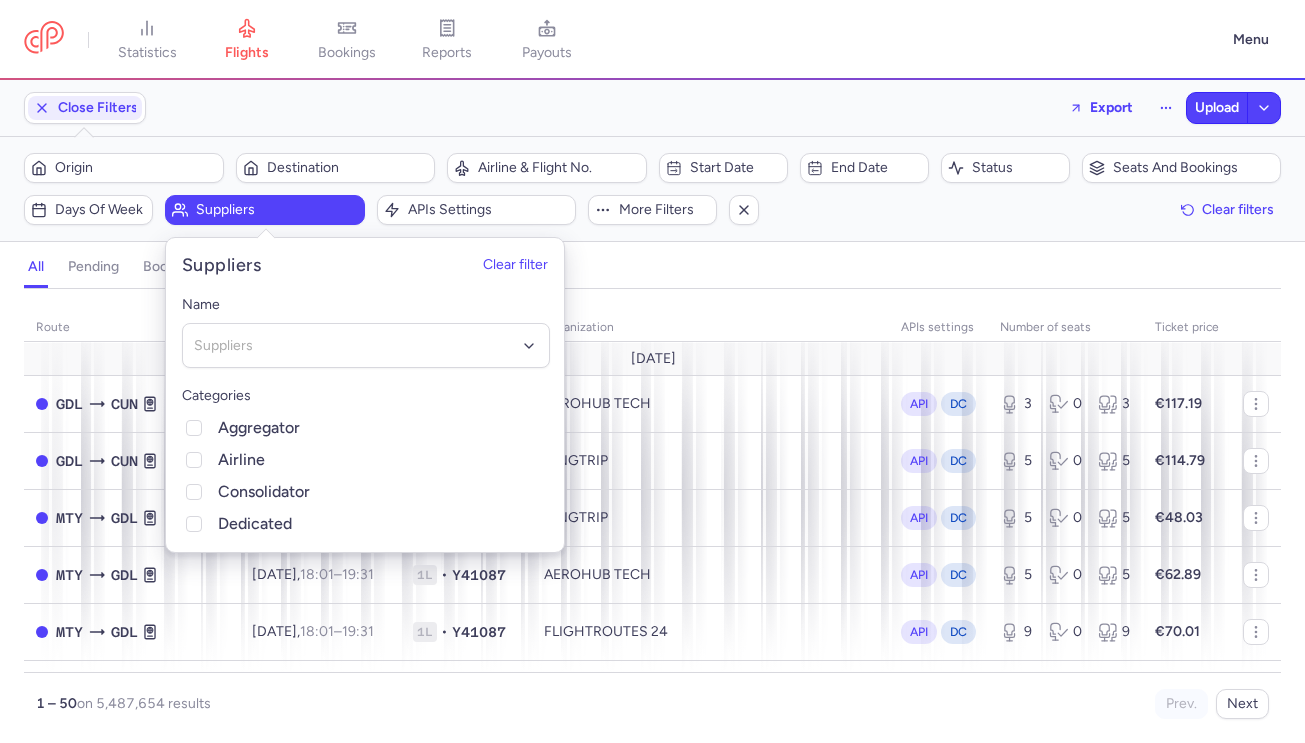click on "Suppliers" at bounding box center [277, 210] 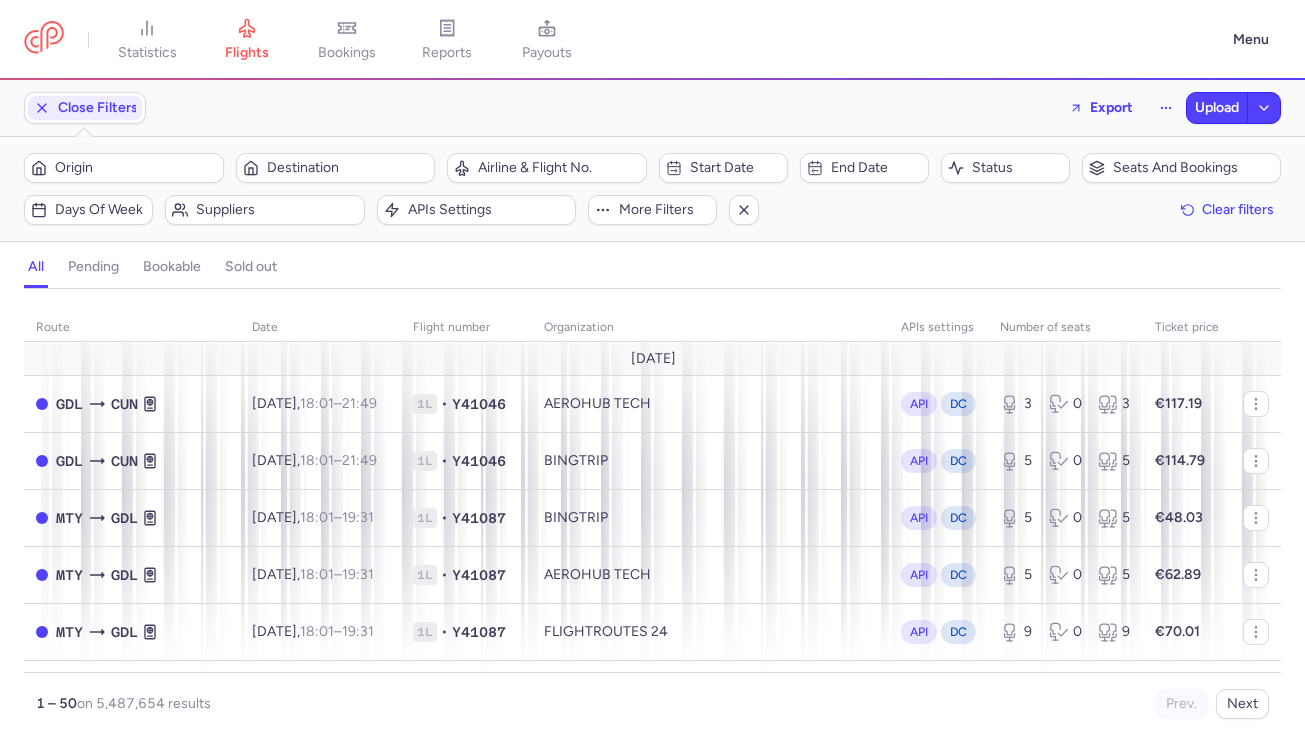 click on "all pending bookable sold out" at bounding box center [652, 271] 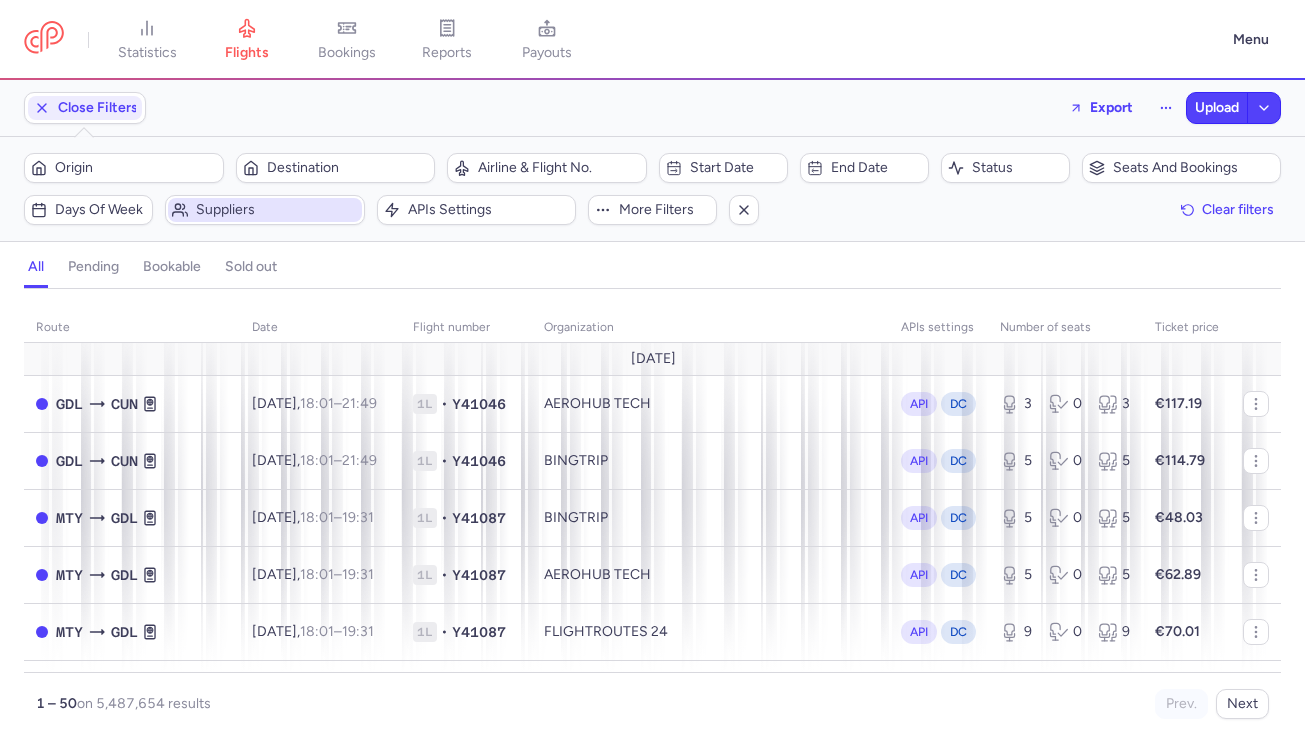 click on "Suppliers" at bounding box center [277, 210] 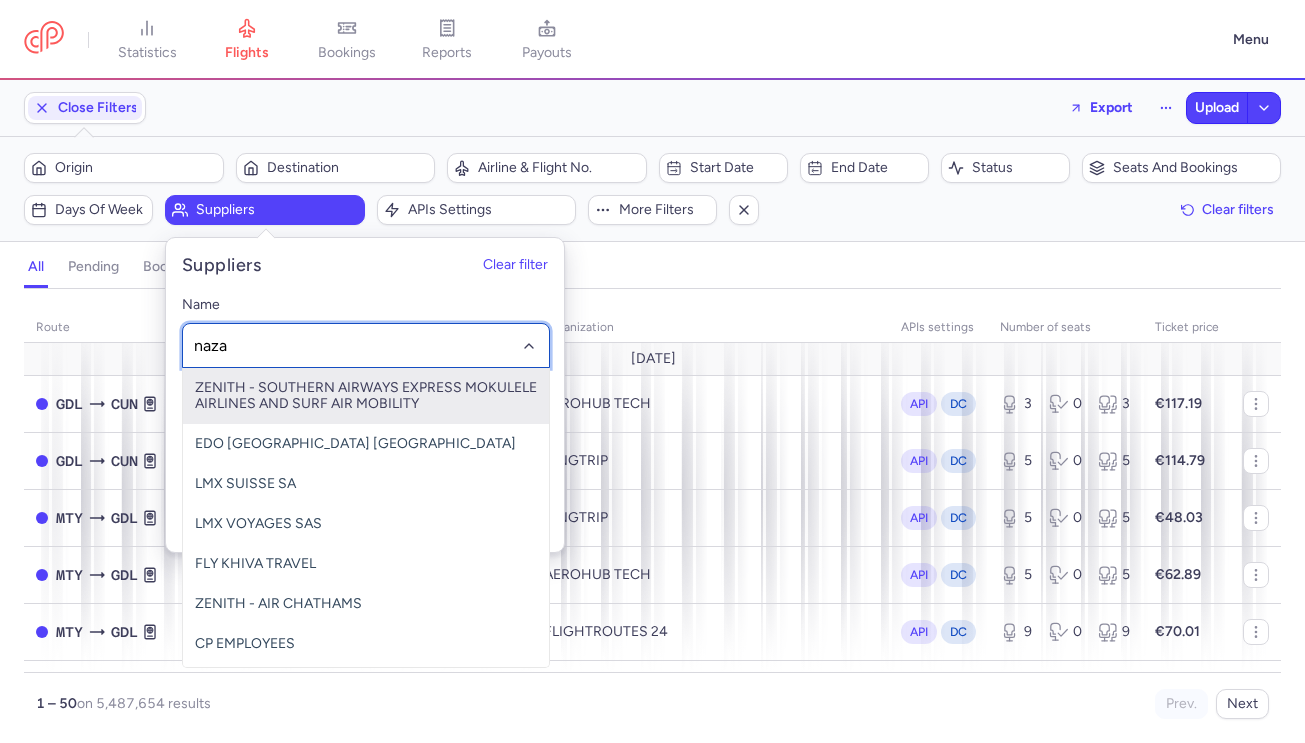 type on "nazar" 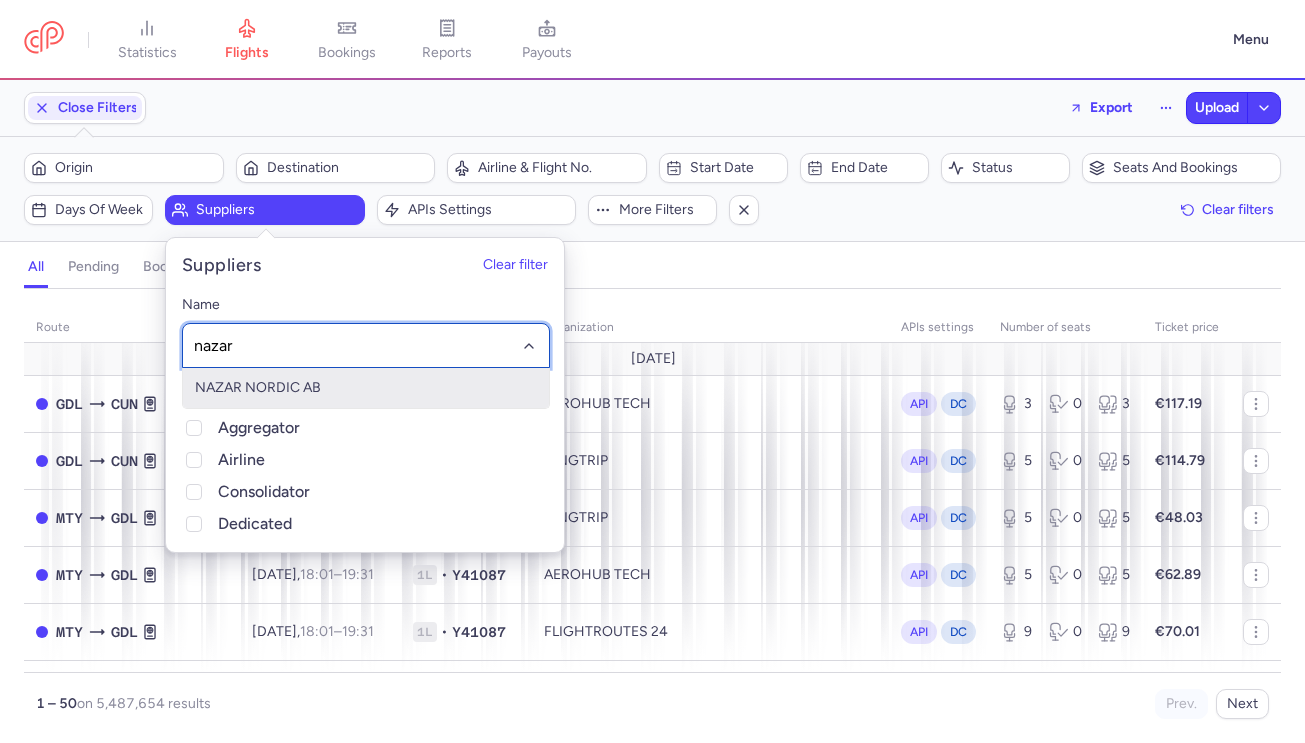 click on "NAZAR NORDIC AB" at bounding box center (366, 388) 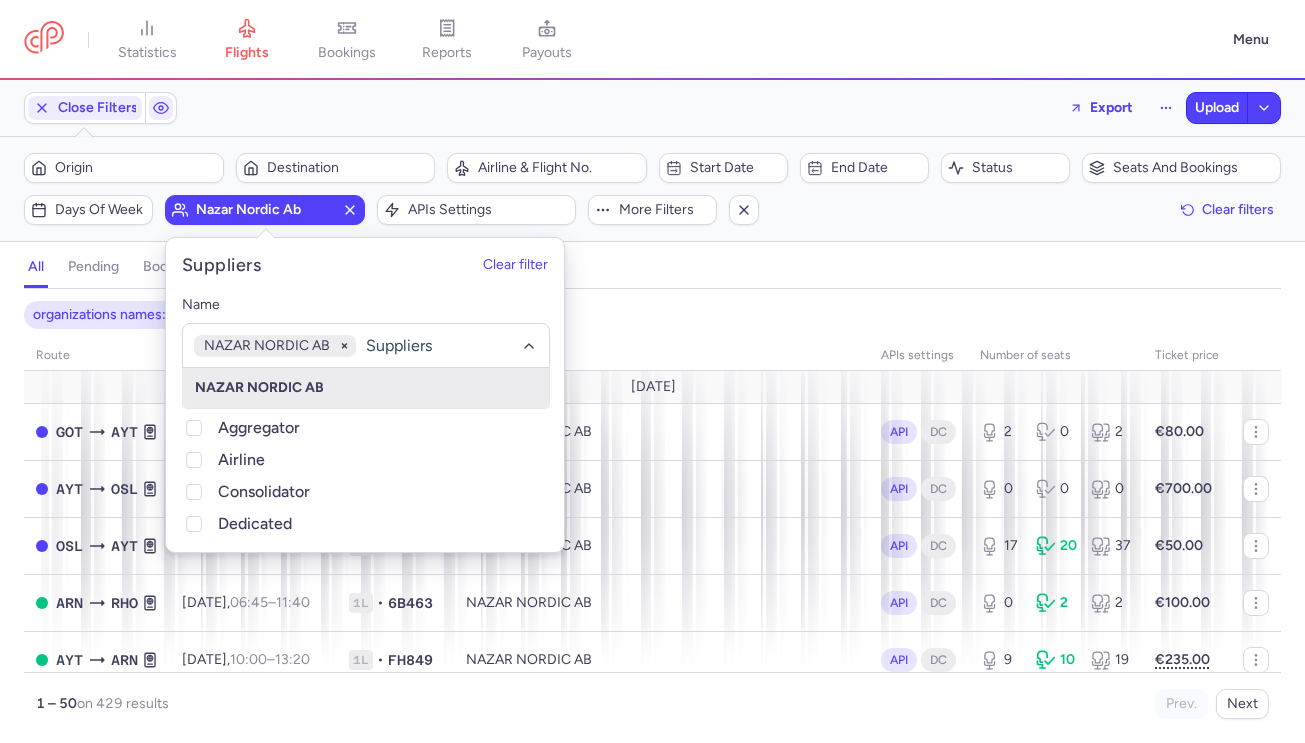 click on "organizations names: NAZAR NORDIC AB" at bounding box center [652, 315] 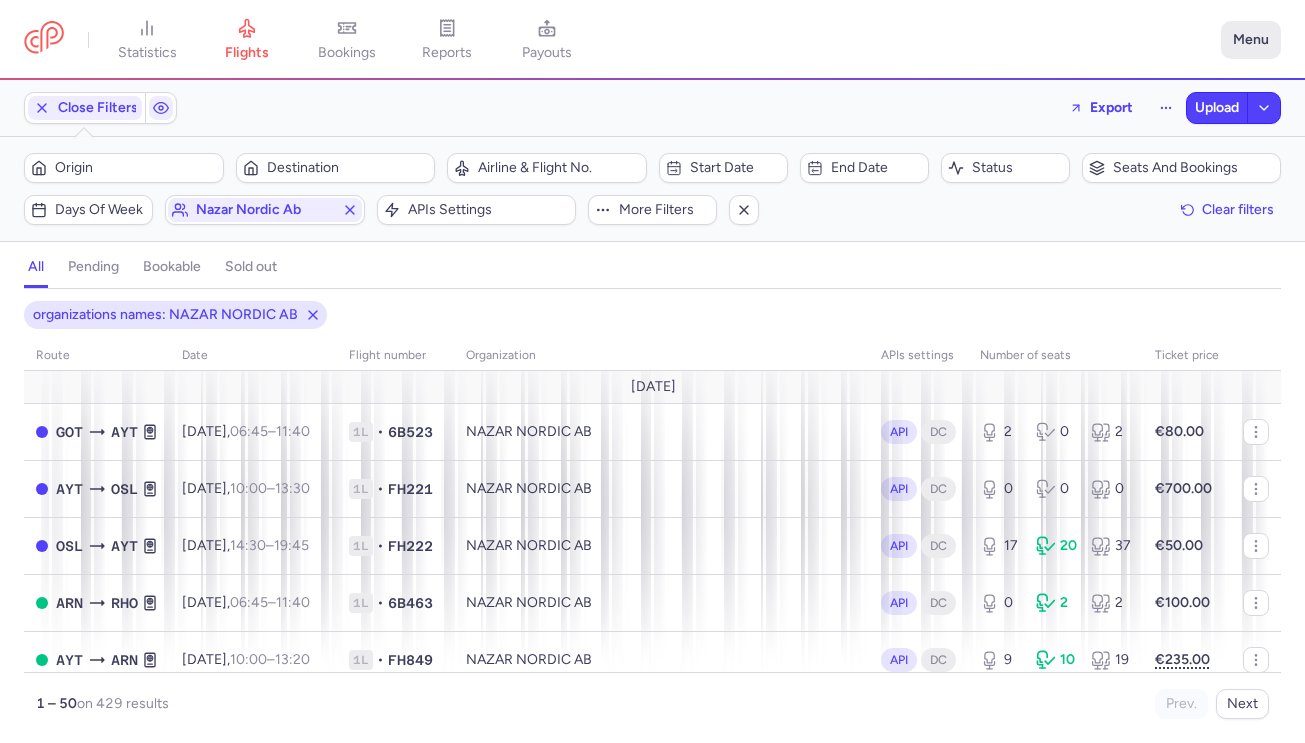 click on "Menu" at bounding box center [1251, 40] 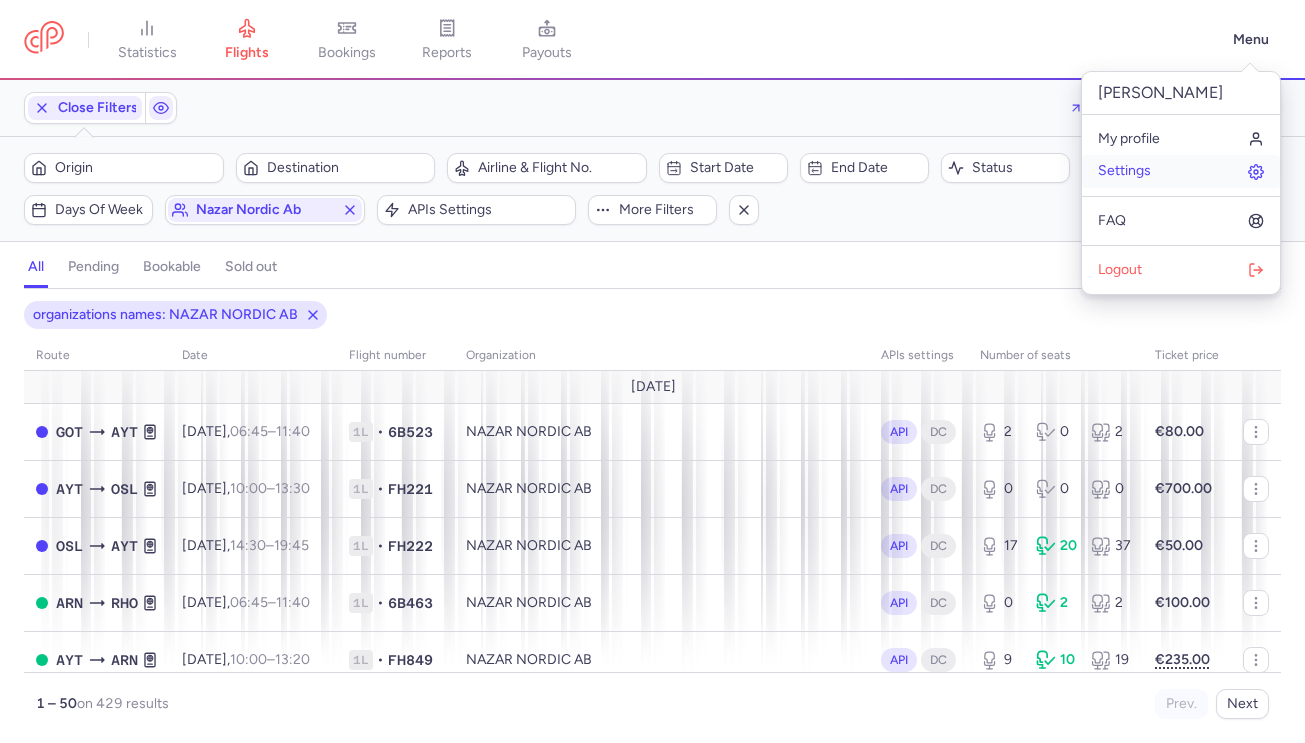 click on "Settings" at bounding box center [1181, 171] 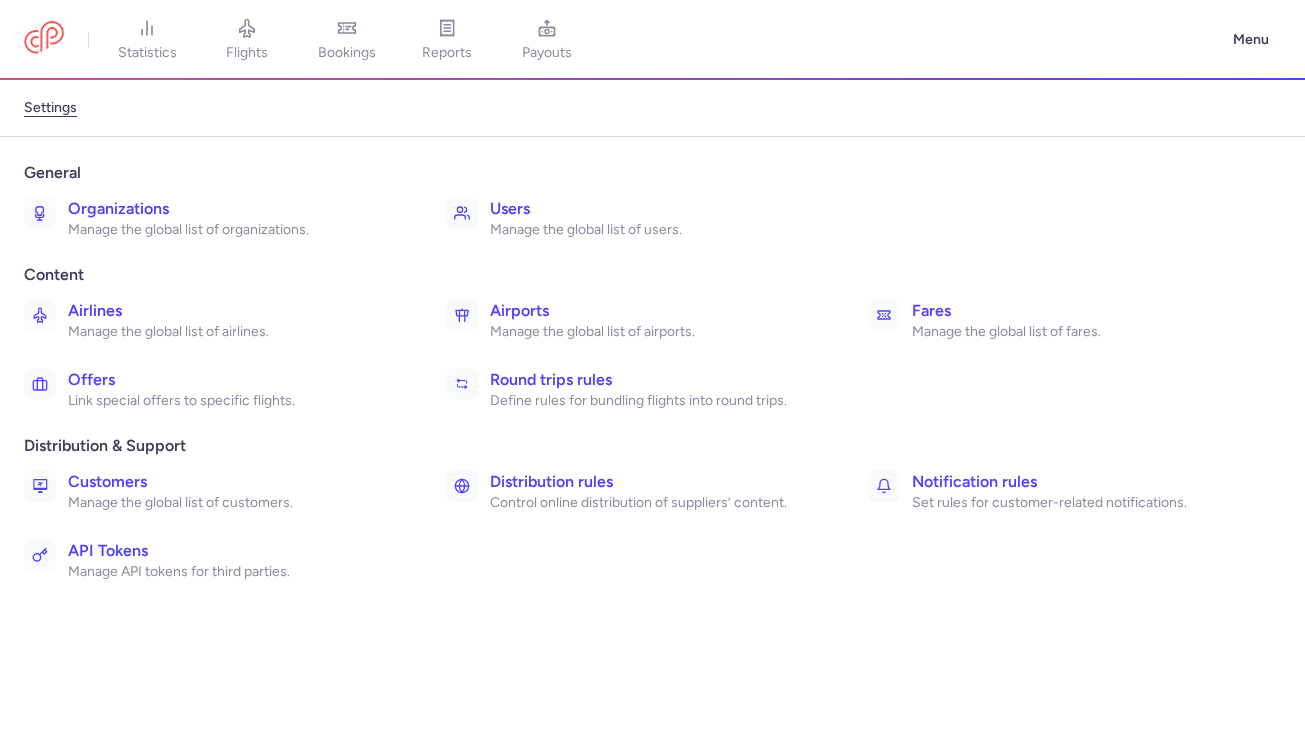 click on "Manage the global list of organizations." at bounding box center (235, 230) 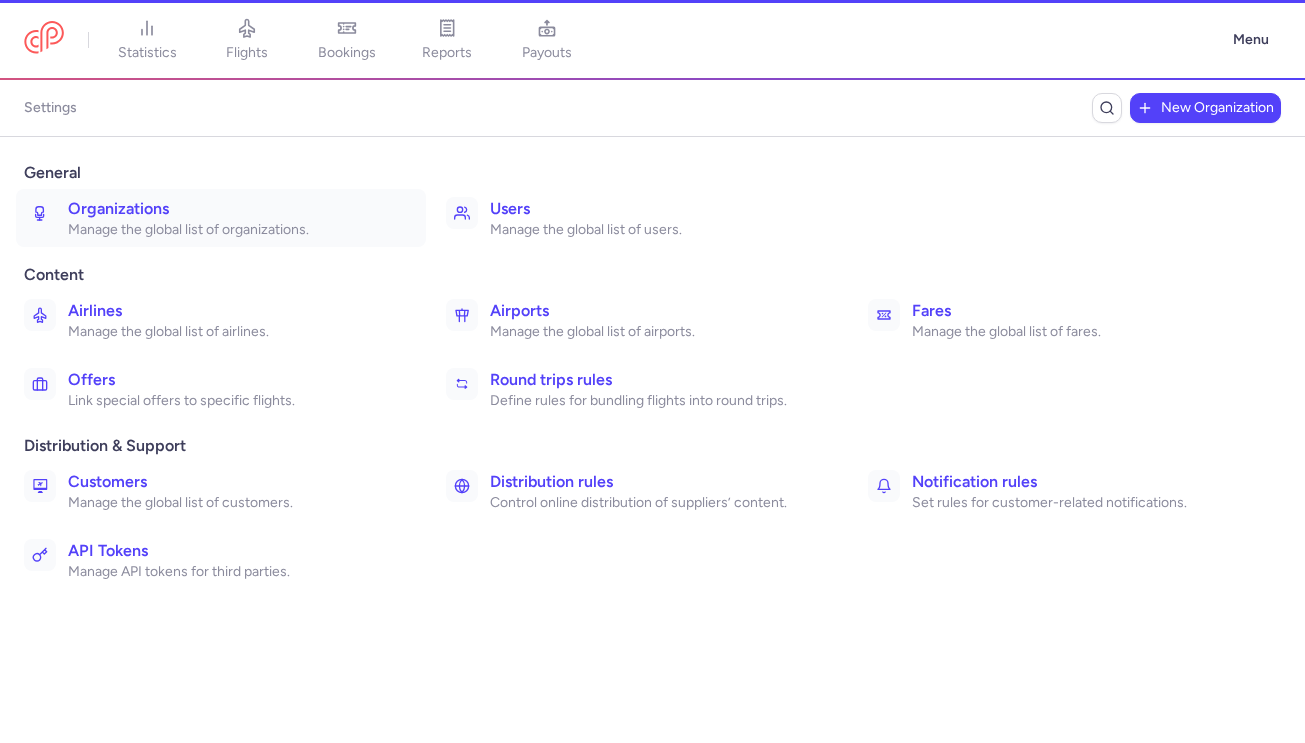 scroll, scrollTop: 0, scrollLeft: 0, axis: both 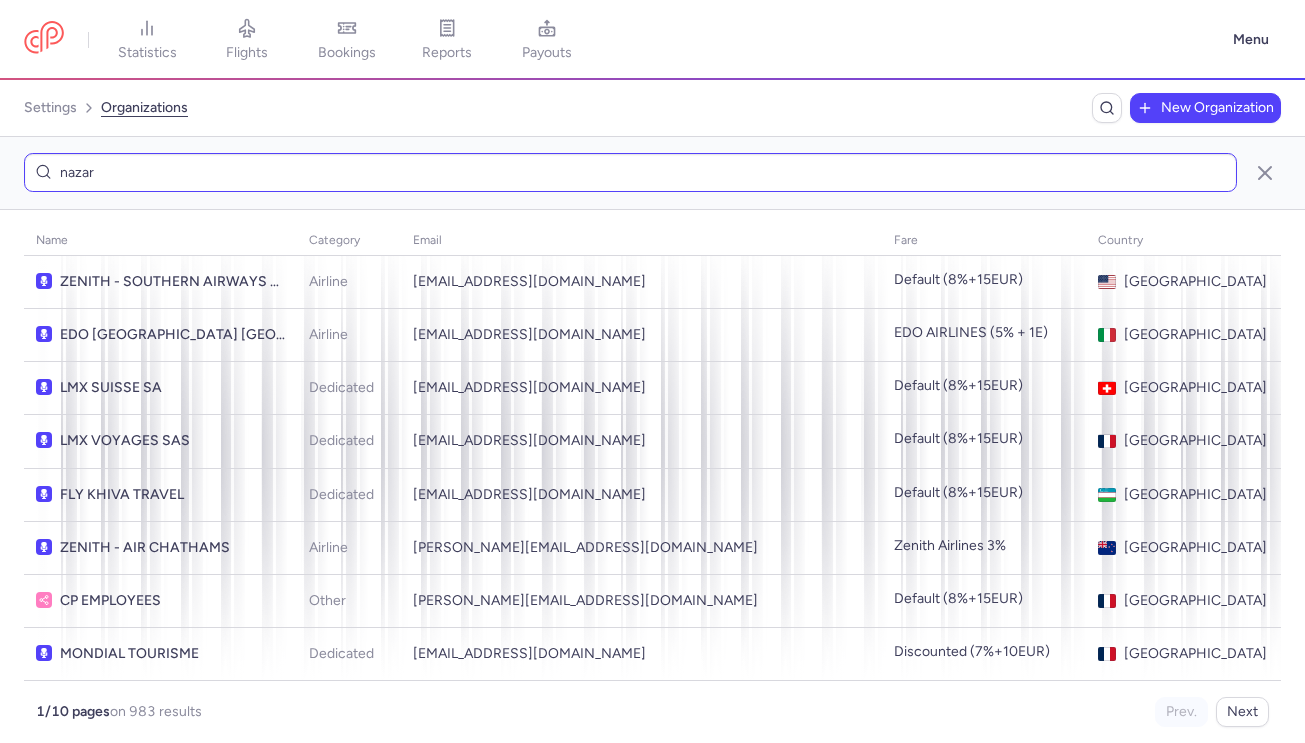 type on "nazar" 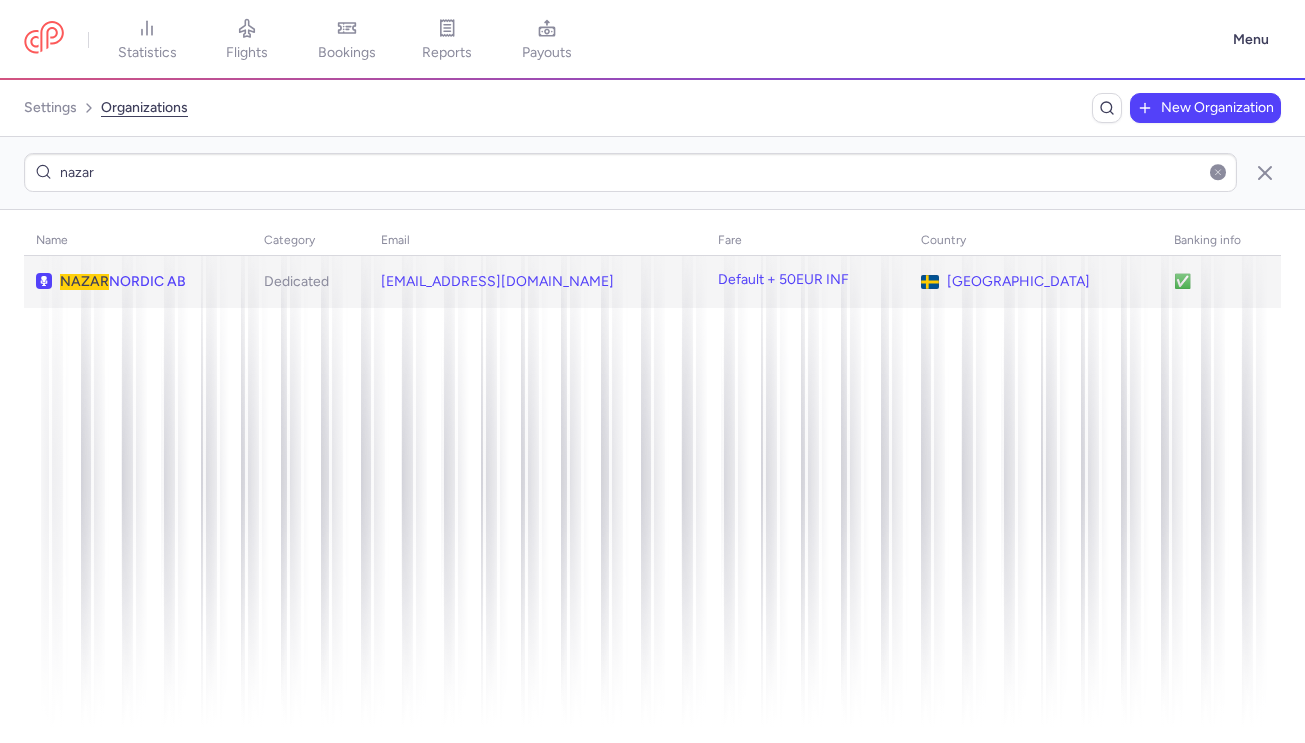 click on "NAZAR  NORDIC AB" 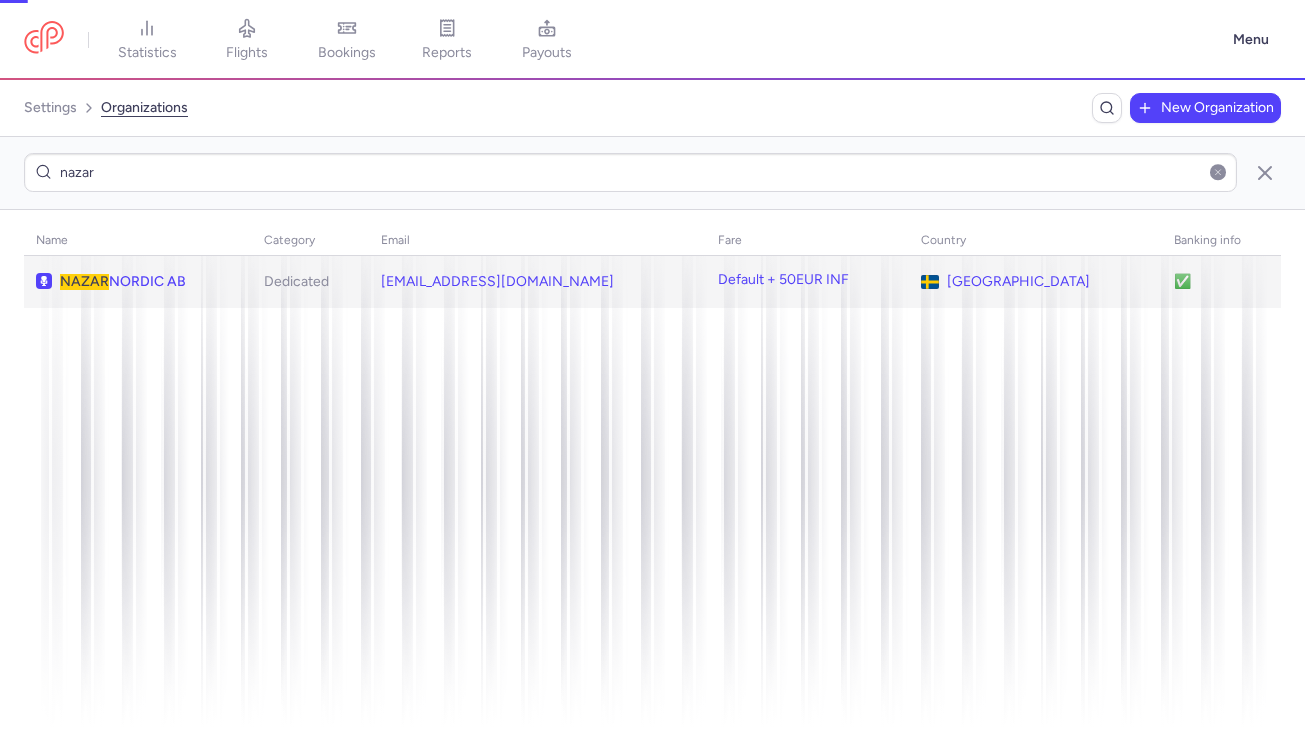 scroll, scrollTop: 0, scrollLeft: 0, axis: both 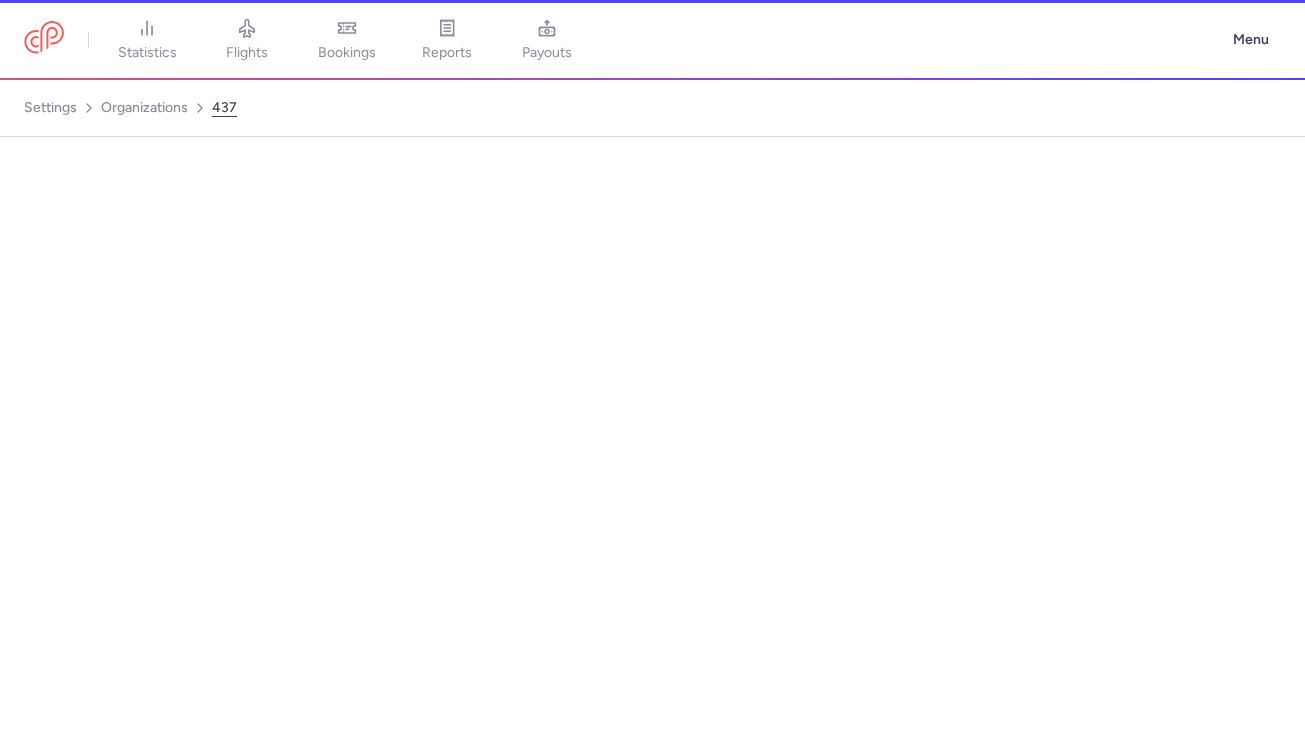 select on "DEDICATED" 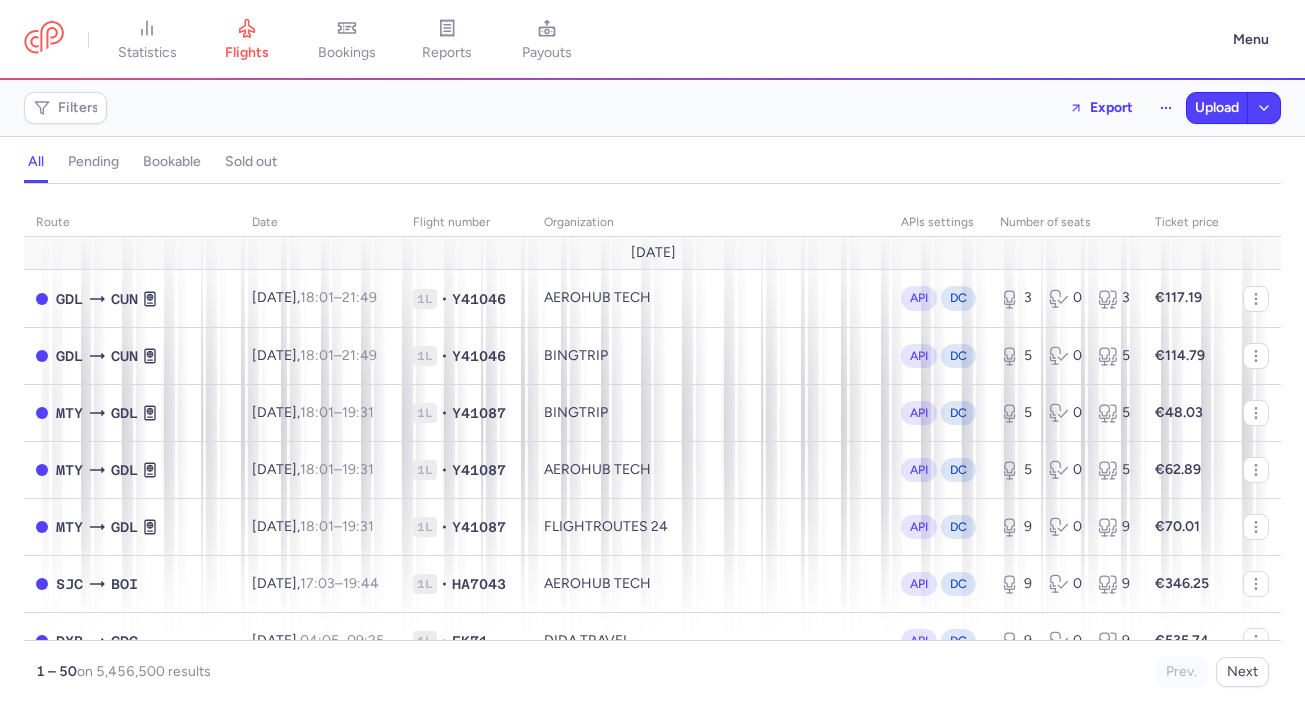 scroll, scrollTop: 0, scrollLeft: 0, axis: both 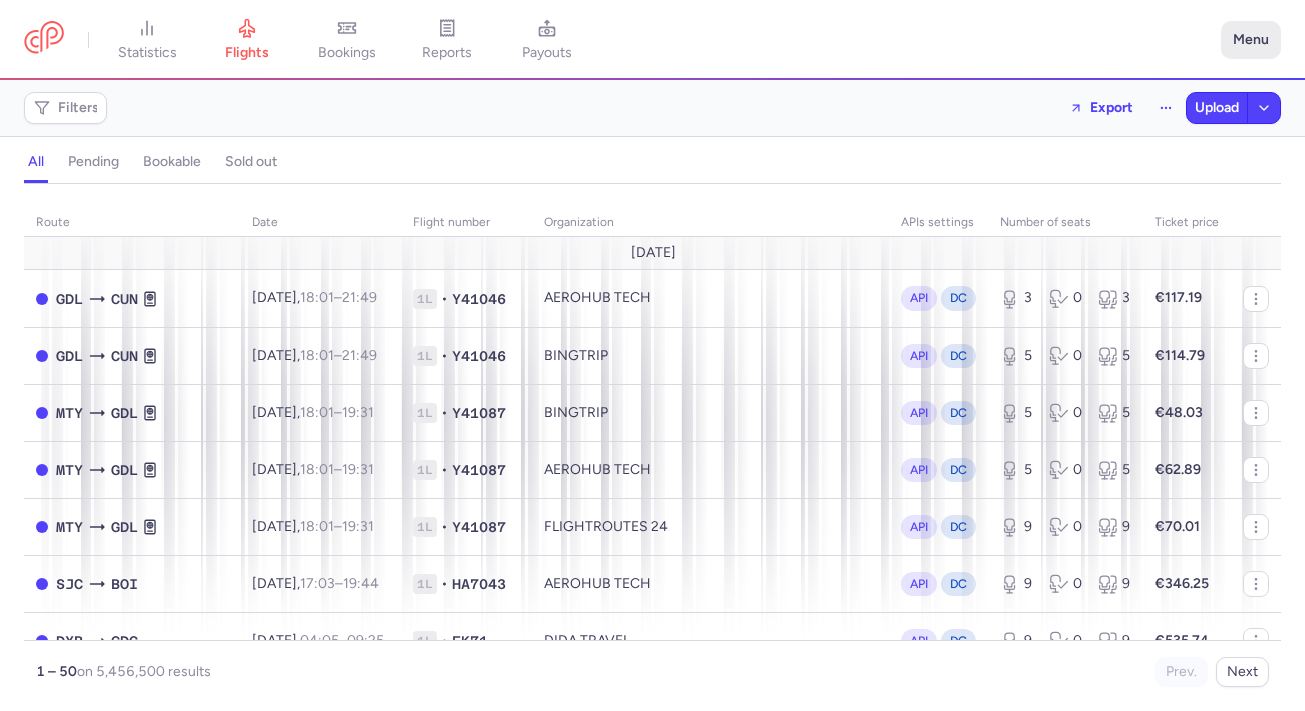 click on "Menu" at bounding box center [1251, 40] 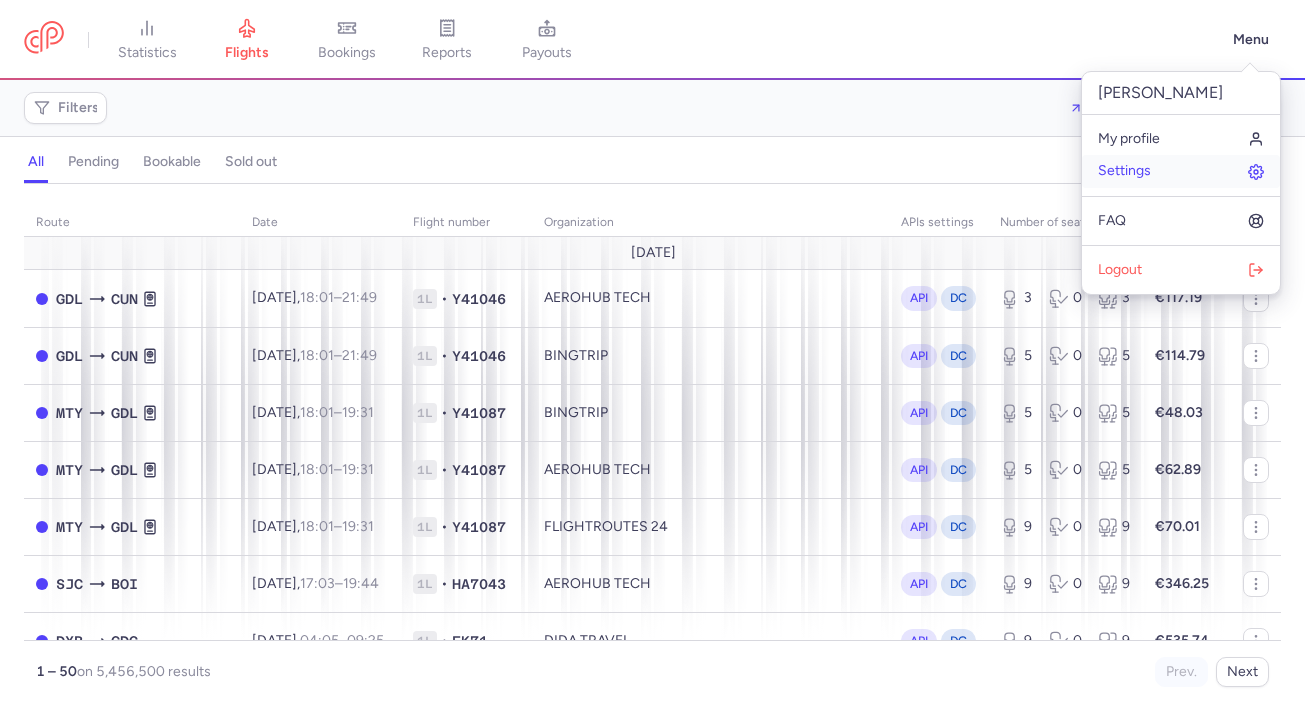 click on "Settings" at bounding box center [1181, 171] 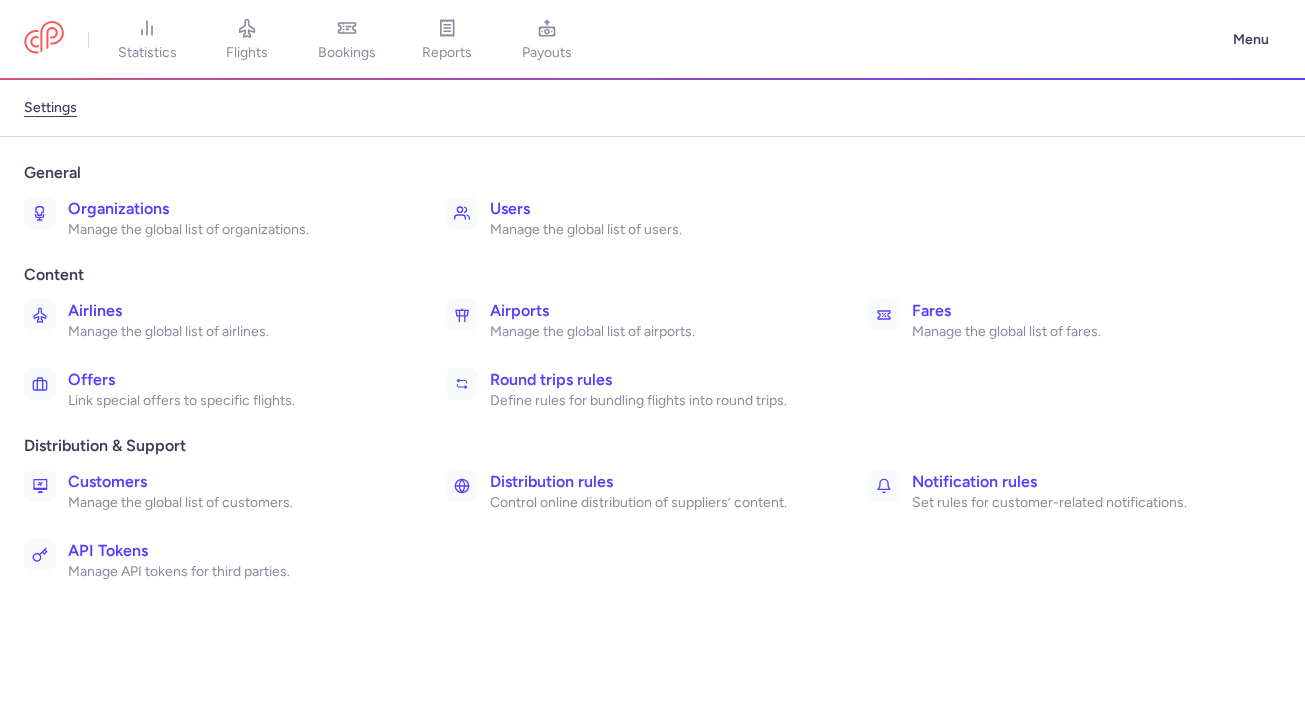 click on "Organizations" at bounding box center [235, 209] 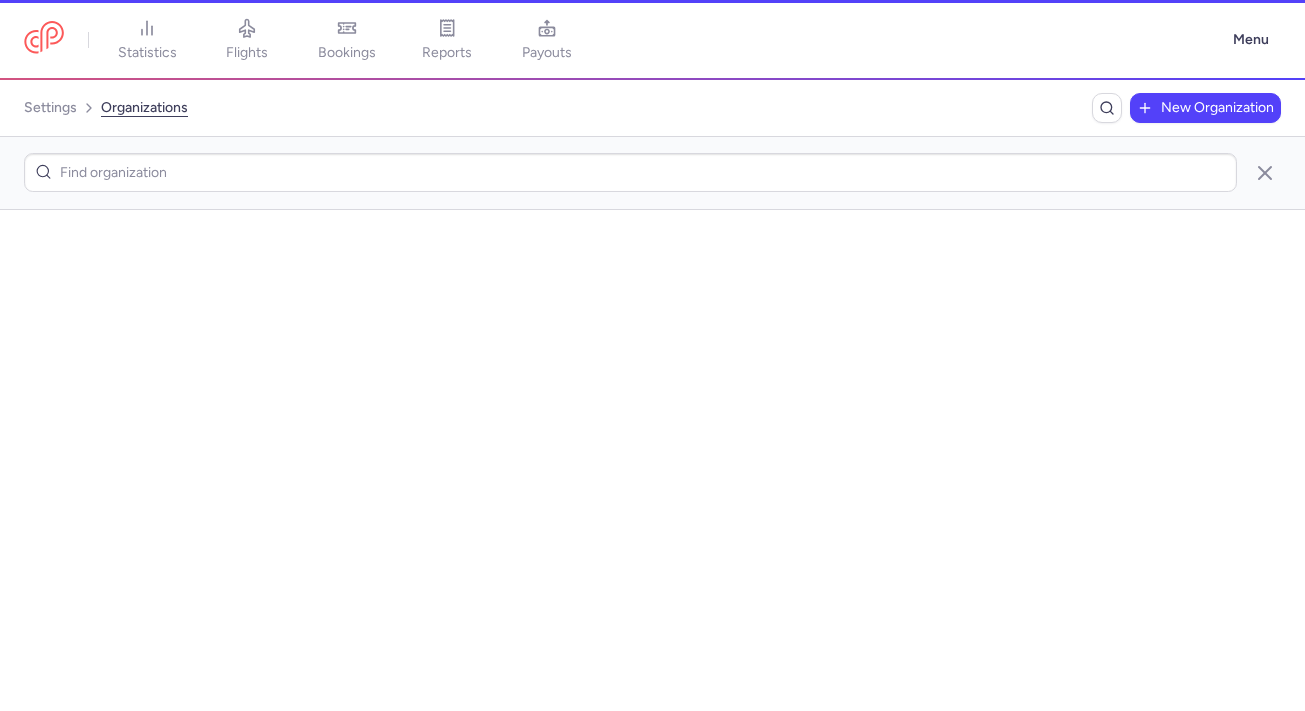 scroll, scrollTop: 0, scrollLeft: 0, axis: both 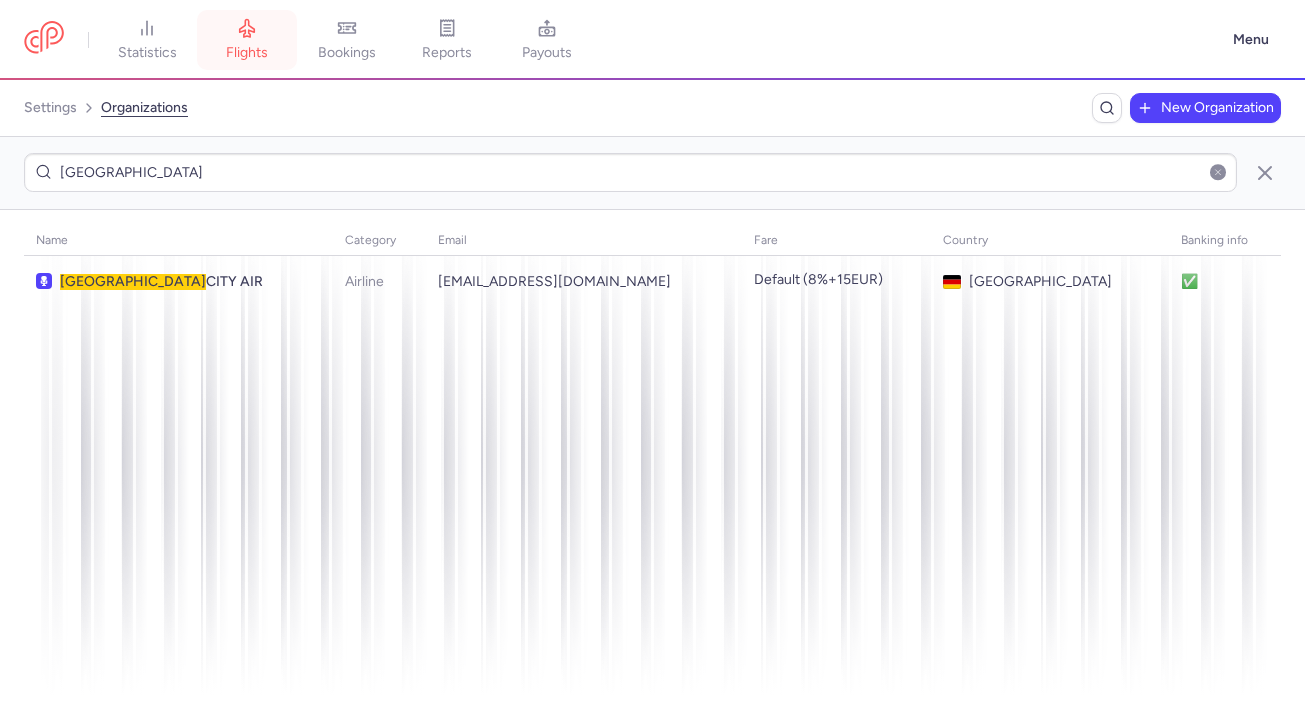 type on "[GEOGRAPHIC_DATA]" 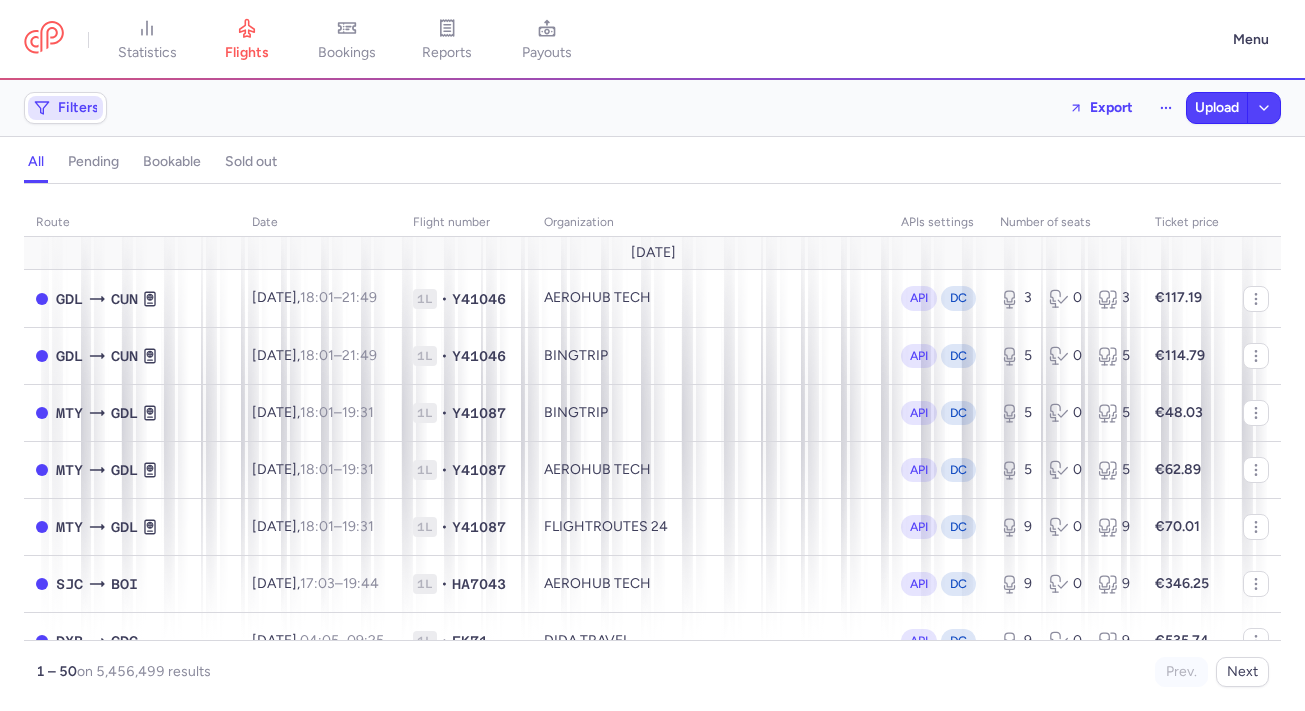 click on "Filters" at bounding box center (65, 108) 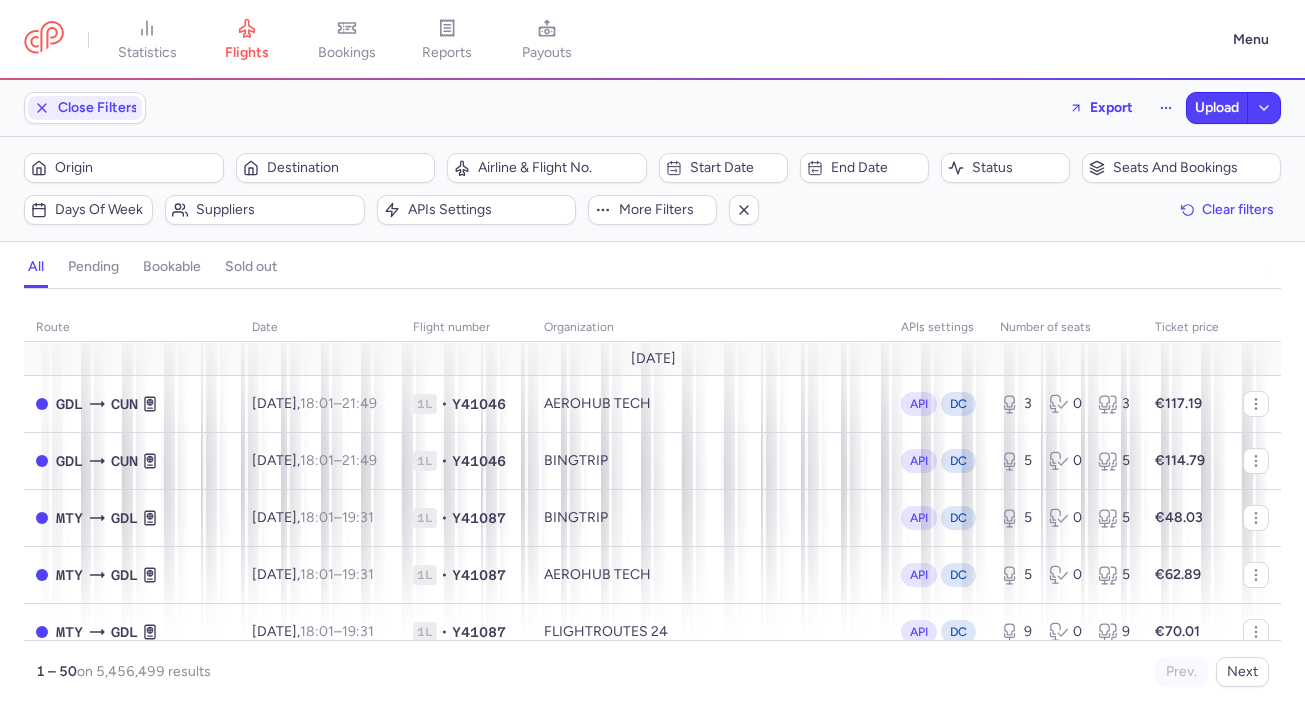 scroll, scrollTop: 0, scrollLeft: 0, axis: both 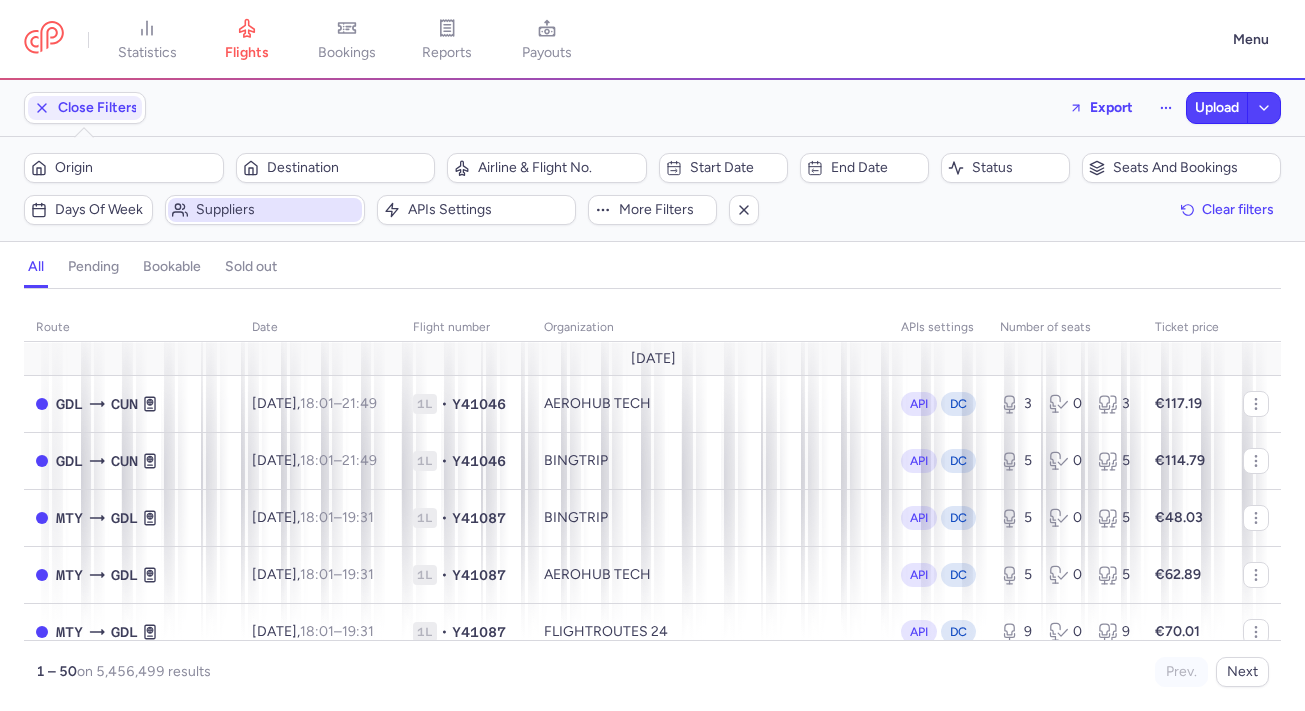 click on "Suppliers" 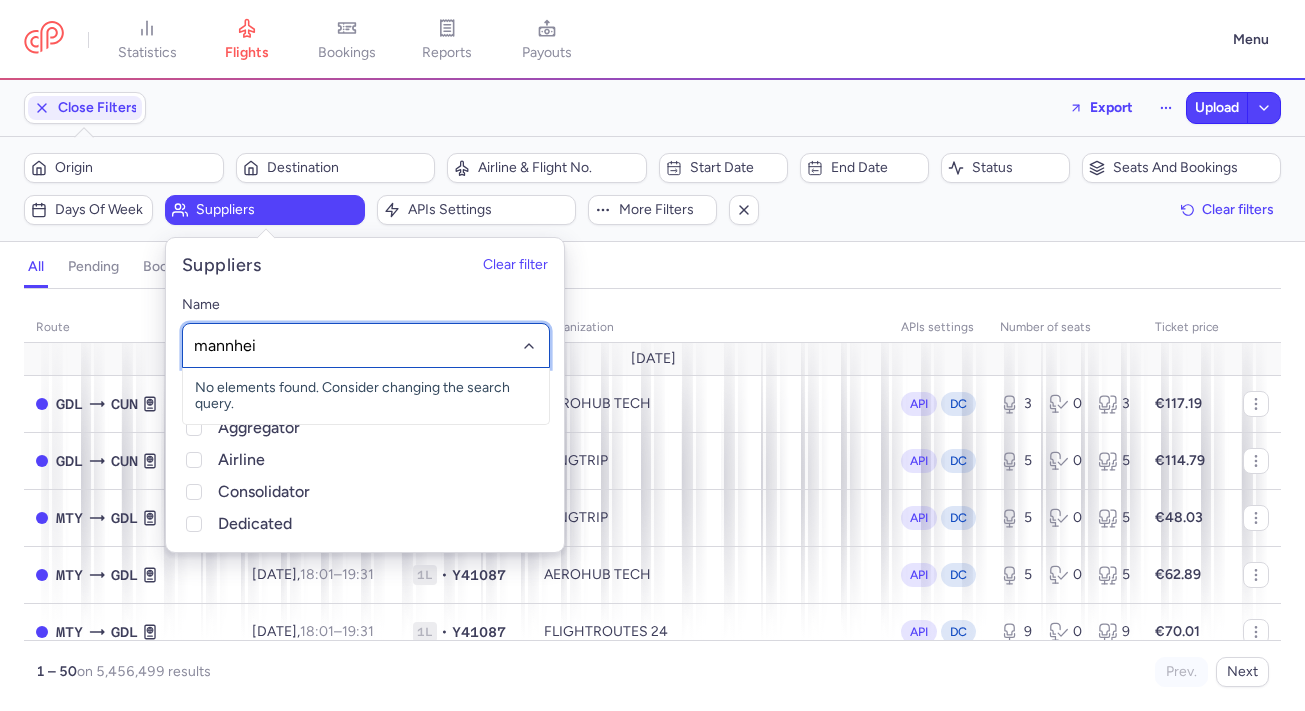 type on "[GEOGRAPHIC_DATA]" 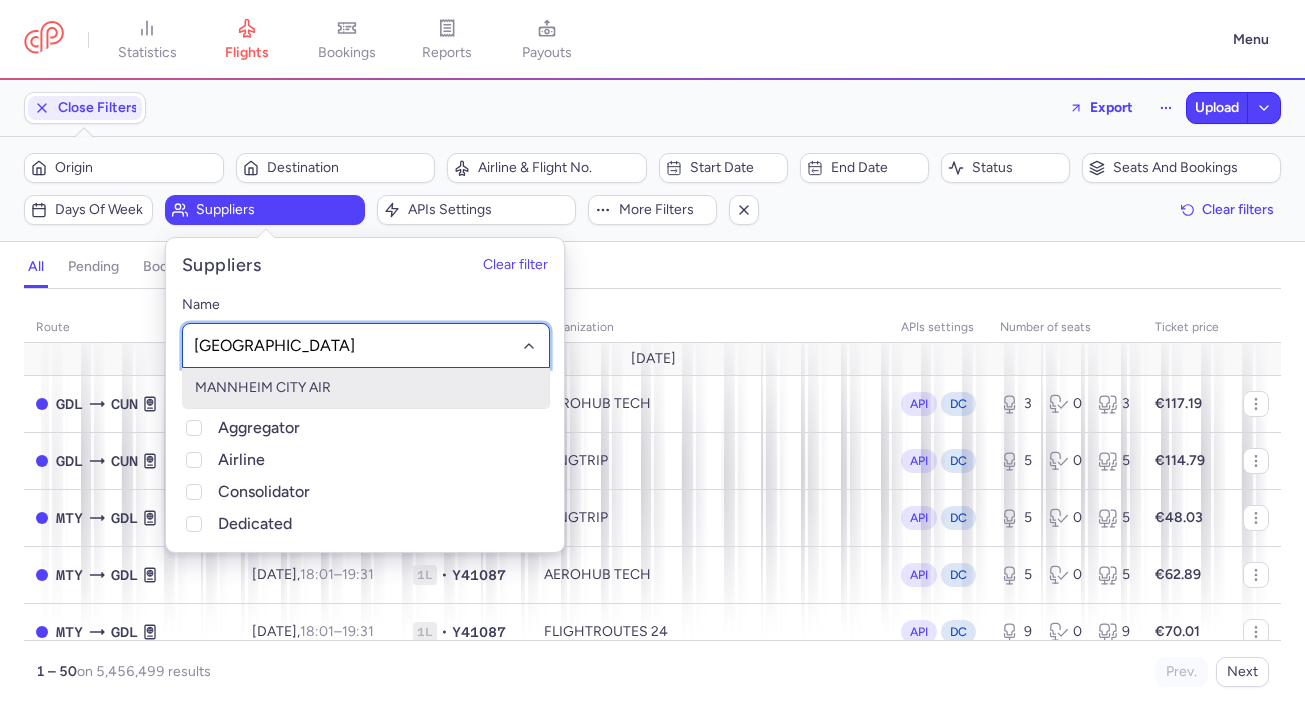 click on "MANNHEIM CITY AIR" at bounding box center [366, 388] 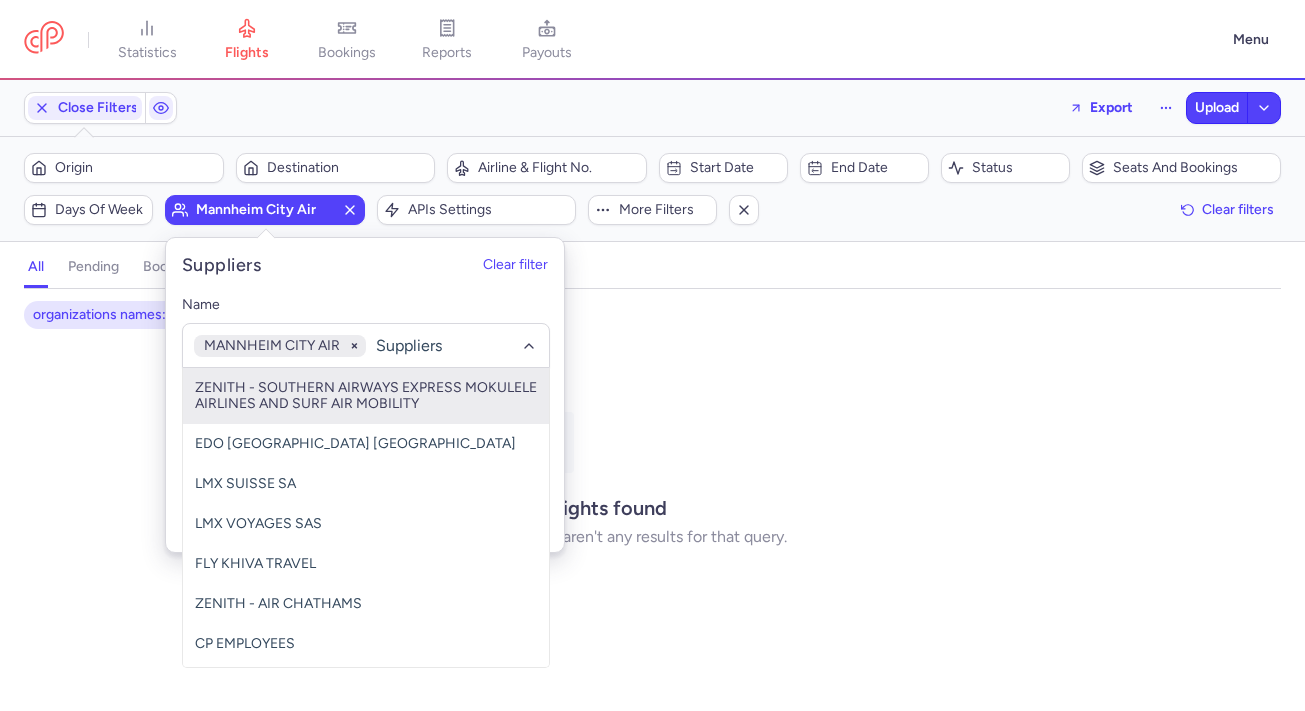 click on "all pending bookable sold out" at bounding box center [652, 271] 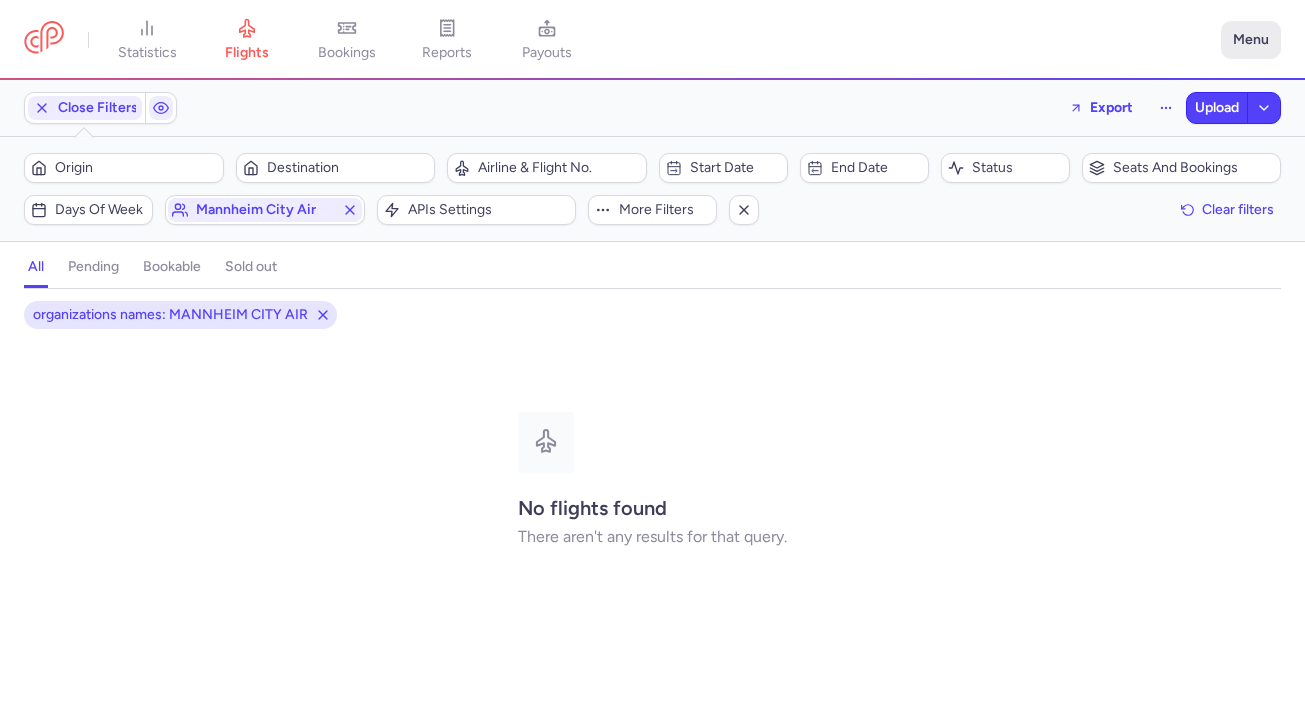 click on "Menu" at bounding box center (1251, 40) 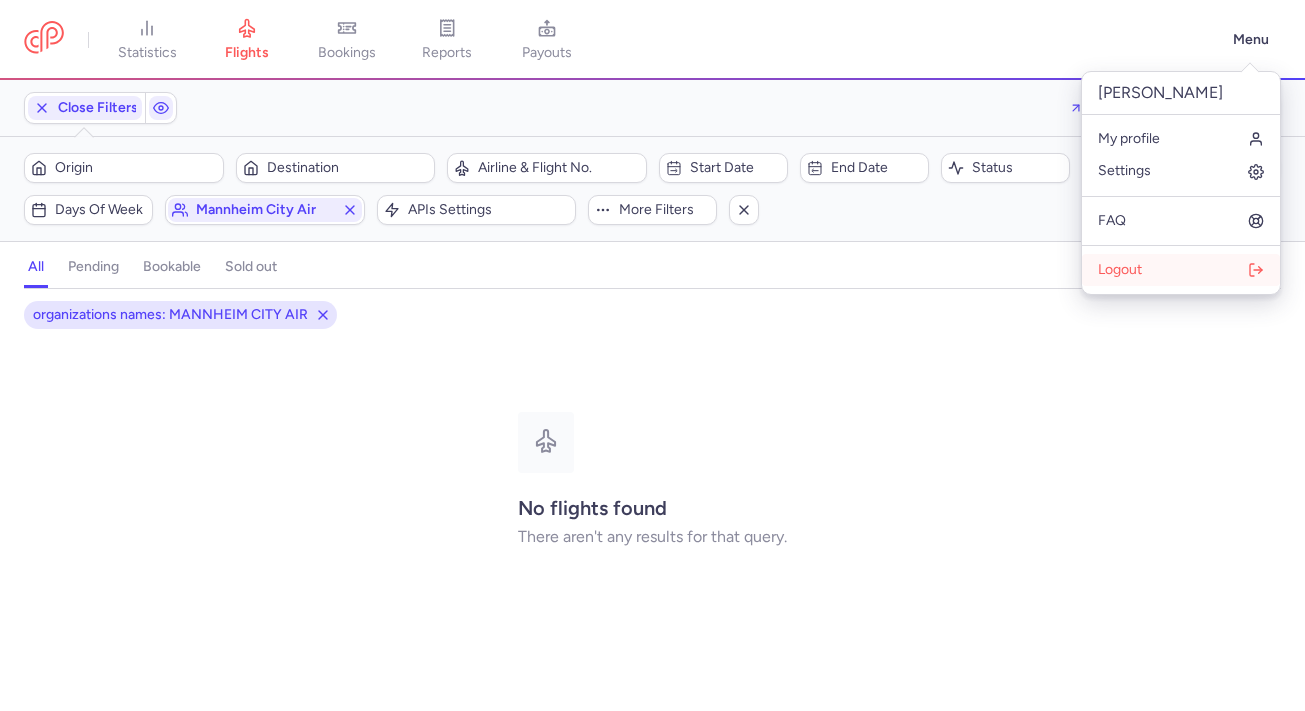 click on "Logout" at bounding box center (1181, 270) 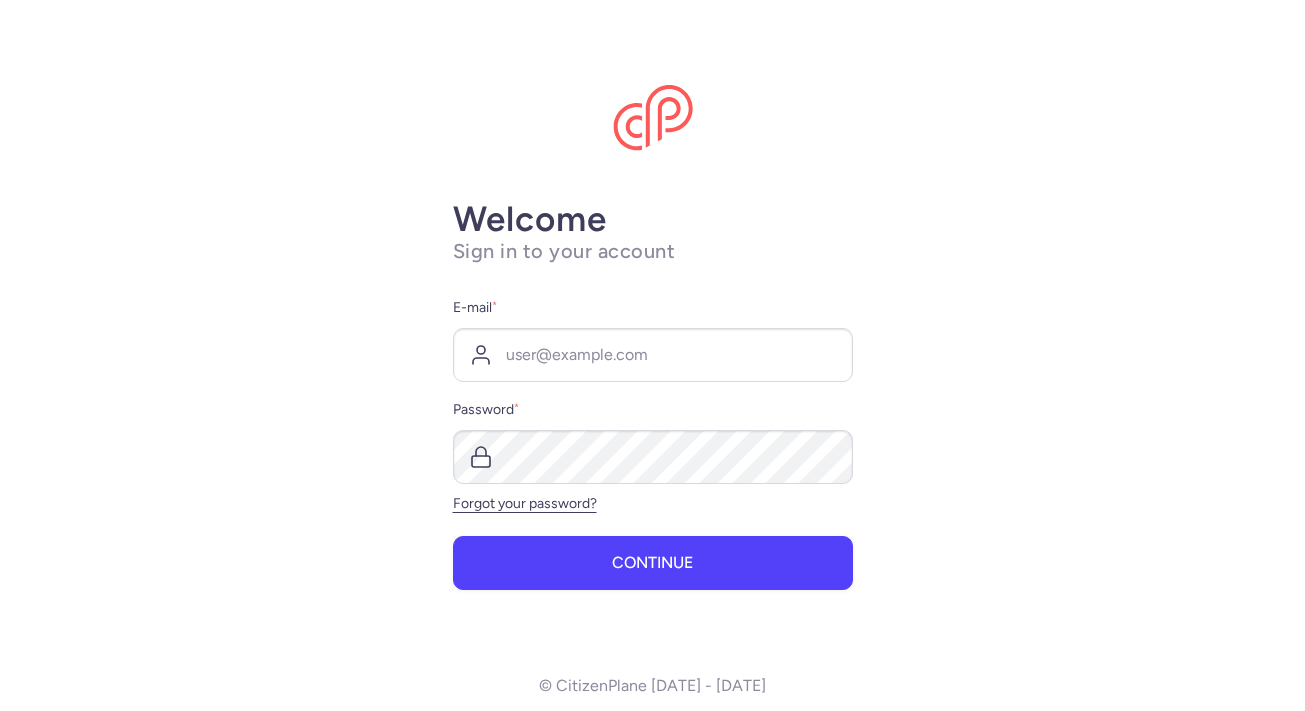 scroll, scrollTop: 0, scrollLeft: 0, axis: both 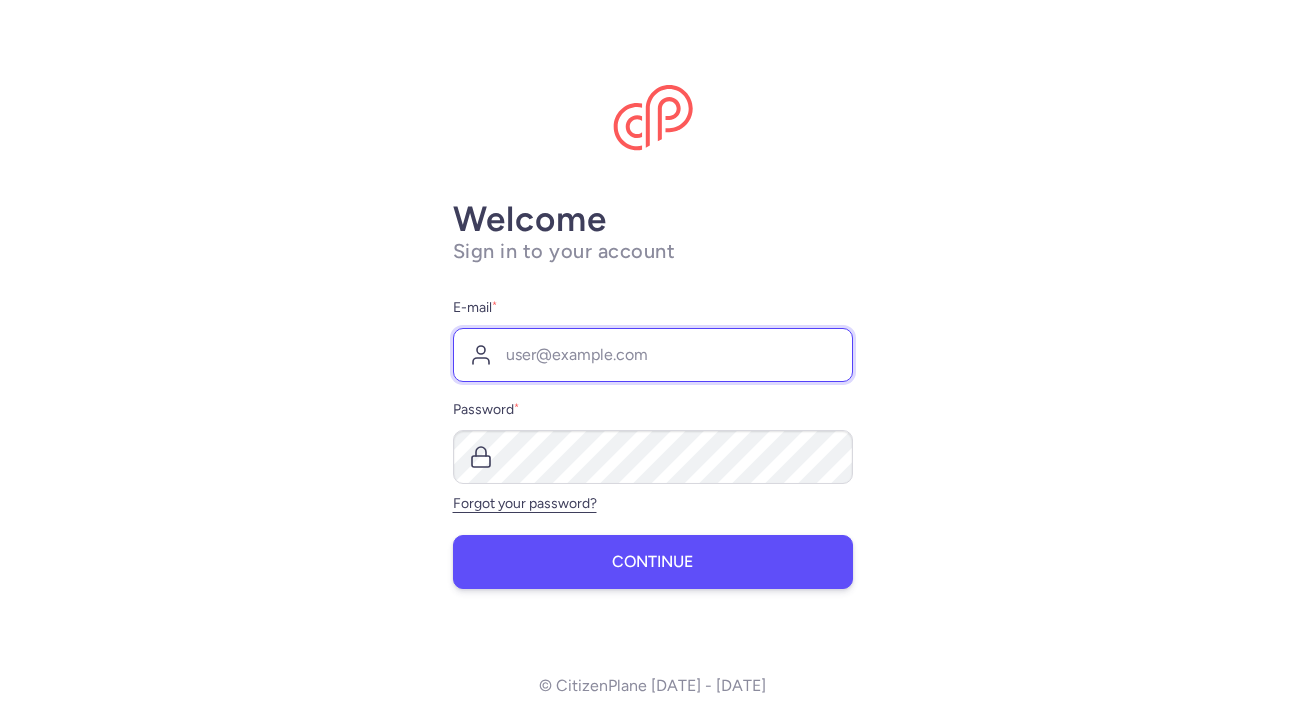 type on "[PERSON_NAME][EMAIL_ADDRESS][DOMAIN_NAME]" 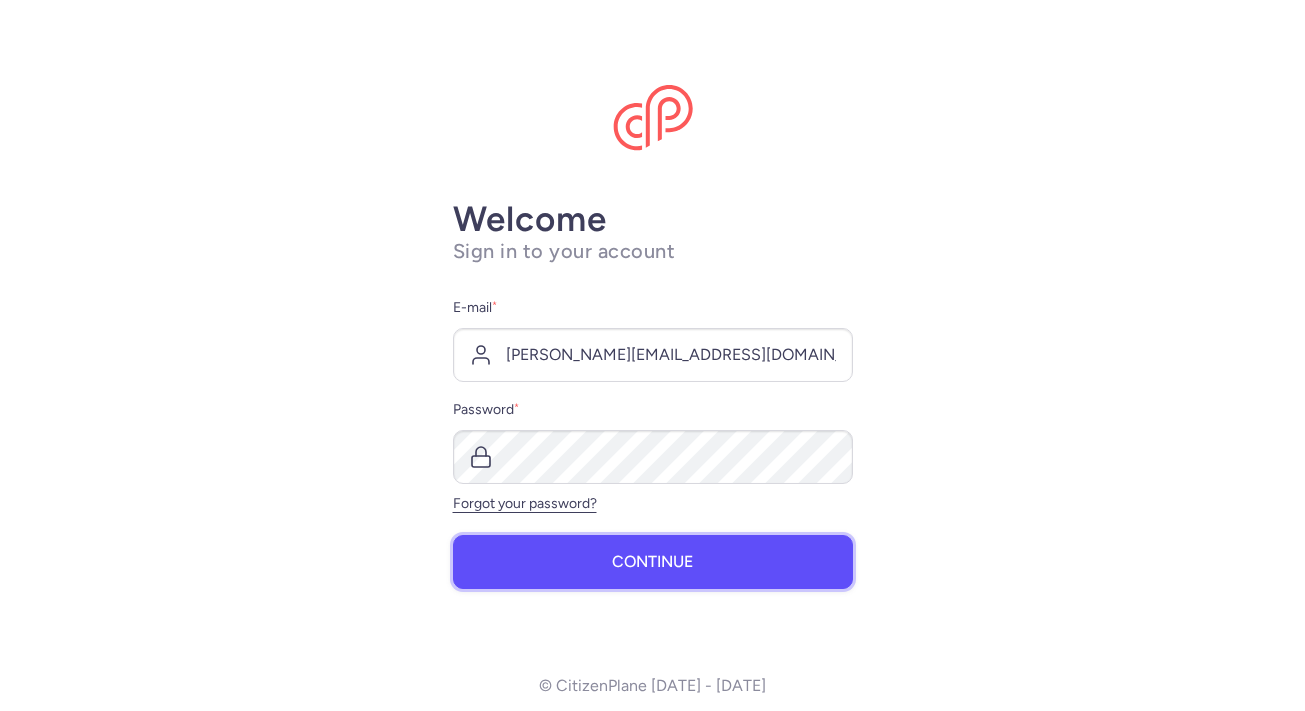 click on "Continue" at bounding box center [652, 562] 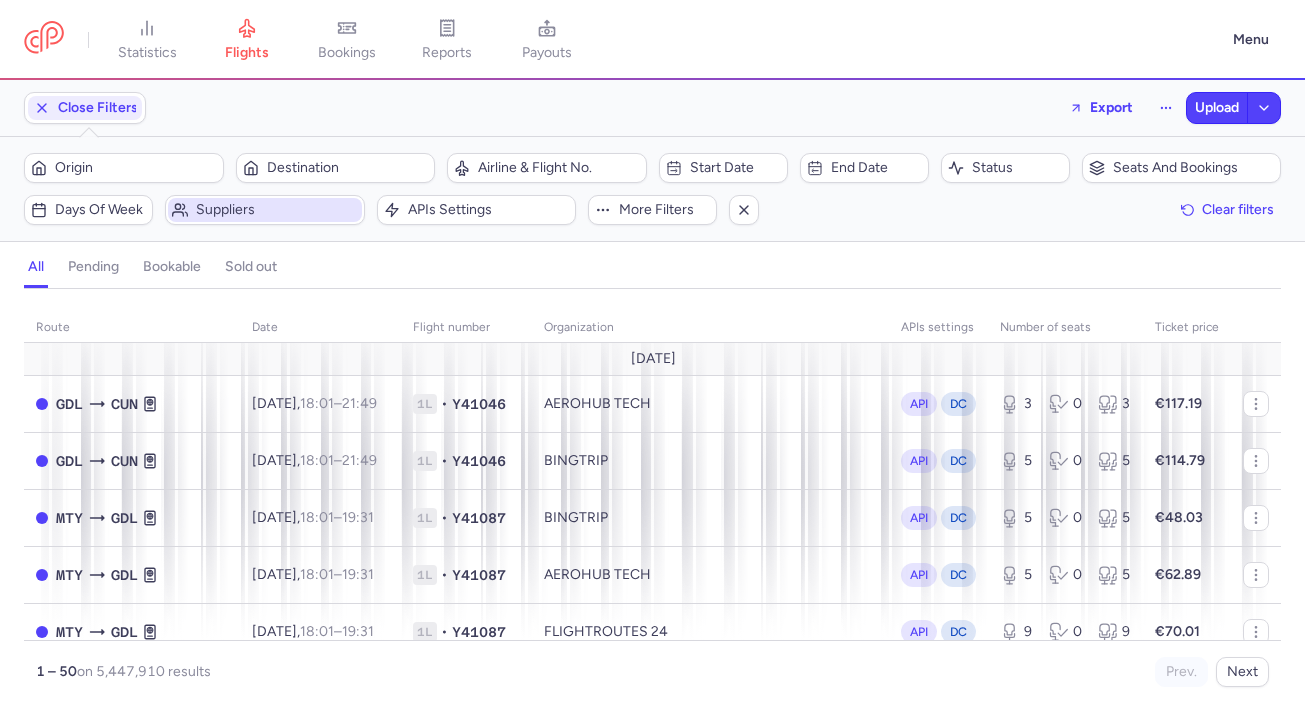 click on "Suppliers" at bounding box center [265, 210] 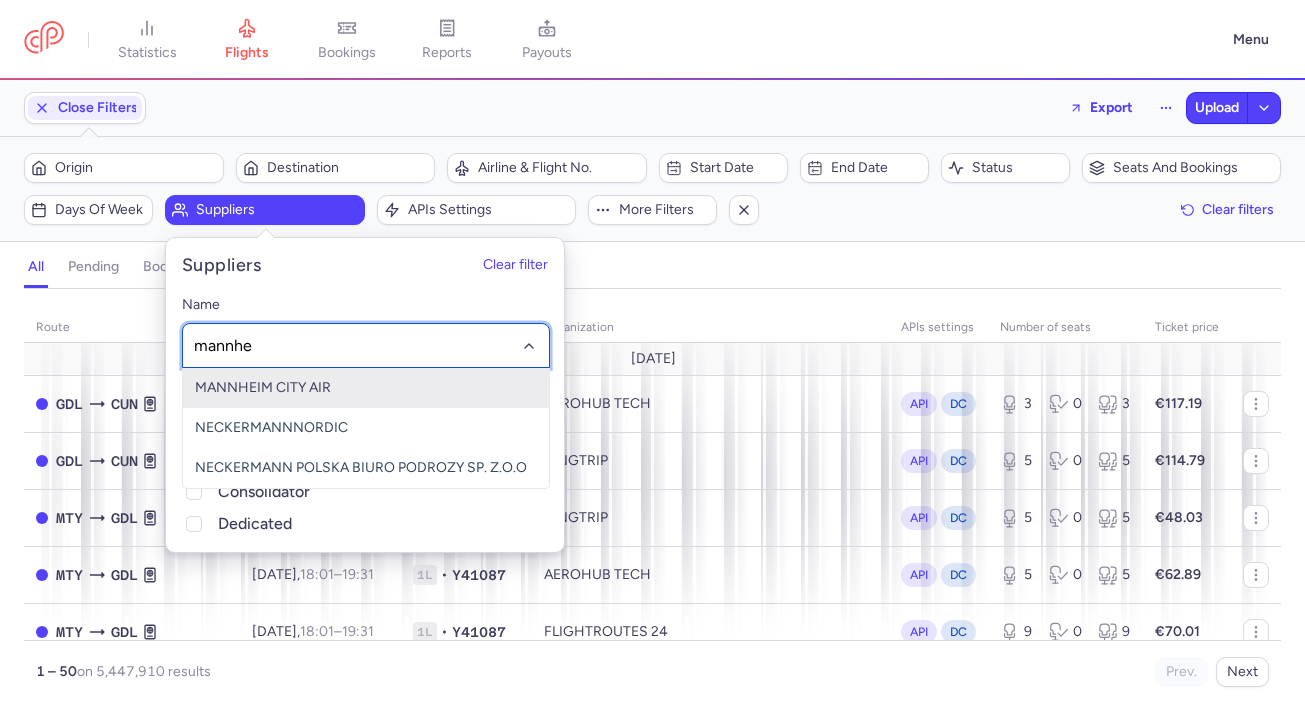 type on "mannhei" 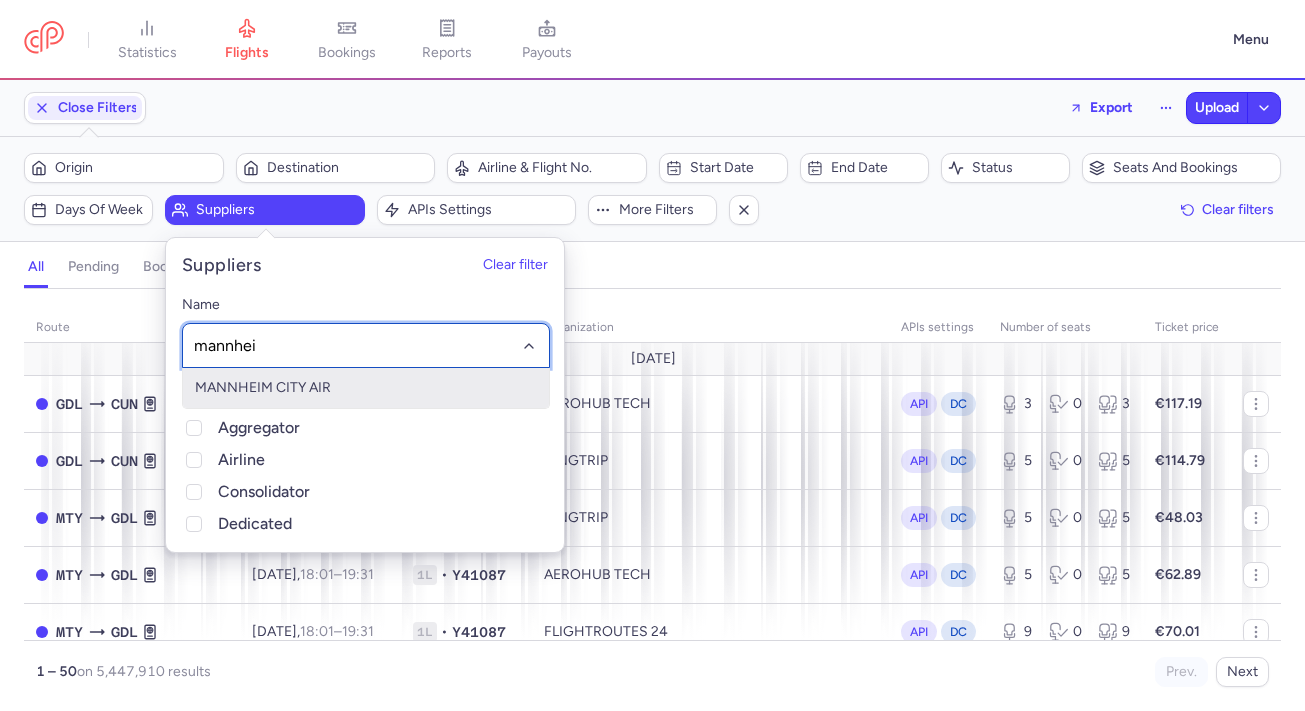 click on "MANNHEIM CITY AIR" at bounding box center (366, 388) 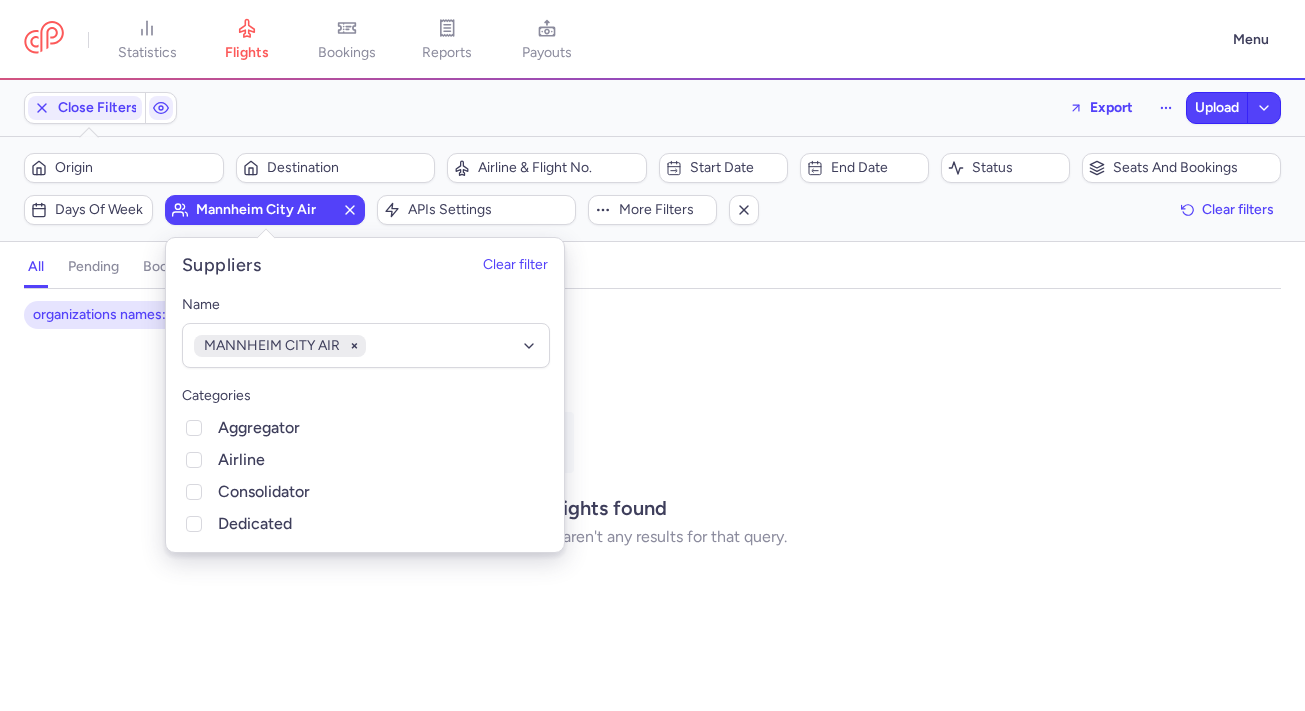 click on "all pending bookable sold out 1" at bounding box center (652, 267) 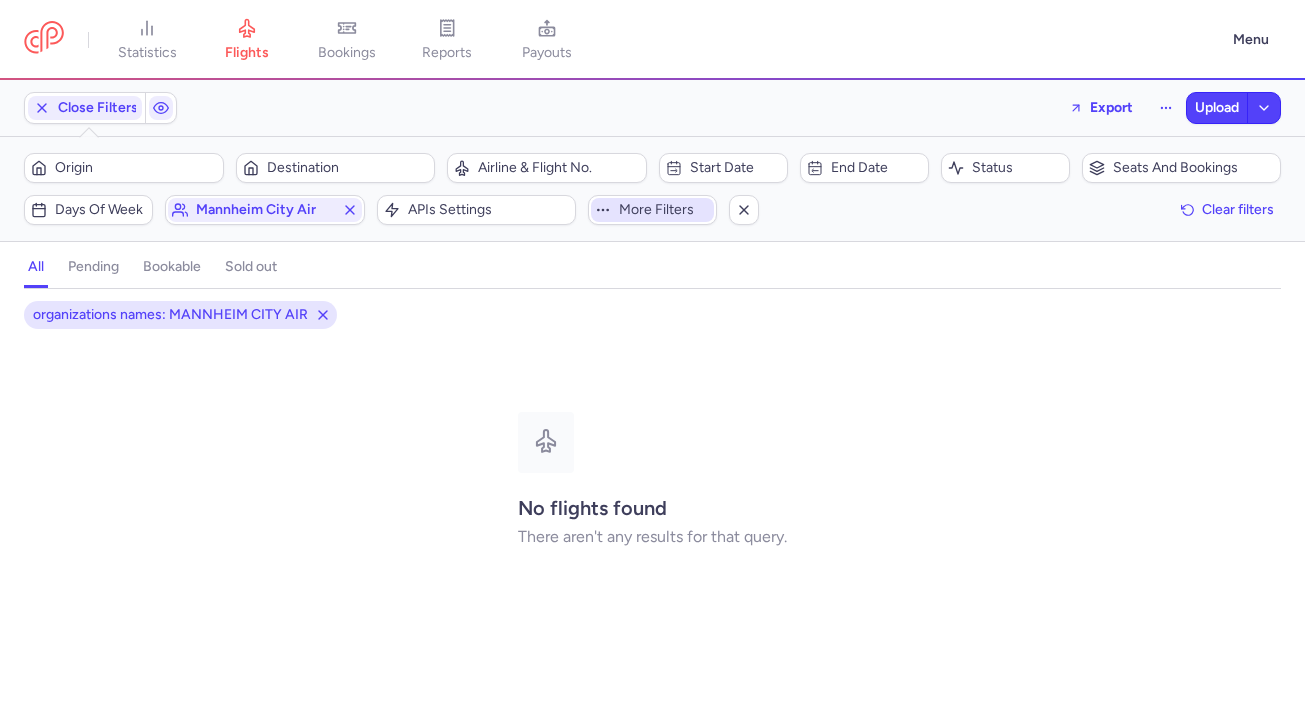 click on "More filters" at bounding box center (664, 210) 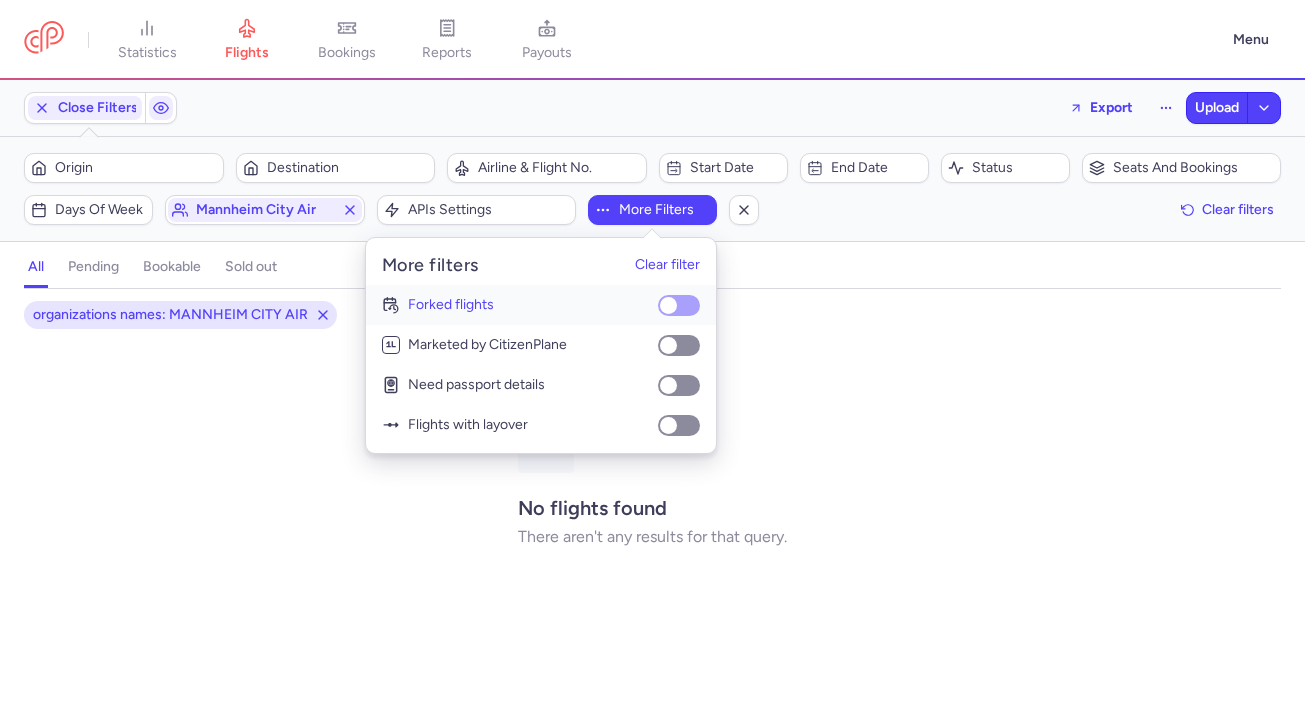 click on "Forked flights" at bounding box center (679, 305) 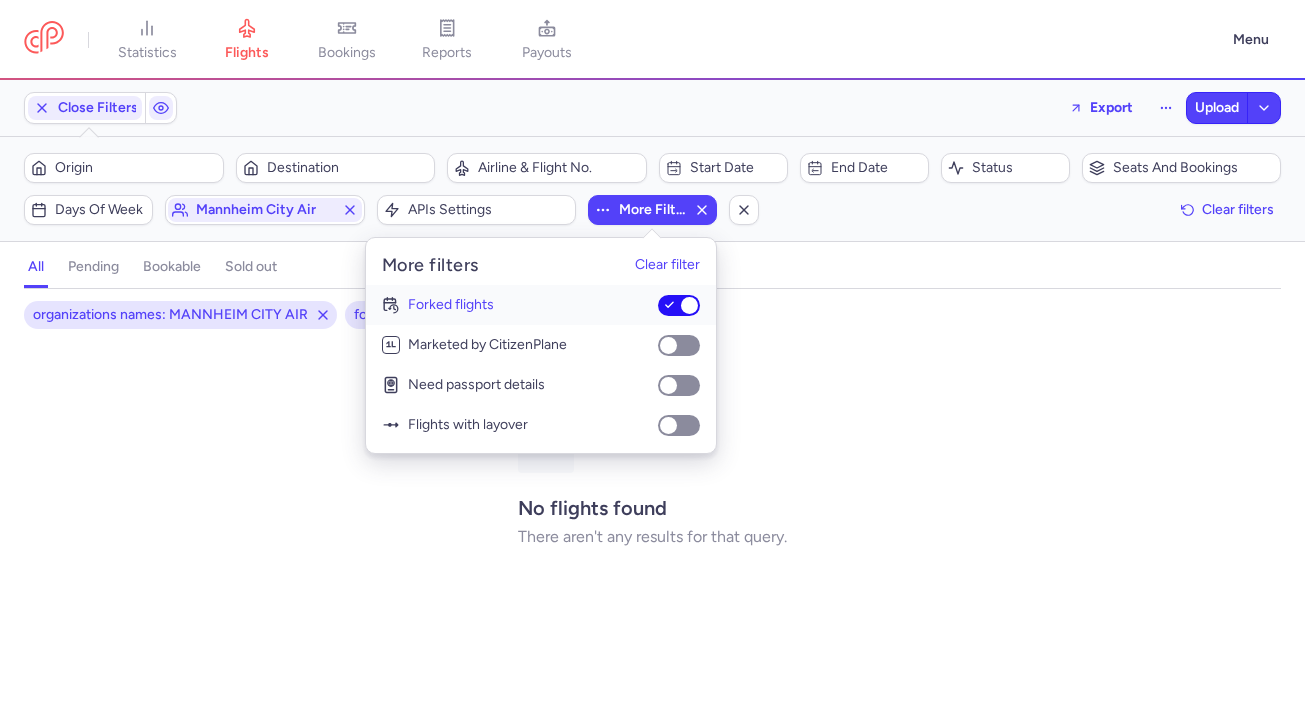 click on "Forked flights" at bounding box center [679, 305] 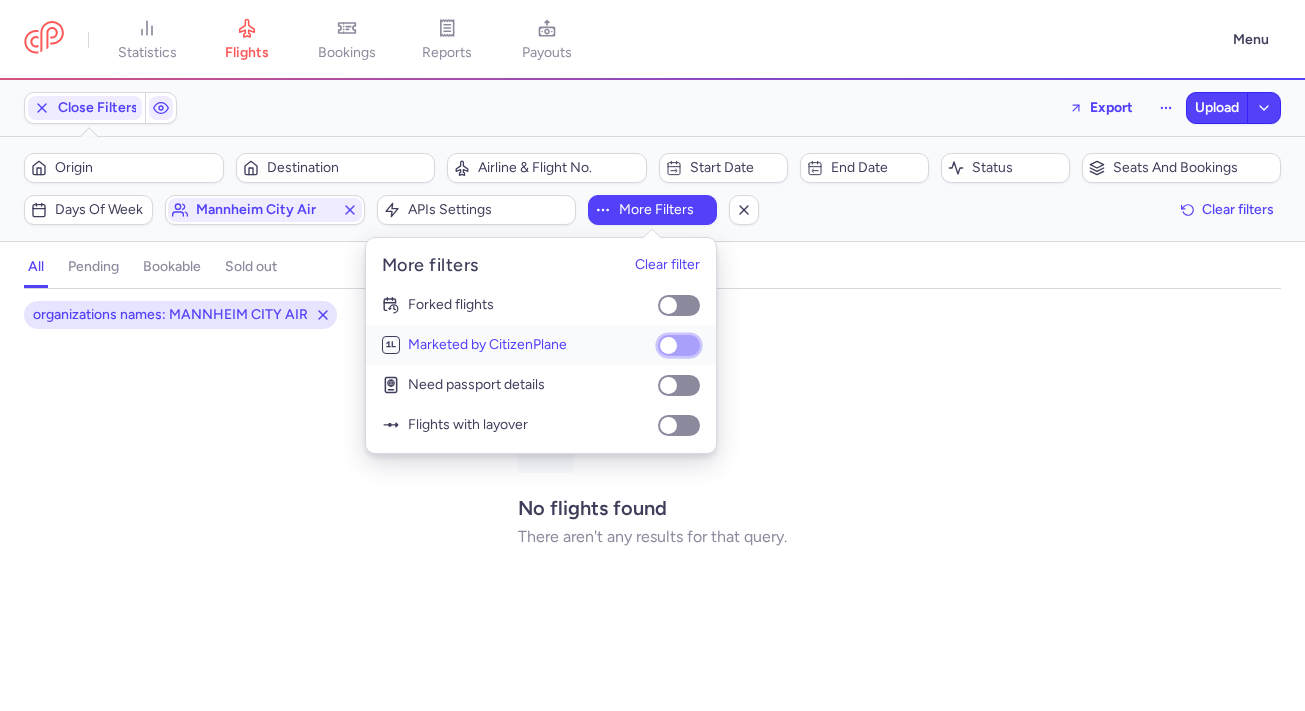 click on "Marketed by CitizenPlane" at bounding box center [679, 345] 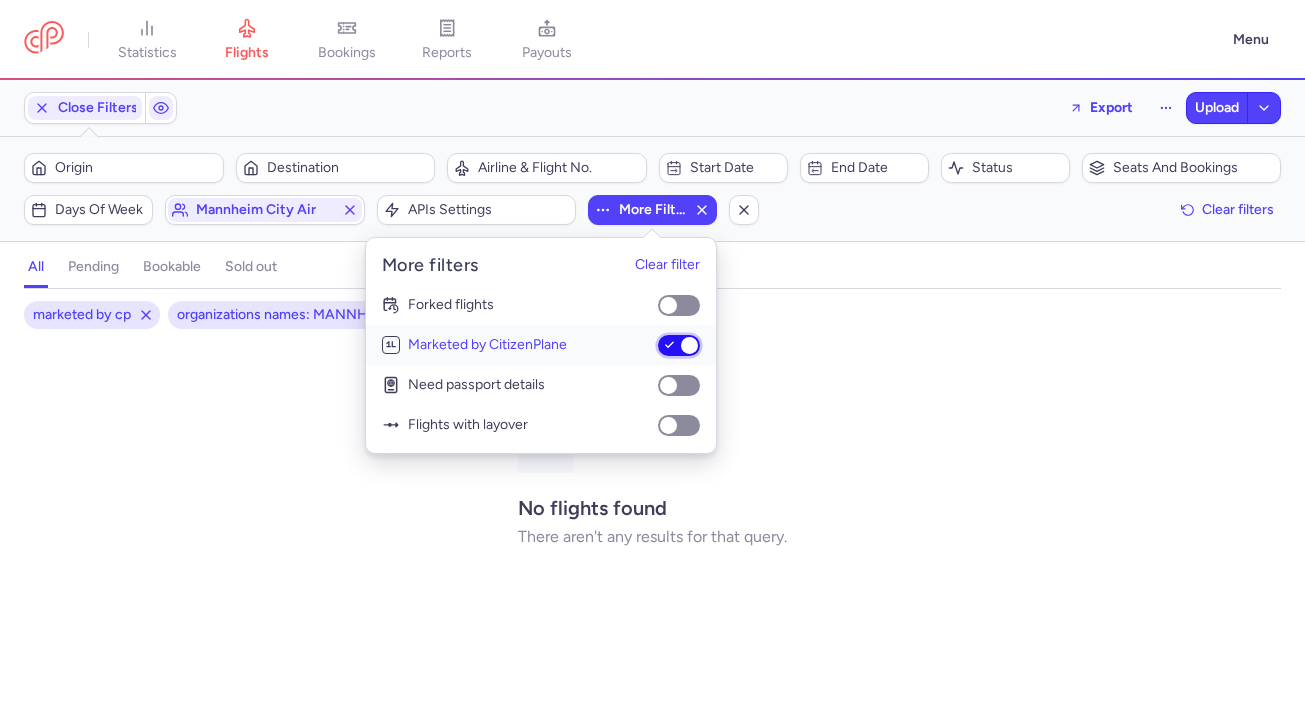 click on "Marketed by CitizenPlane" at bounding box center (679, 345) 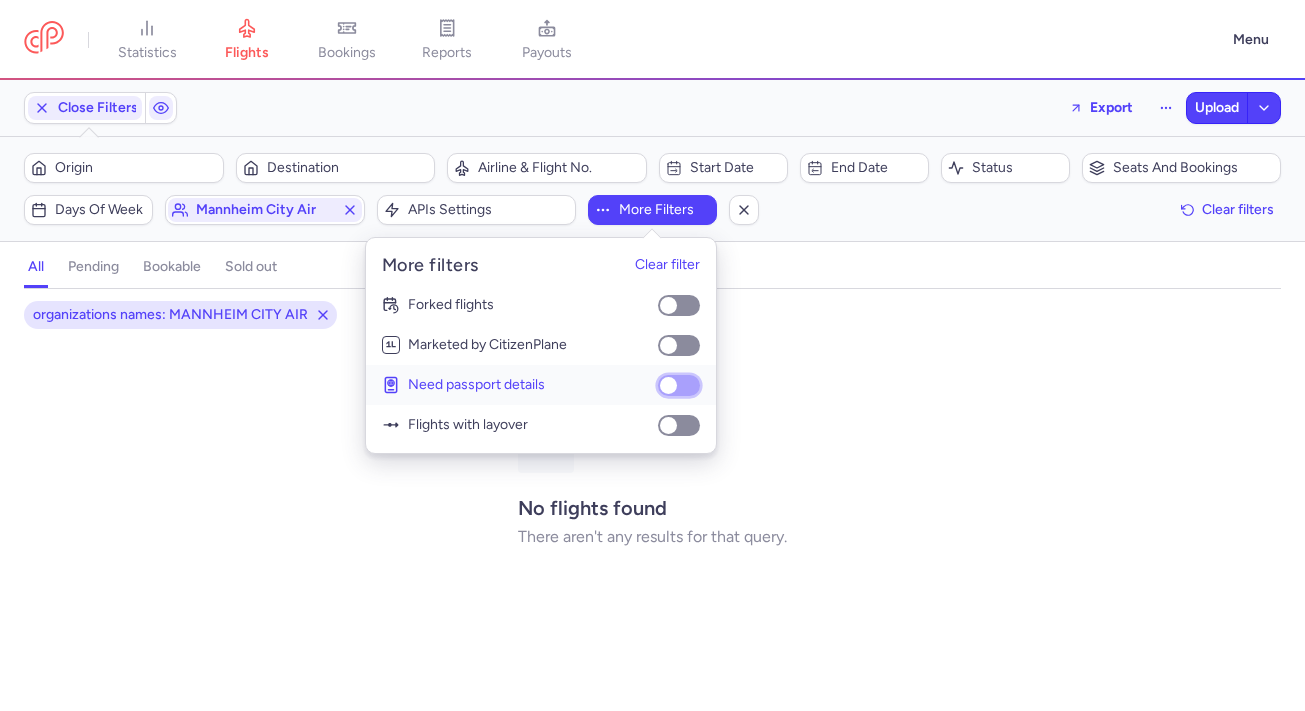 click on "Need passport details" at bounding box center (679, 385) 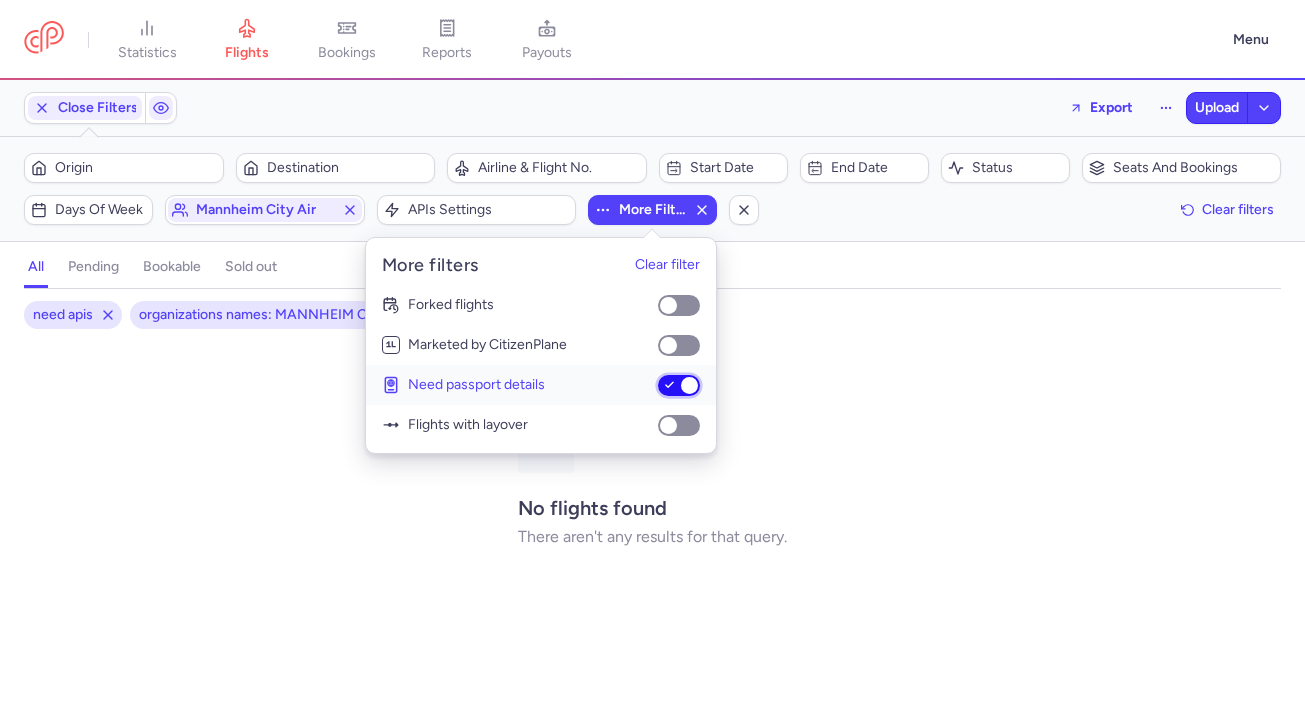 click on "Need passport details" at bounding box center [679, 385] 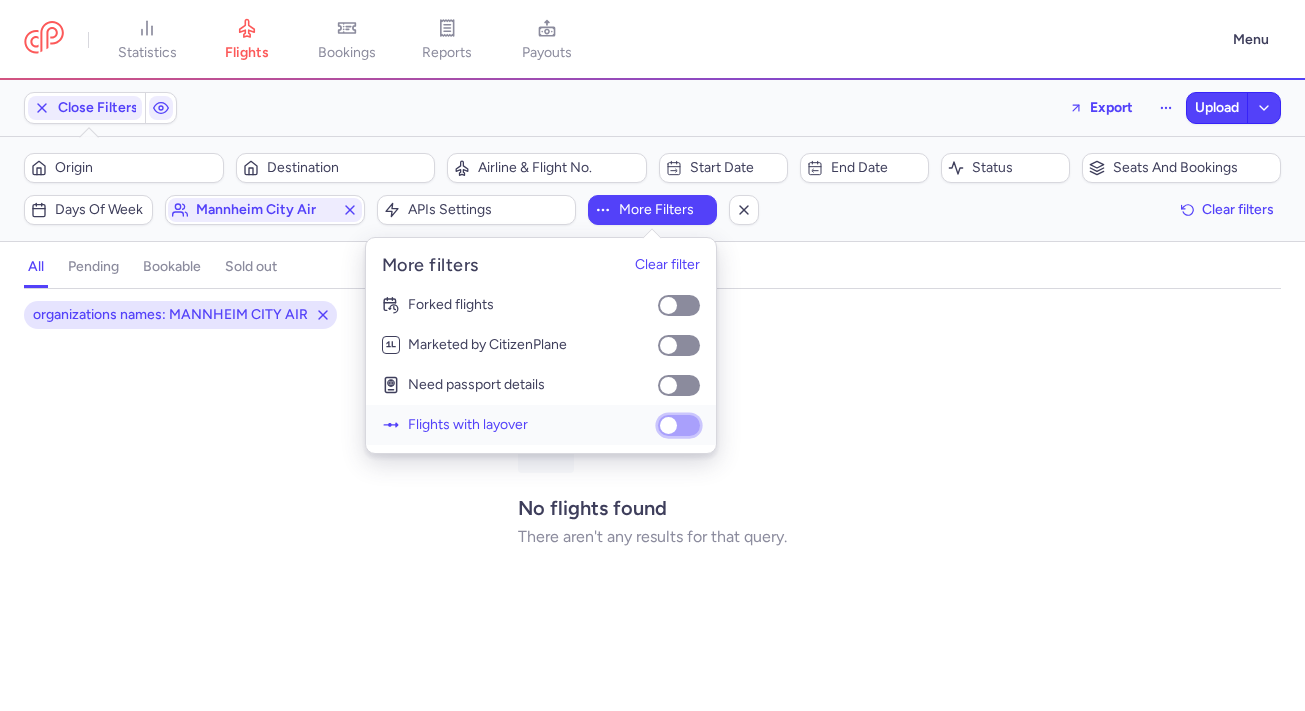 click on "Flights with layover" at bounding box center (679, 425) 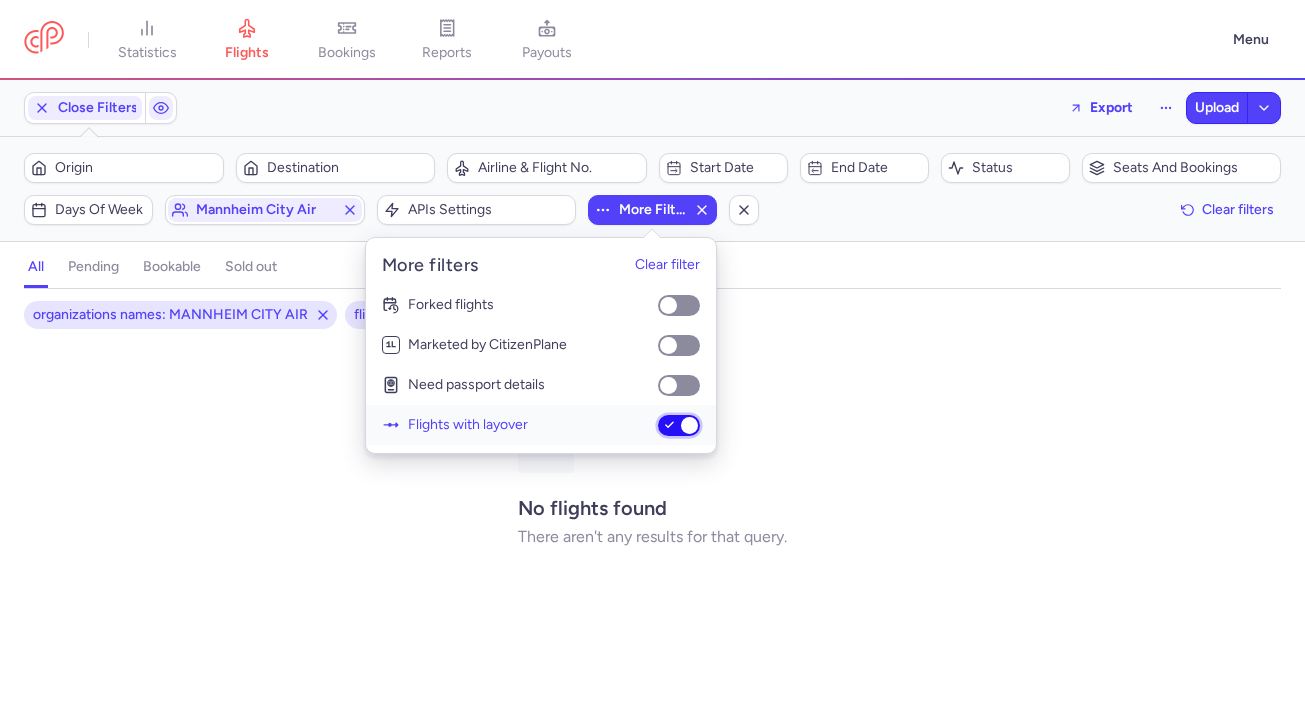 click on "Flights with layover" at bounding box center (679, 425) 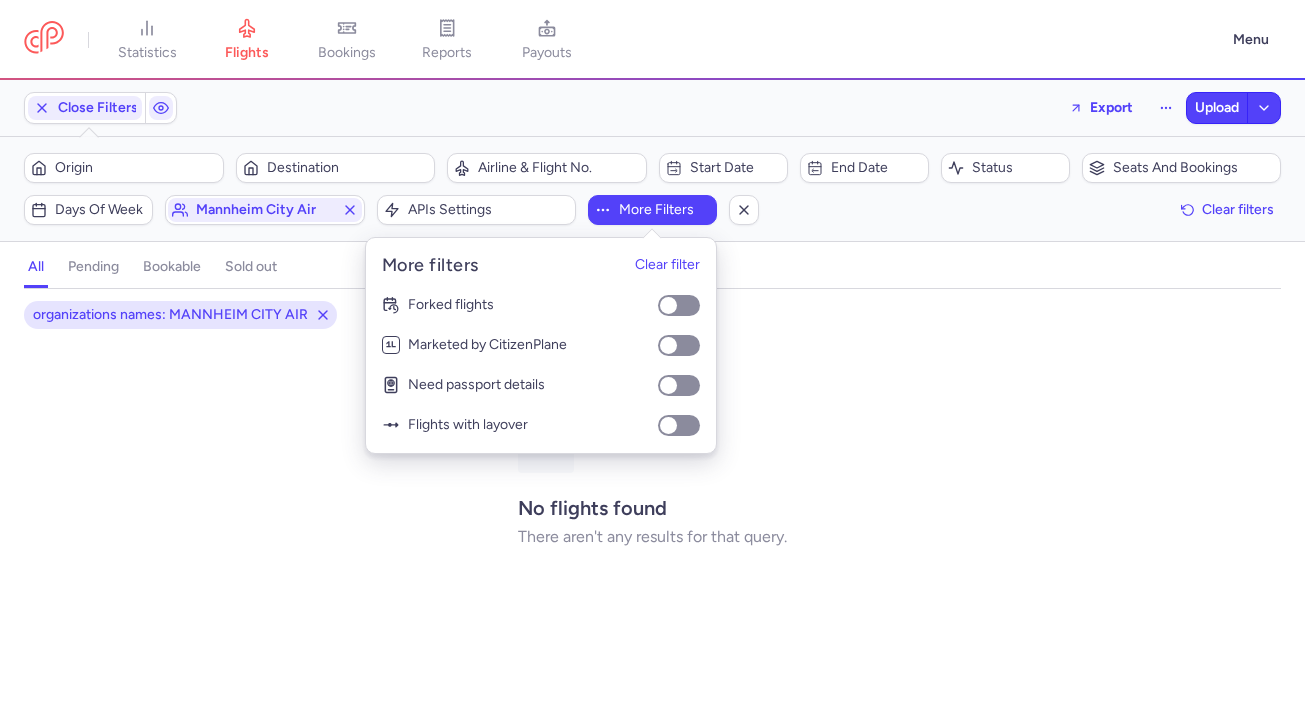 click on "Close Filters  Export  Upload Filters (1) – 0 result  Origin  Destination  Airline & Flight No.  Start date  End date  Status  Seats and bookings  Days of week mannheim city air   APIs settings  More filters  Clear filters  all pending bookable sold out 1 organizations names: MANNHEIM CITY AIR No flights found There aren't any results for that query." 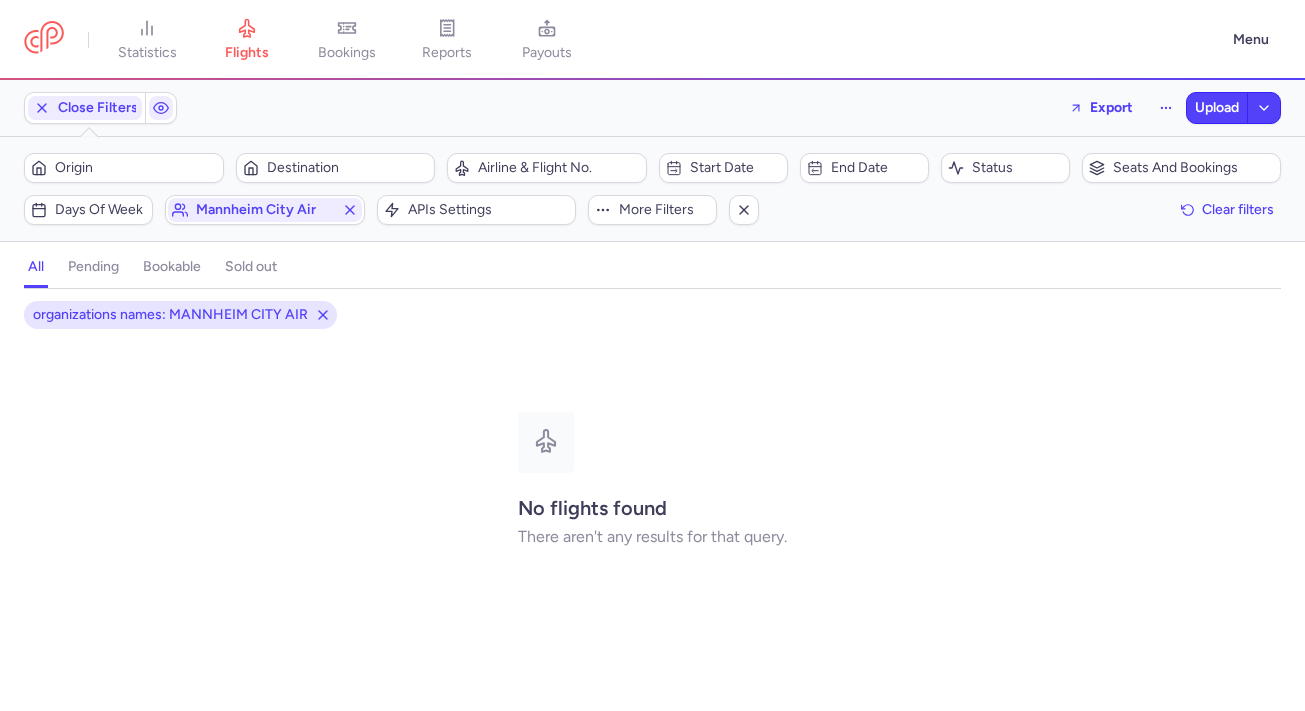 click on "pending" at bounding box center (93, 267) 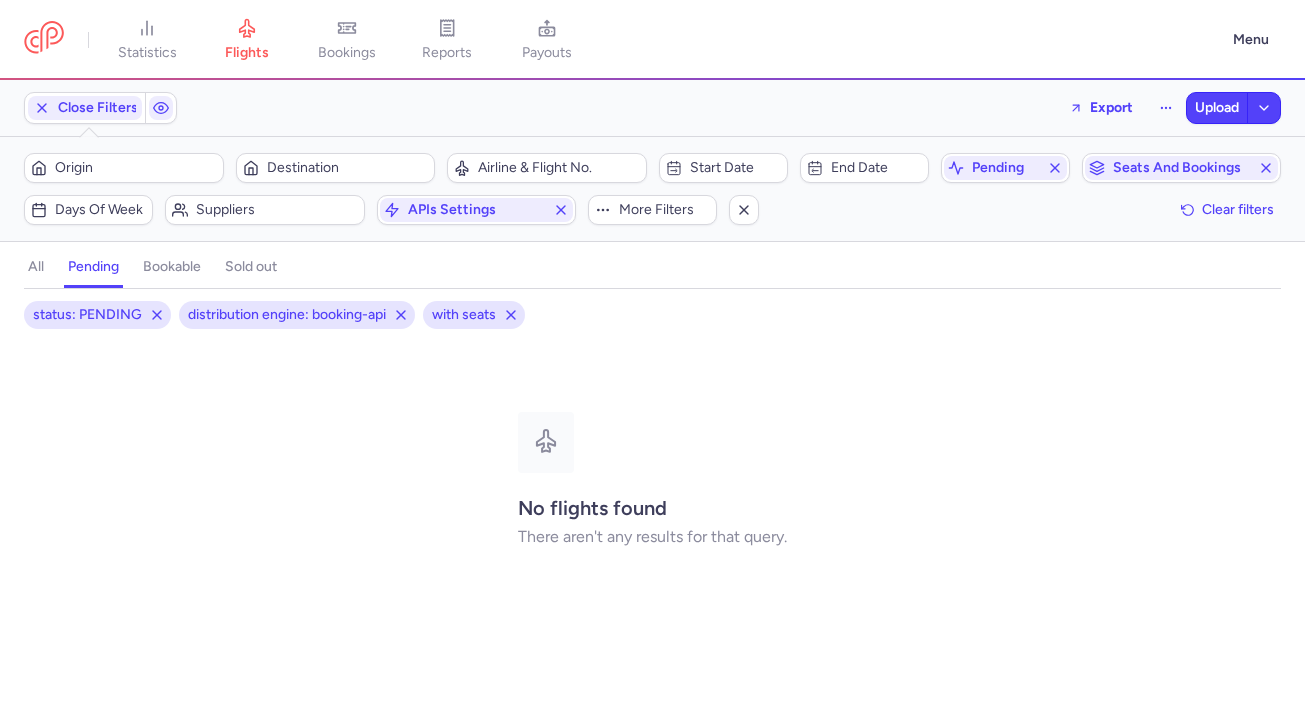 click on "bookable" at bounding box center (172, 267) 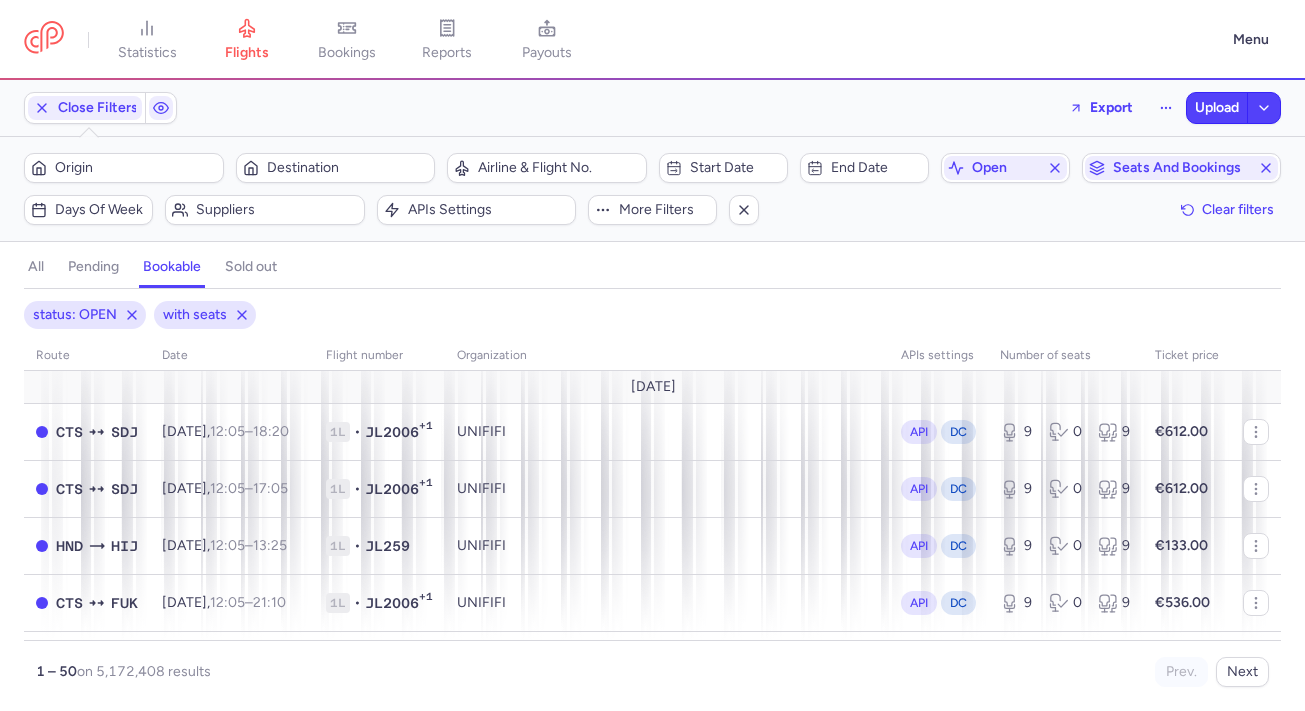 click on "sold out" at bounding box center [251, 267] 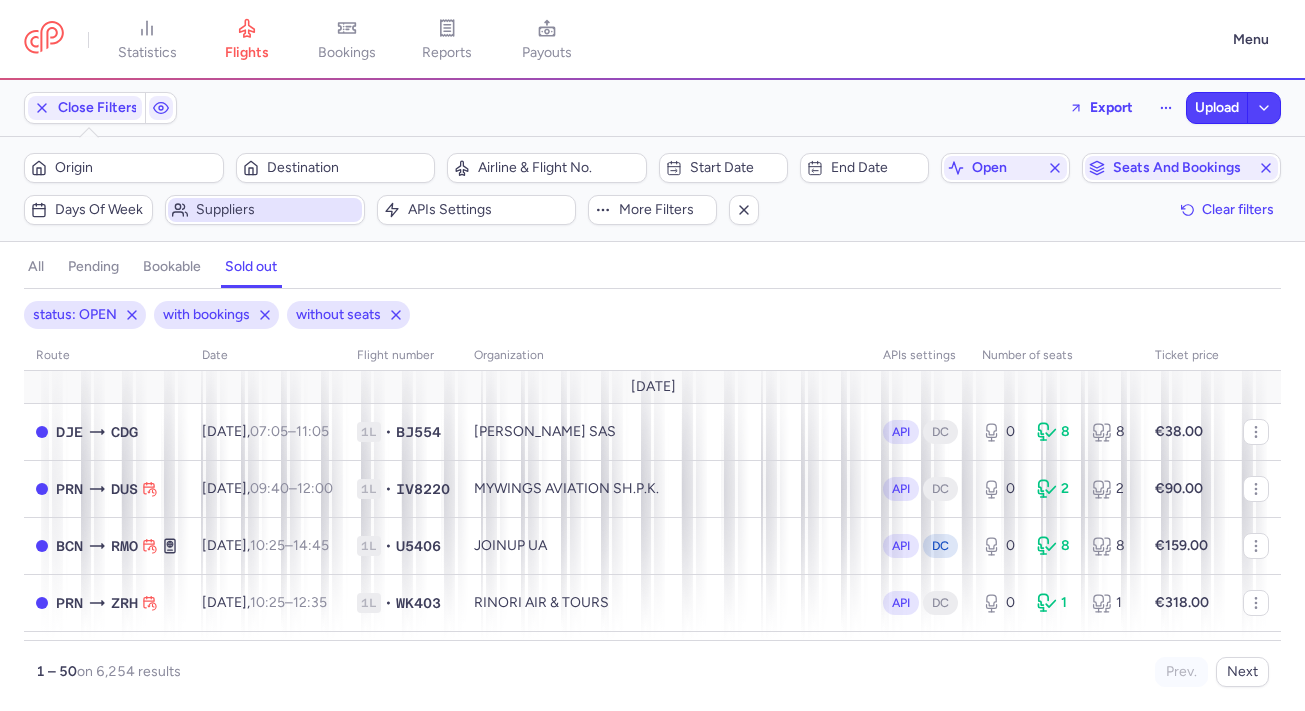 click on "Suppliers" at bounding box center (277, 210) 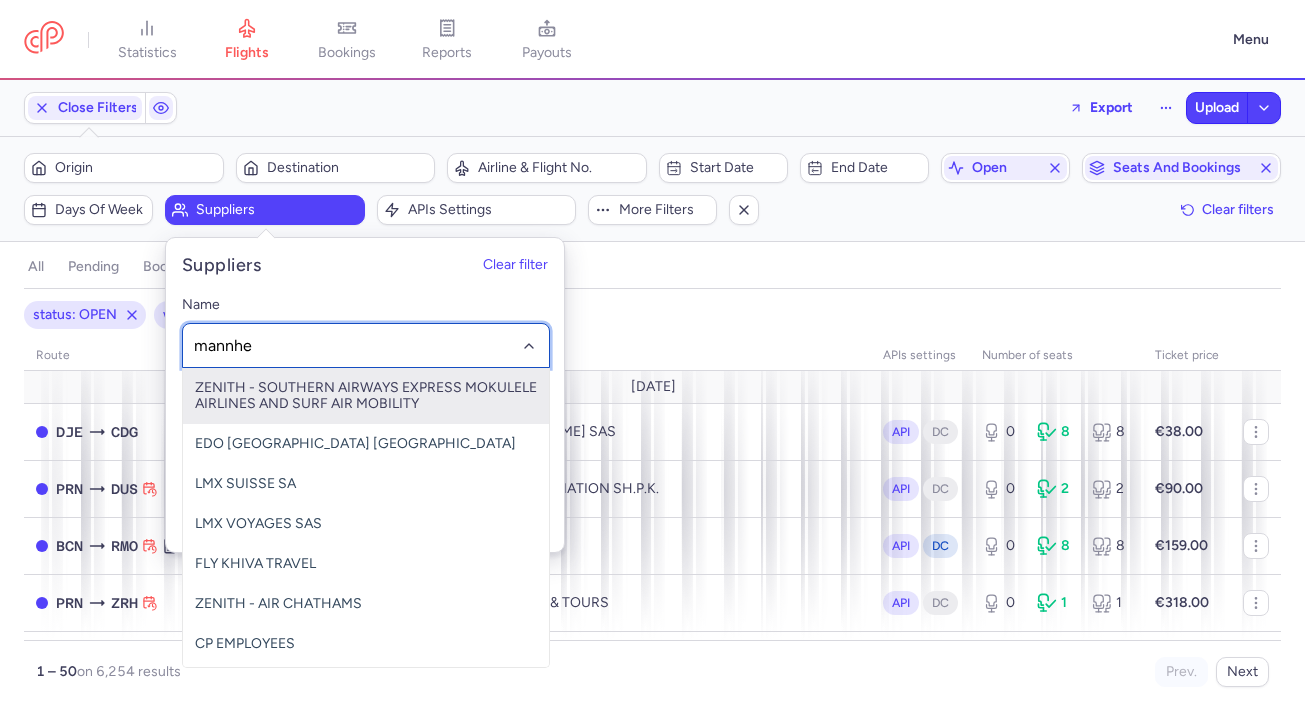 type on "mannhei" 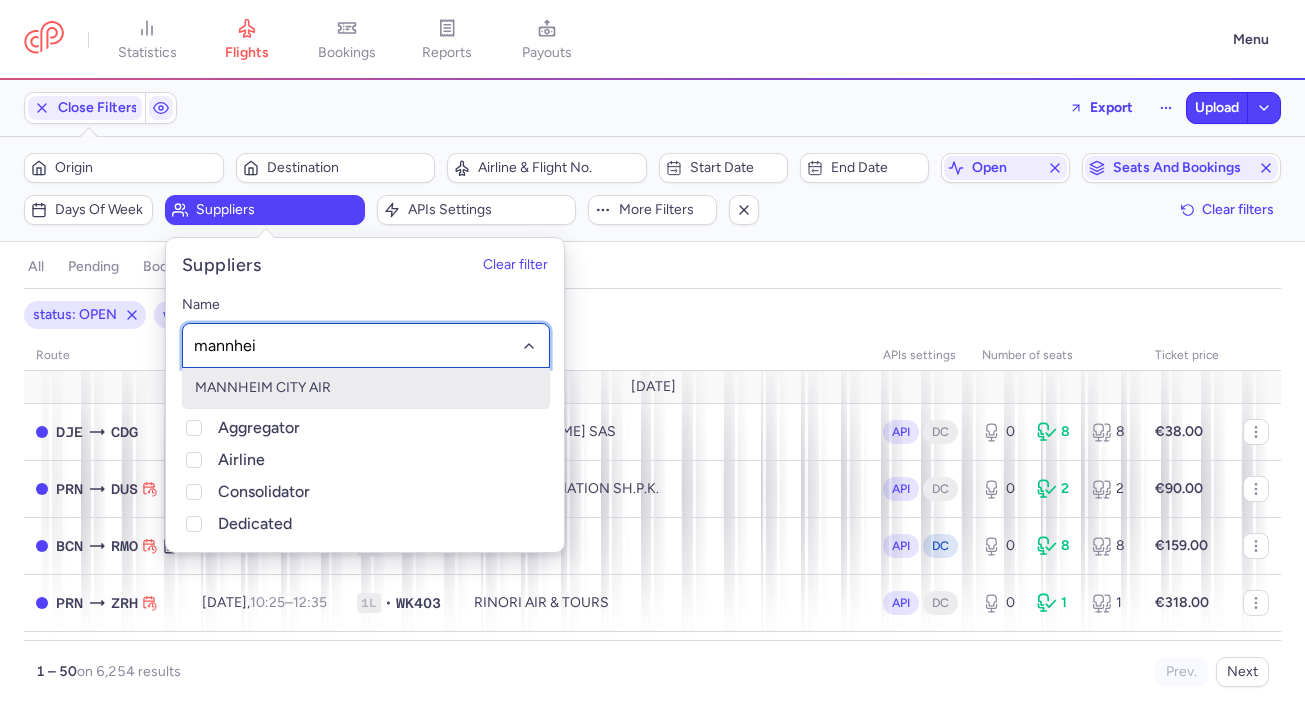 click on "MANNHEIM CITY AIR" 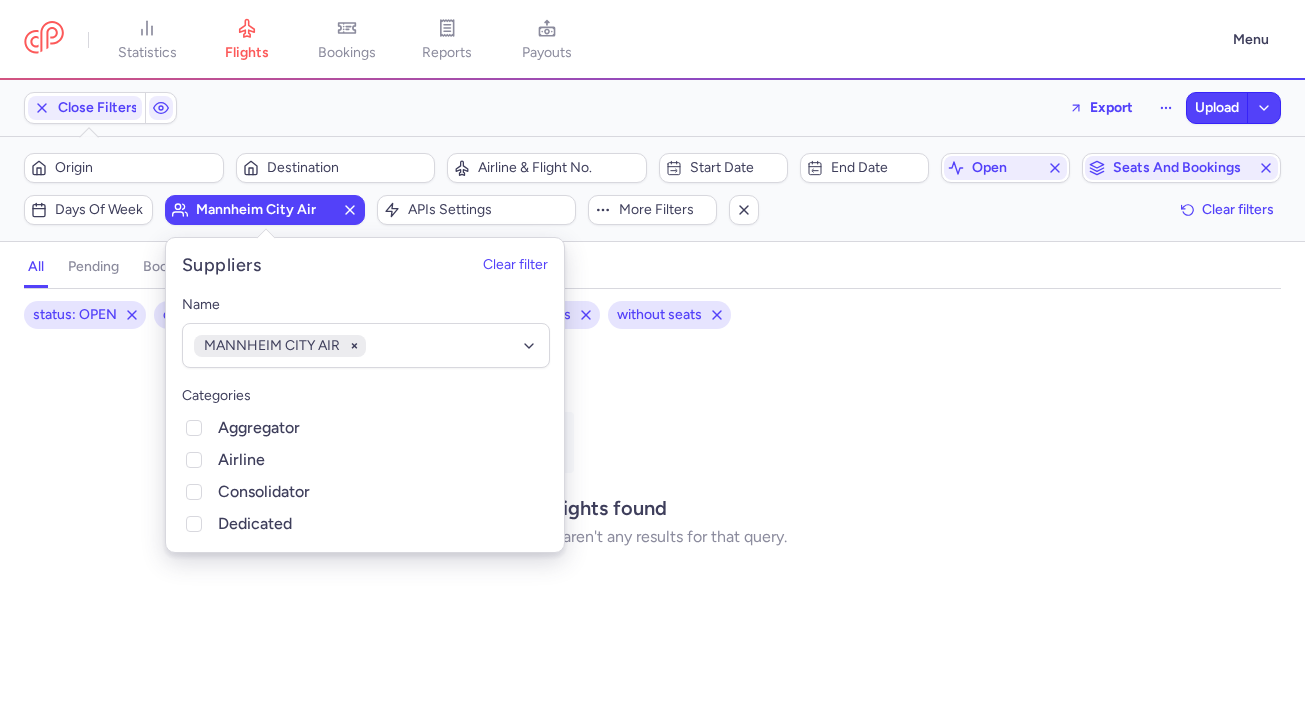 click on "all pending bookable sold out" at bounding box center [652, 271] 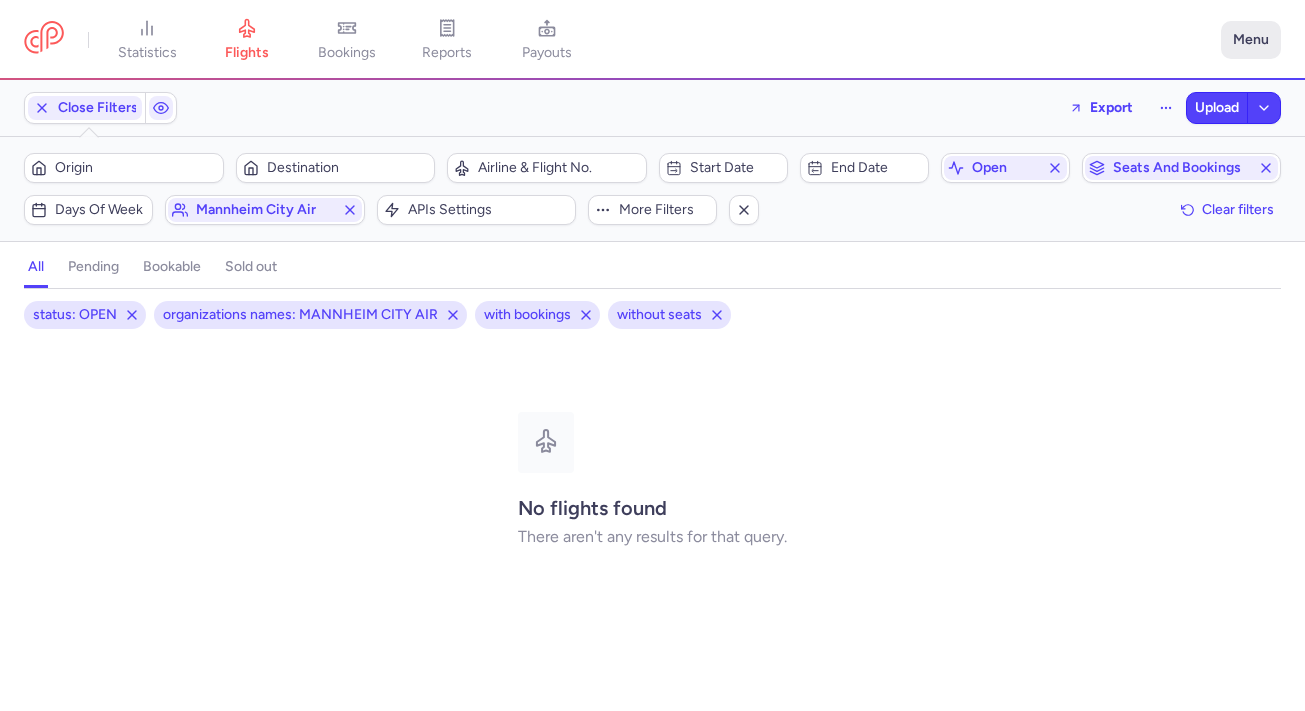 click on "Menu" 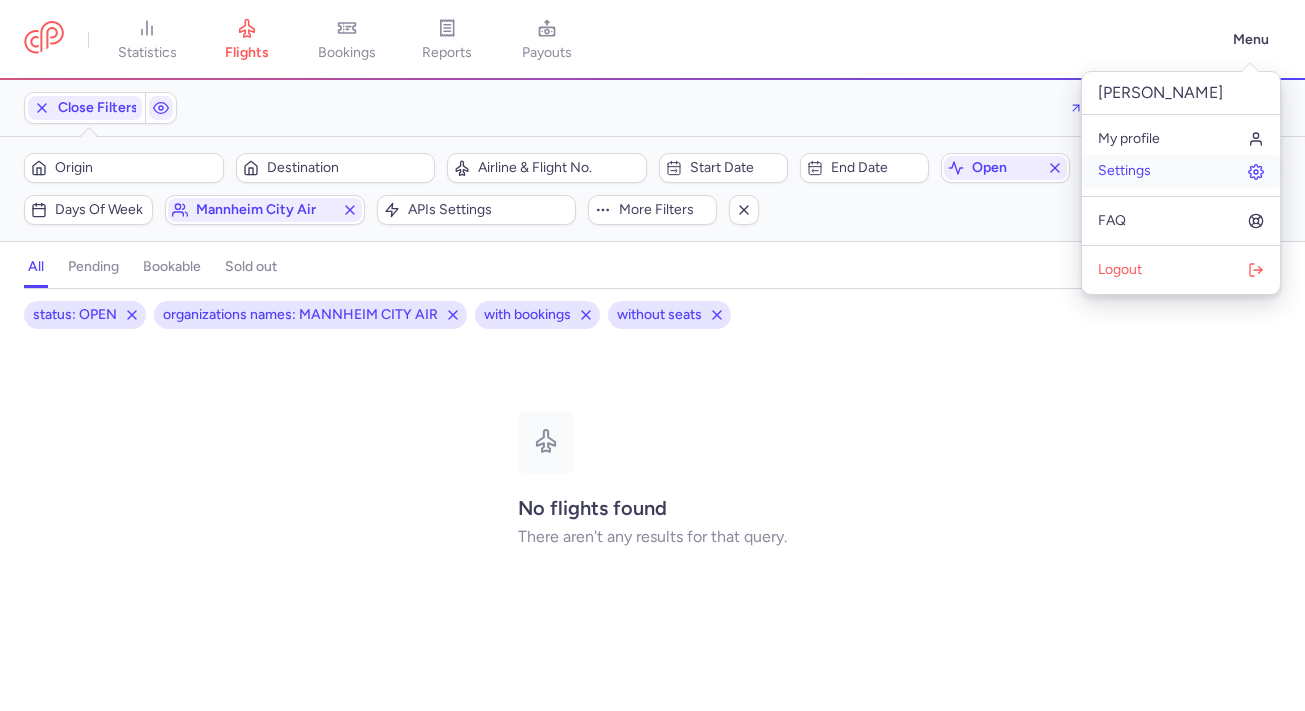 click on "Settings" at bounding box center [1181, 171] 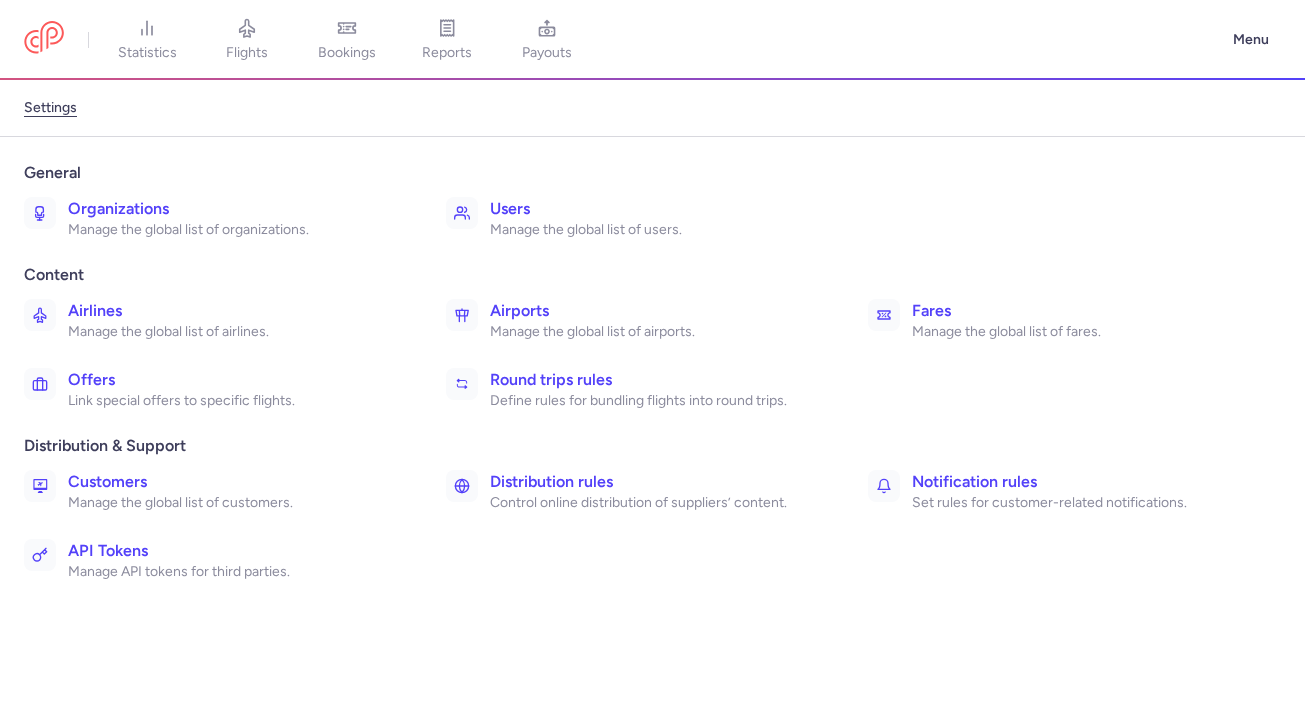 click on "Manage the global list of organizations." at bounding box center (235, 230) 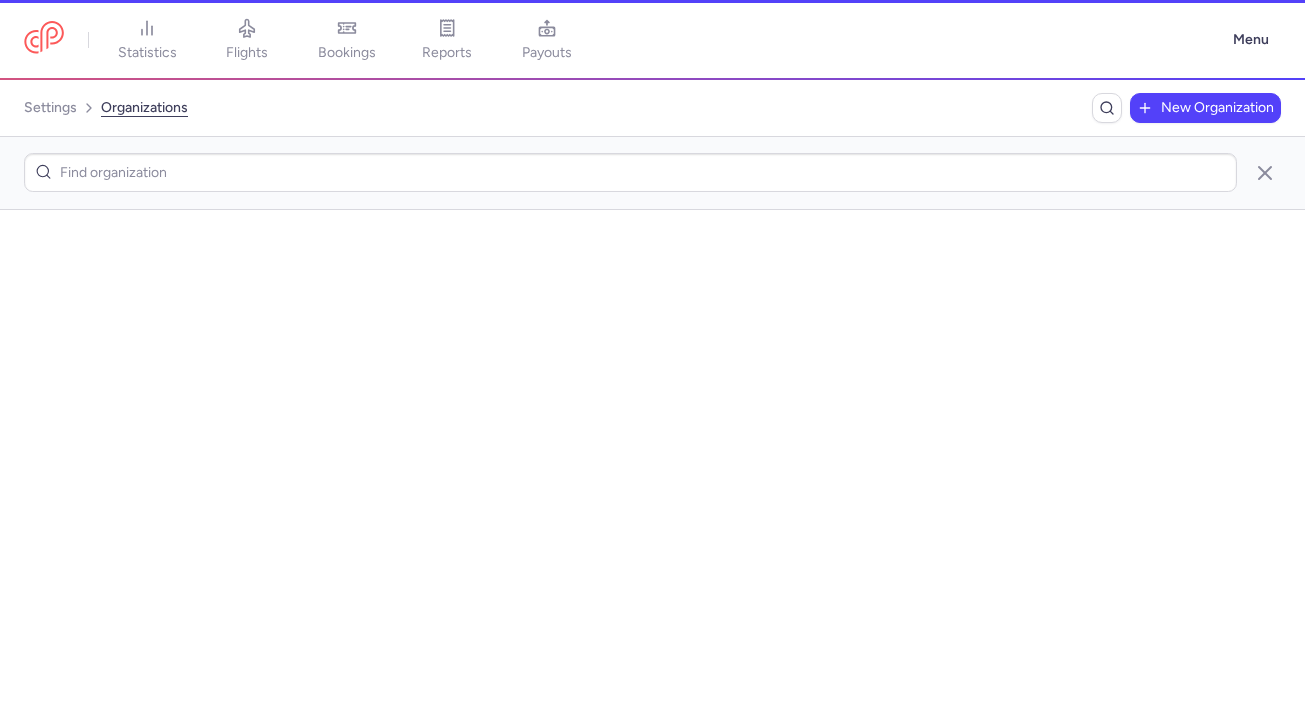 scroll, scrollTop: 0, scrollLeft: 0, axis: both 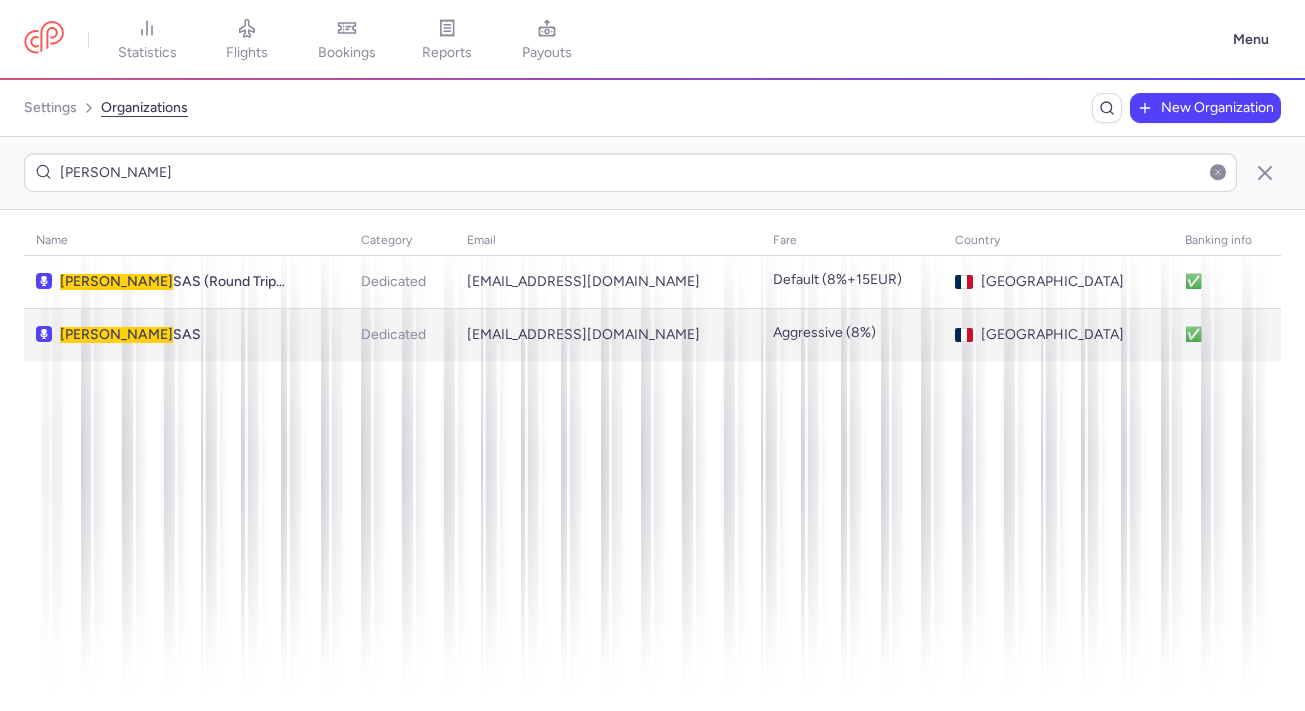 type on "[PERSON_NAME]" 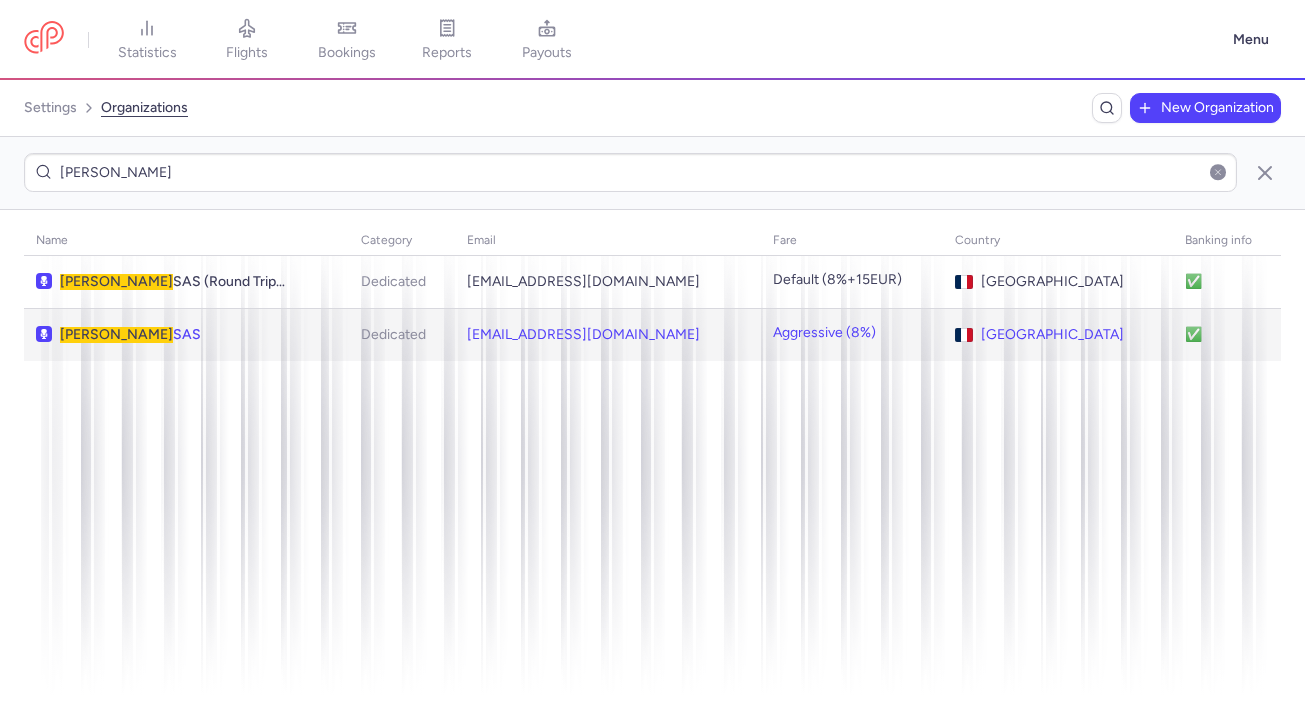 click on "[PERSON_NAME]  SAS" at bounding box center [172, 335] 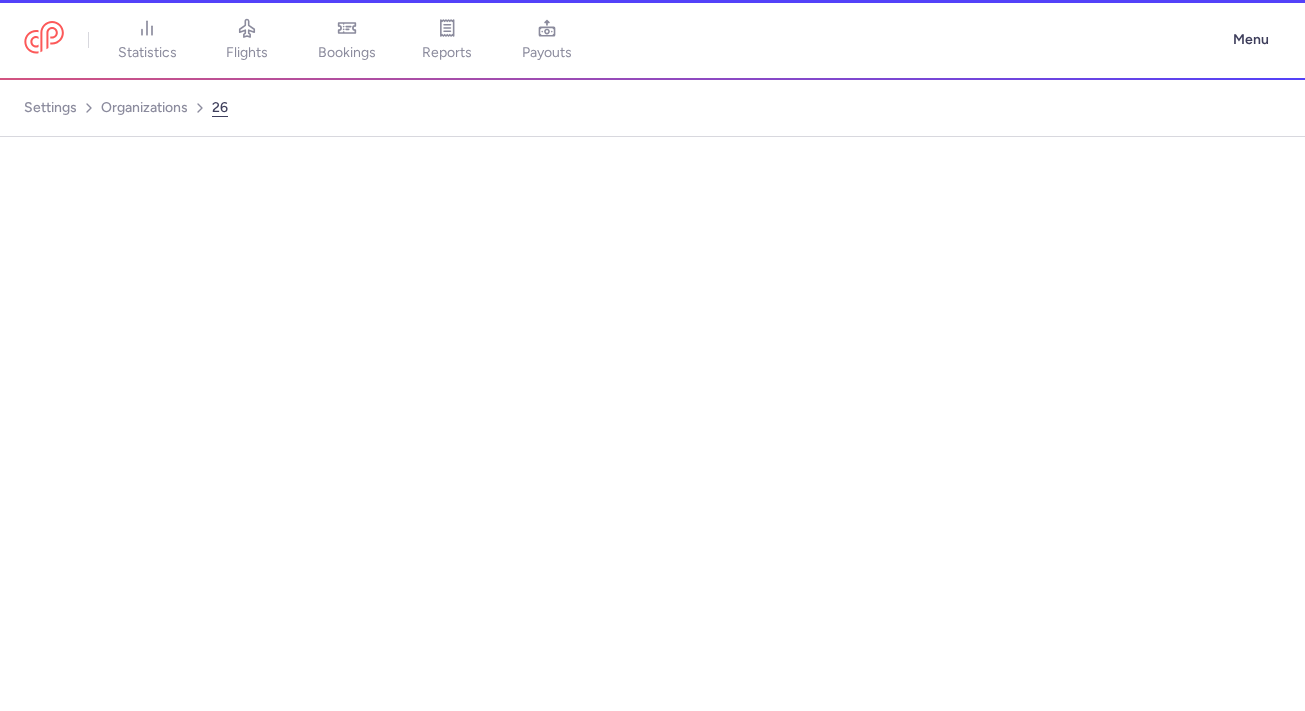 select on "DEDICATED" 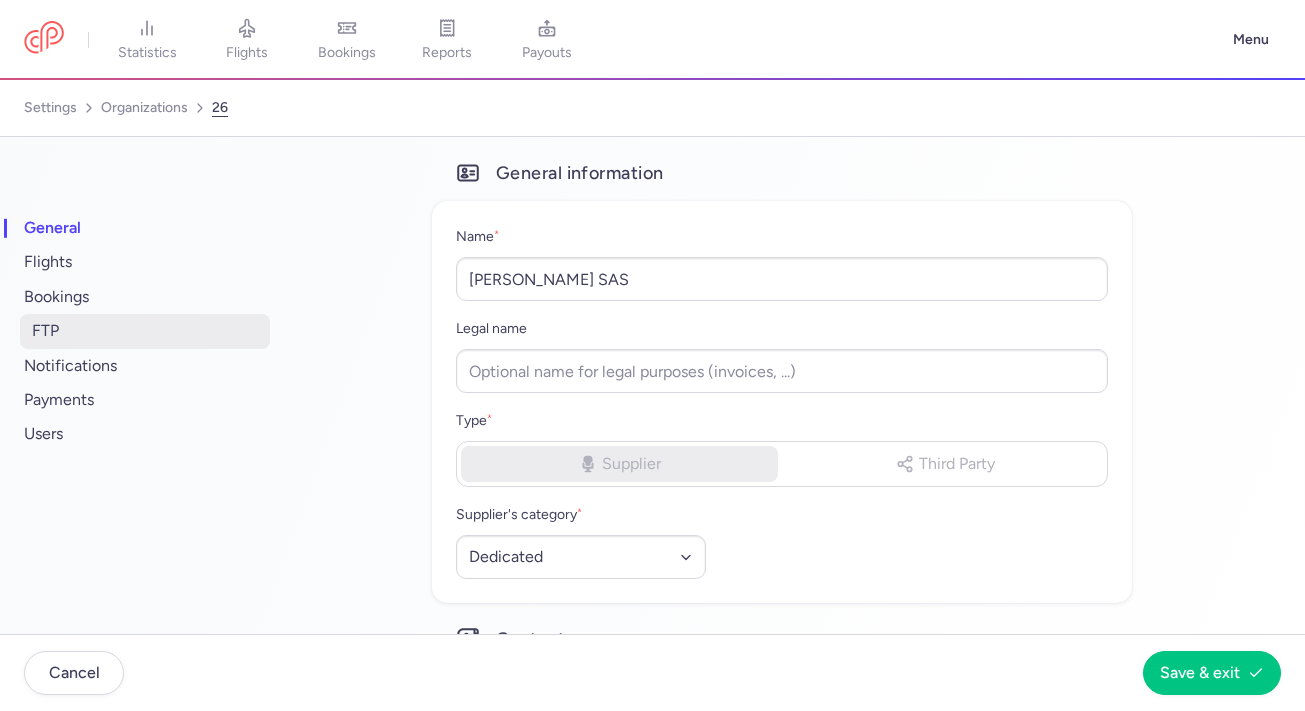 click on "FTP" at bounding box center (145, 331) 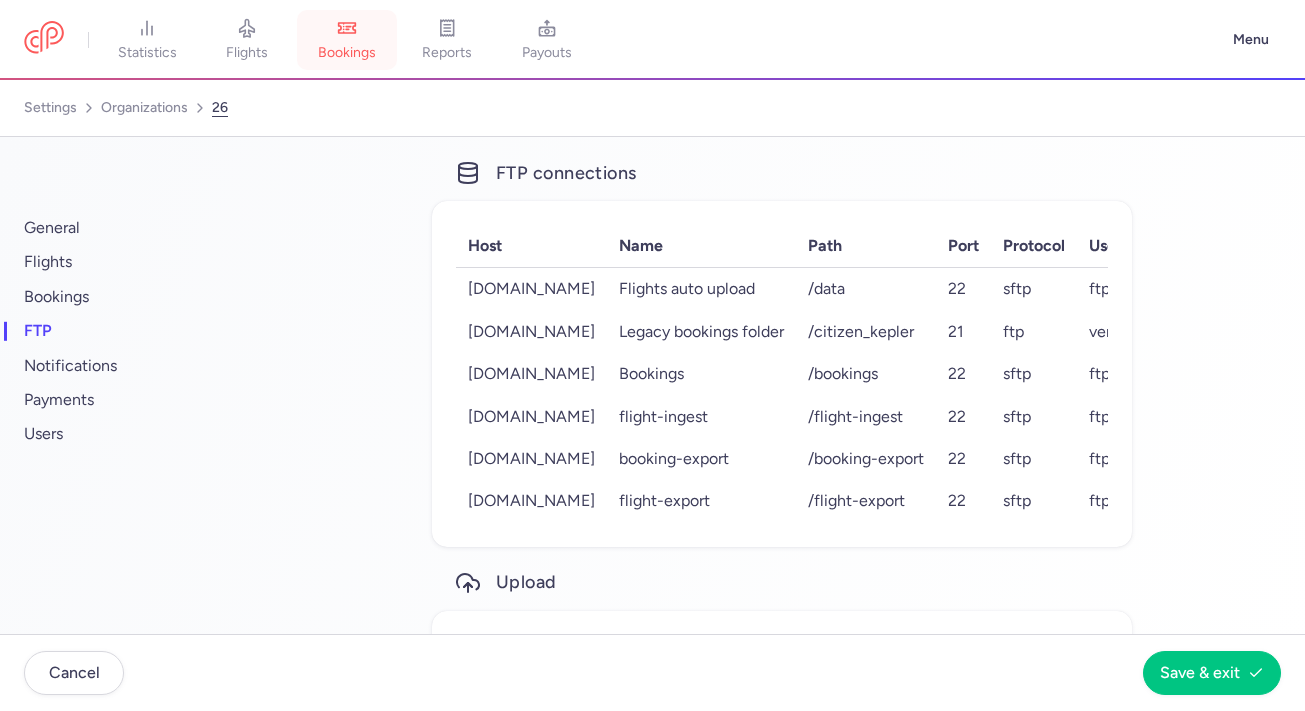 click on "bookings" at bounding box center [347, 40] 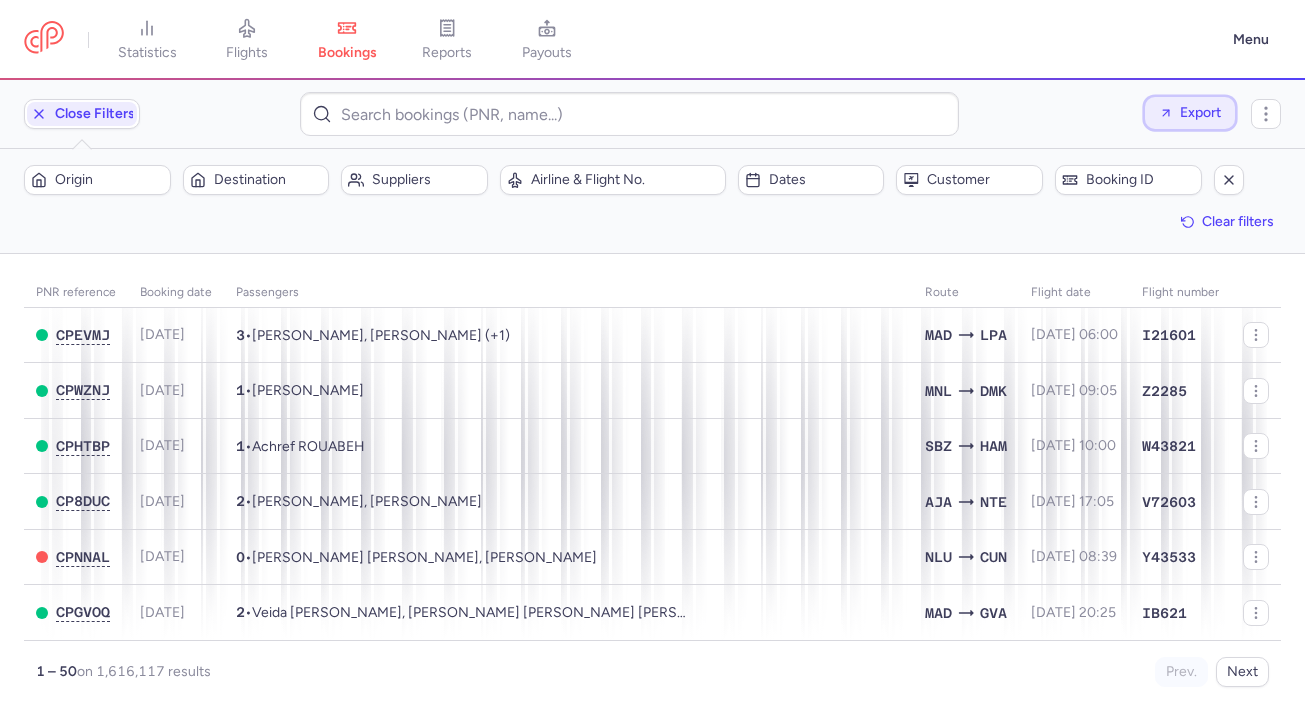 click on "Export" 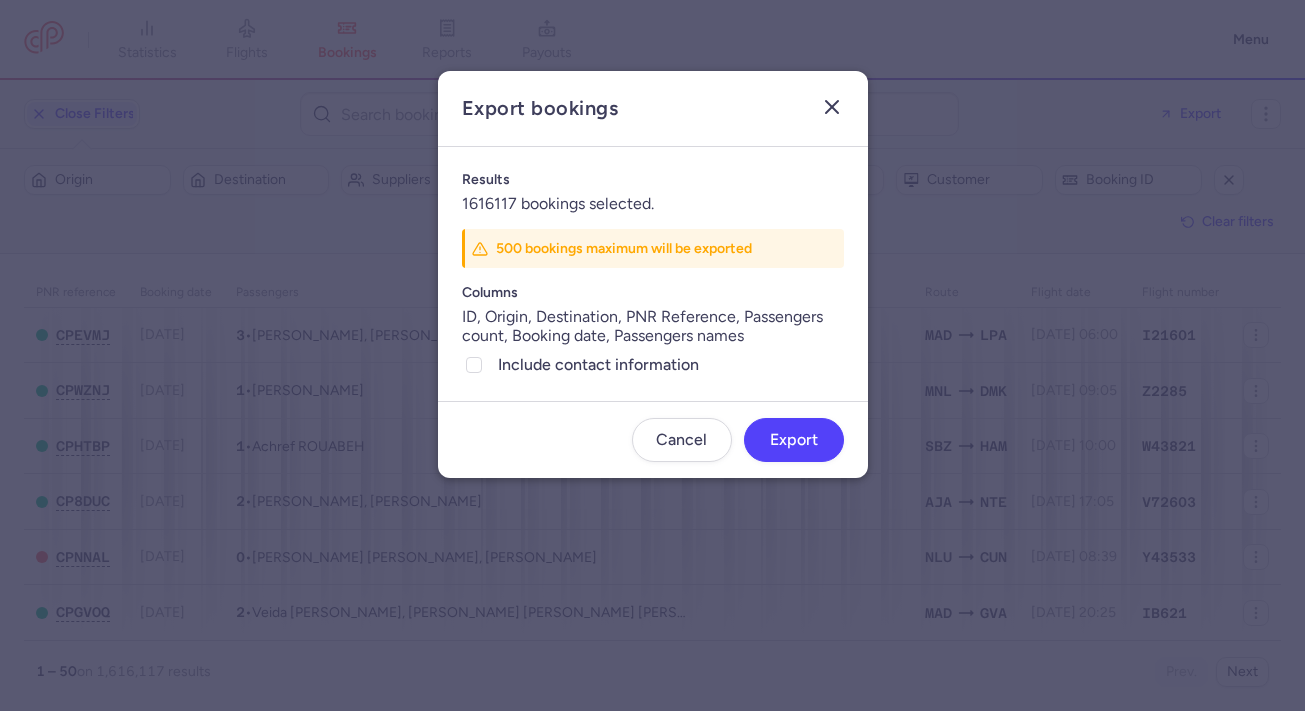 click 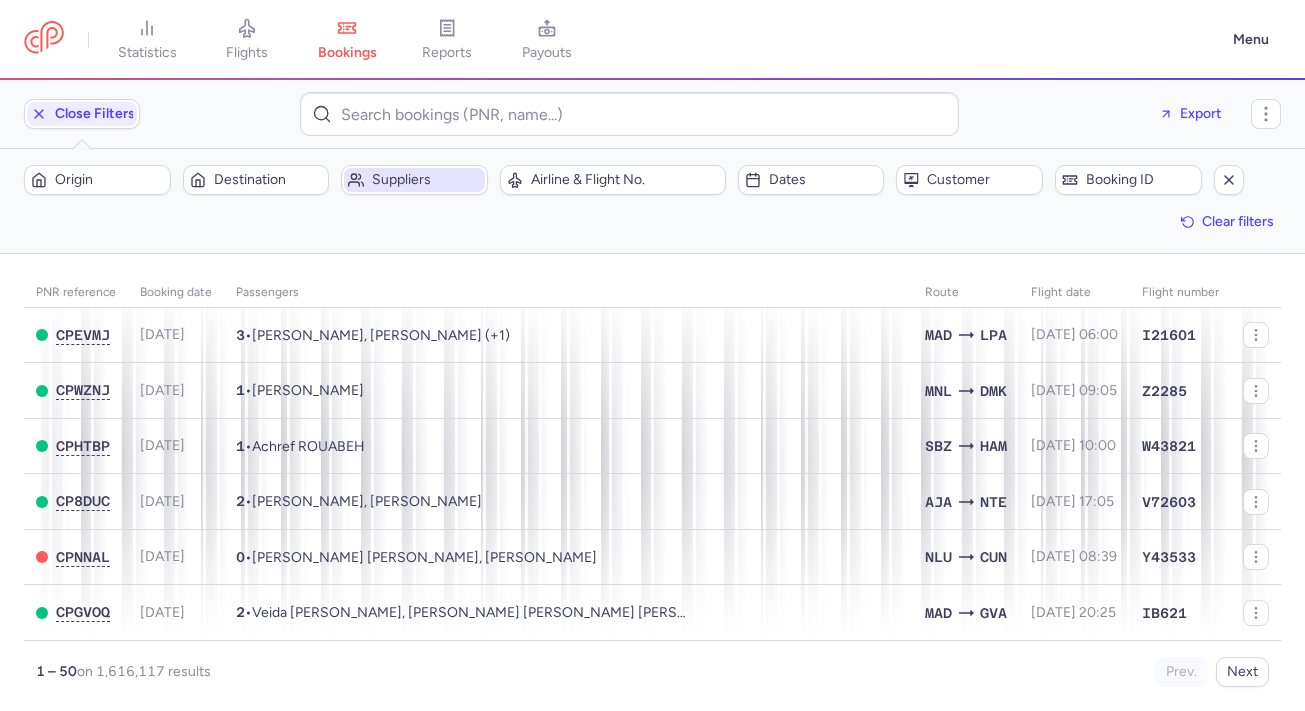 click on "Suppliers" at bounding box center [426, 180] 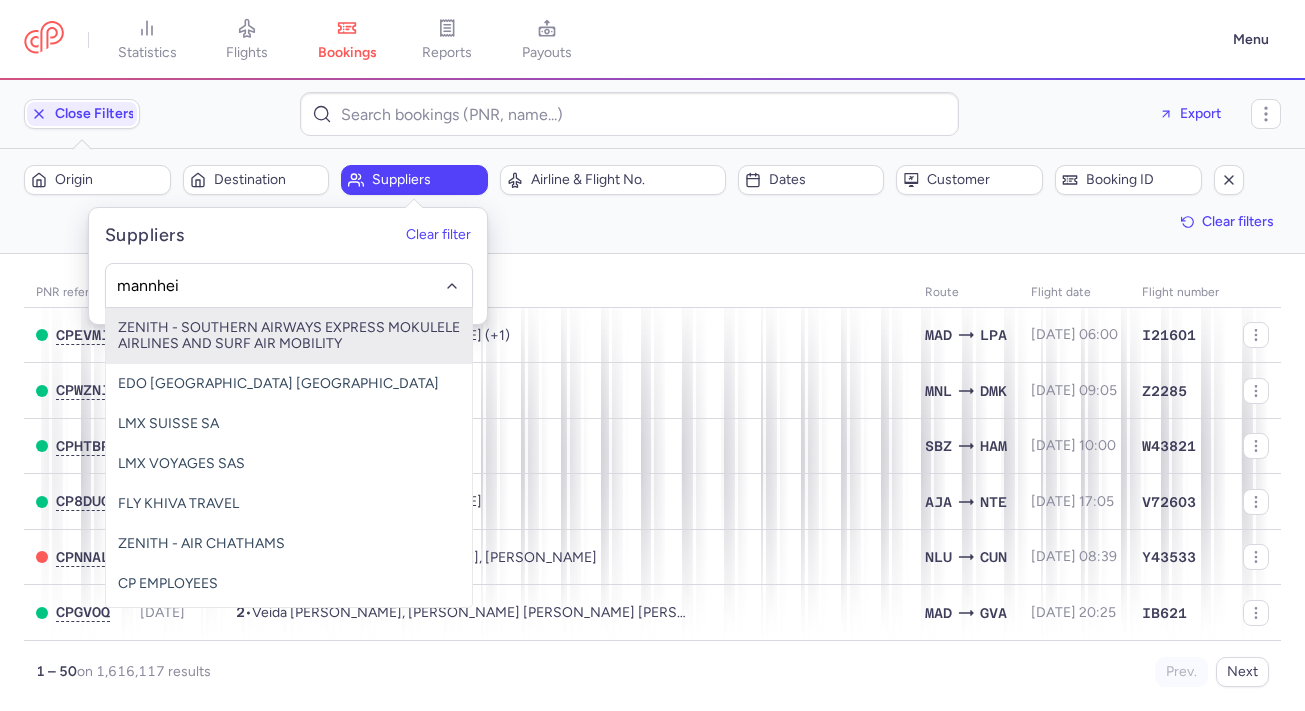type on "[GEOGRAPHIC_DATA]" 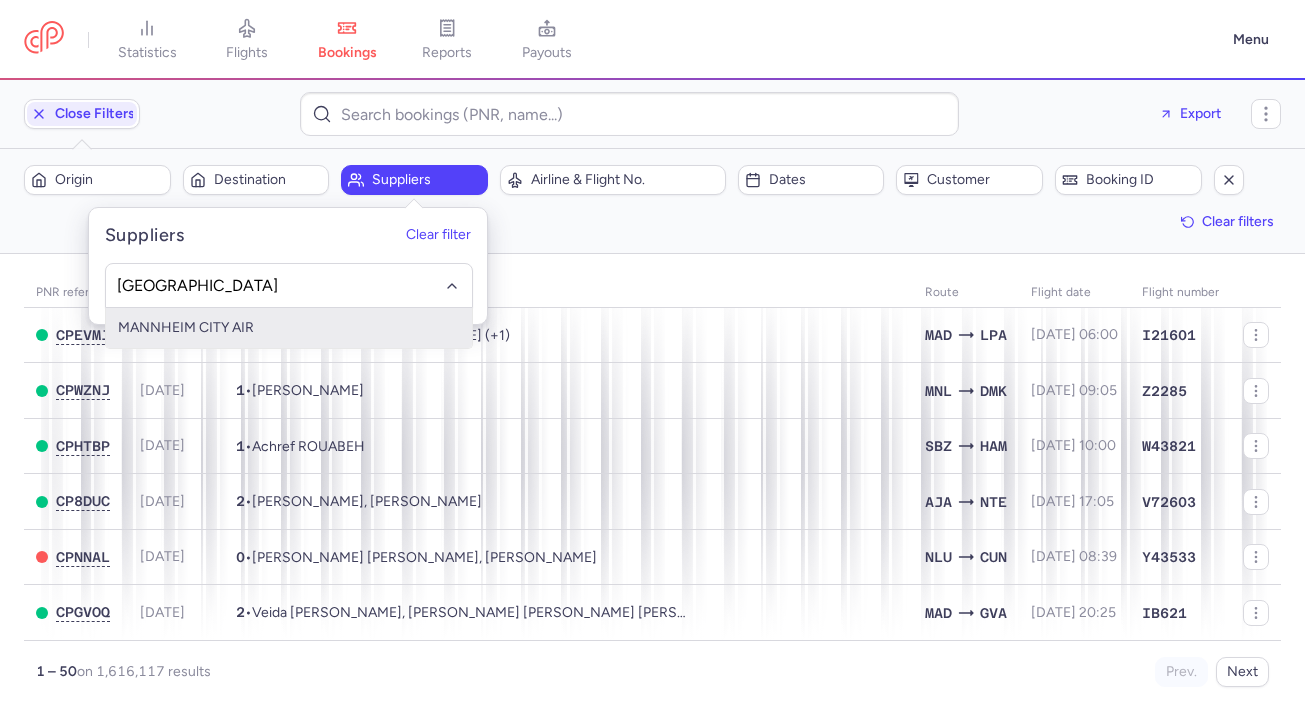 click on "MANNHEIM CITY AIR" at bounding box center (289, 328) 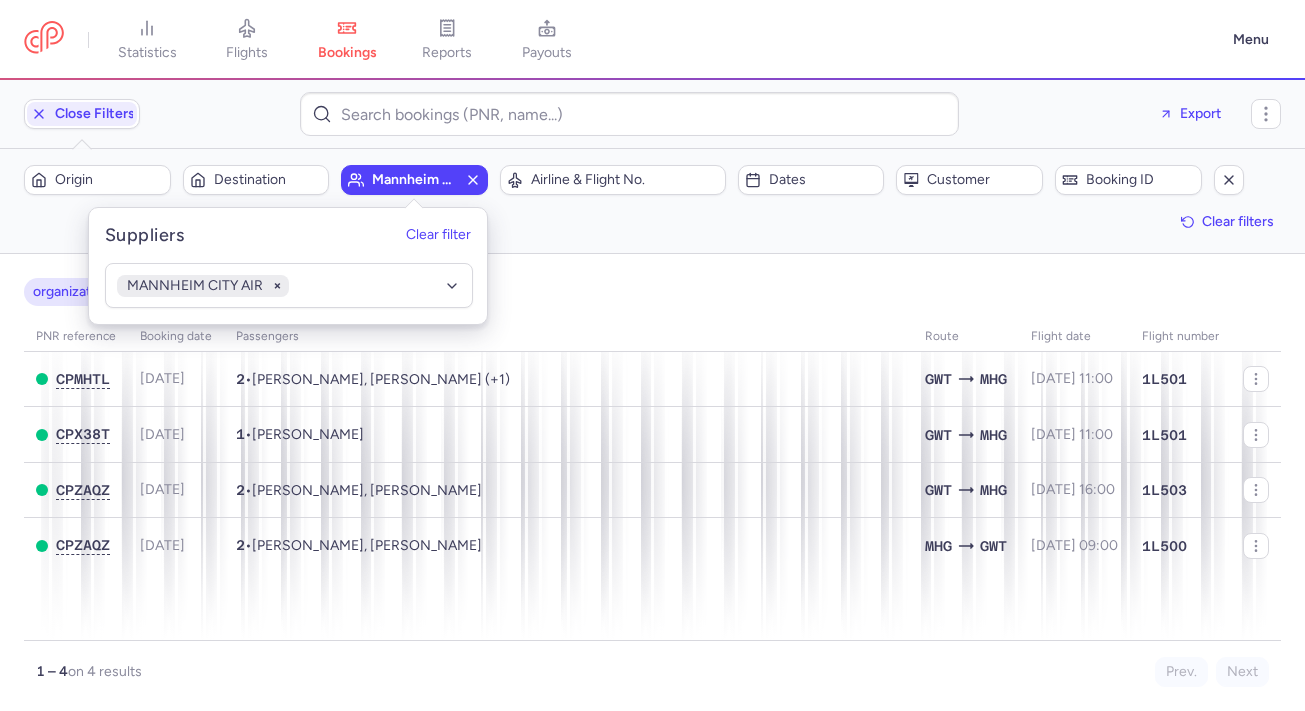 click on "Filters (1) – 4 results  Origin  Destination [GEOGRAPHIC_DATA] air   Airline & Flight No.  Dates  Customer  Booking ID  Clear filters" at bounding box center [652, 201] 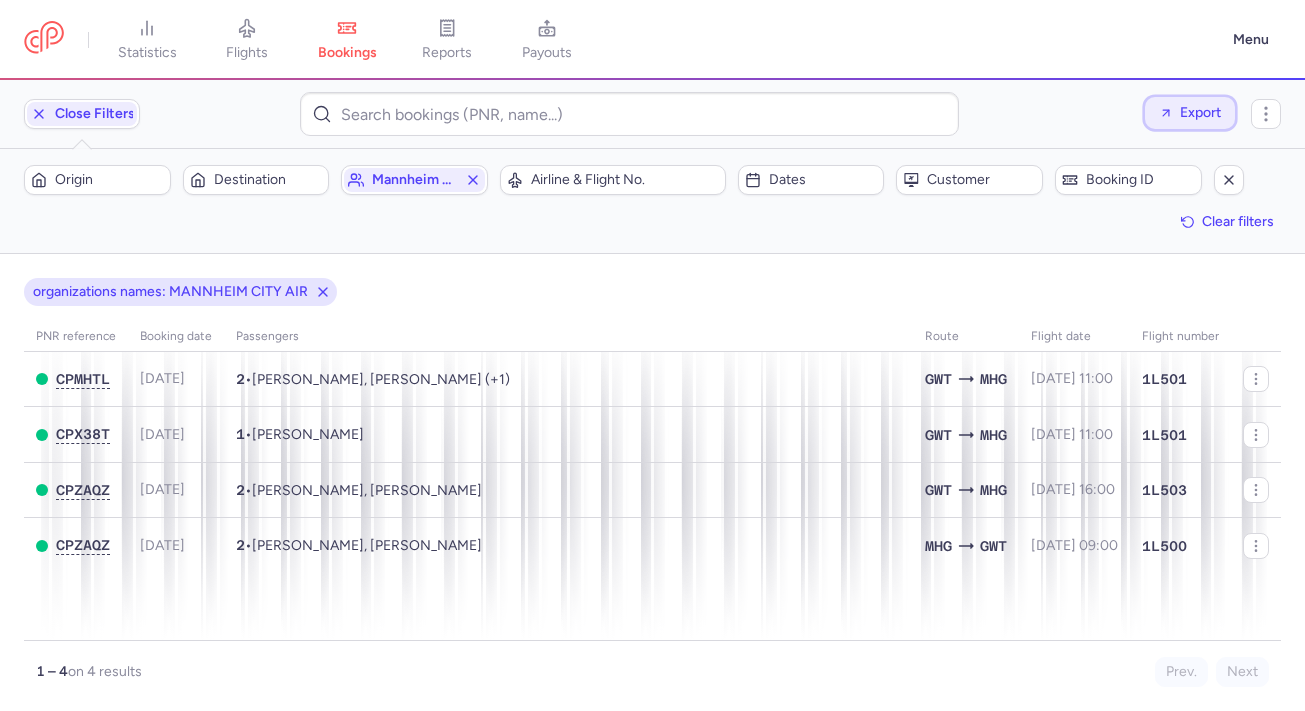 click on "Export" at bounding box center [1200, 112] 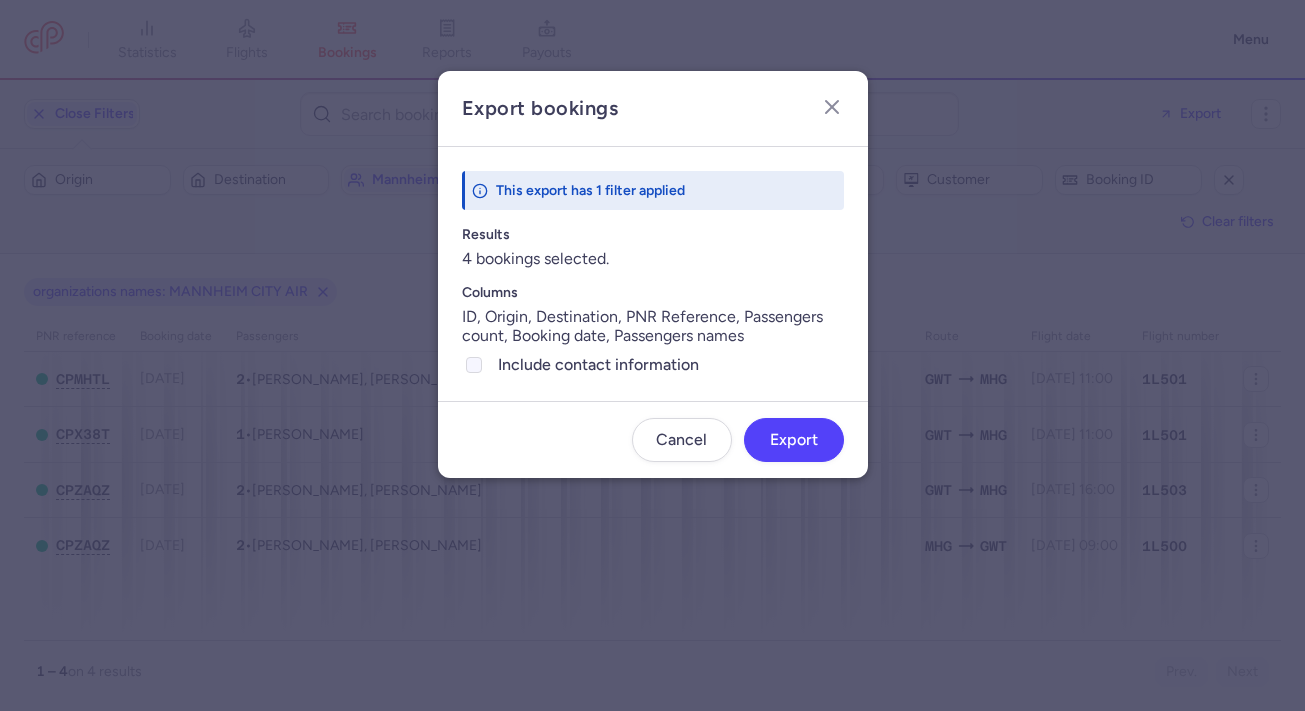 click on "Include contact information" 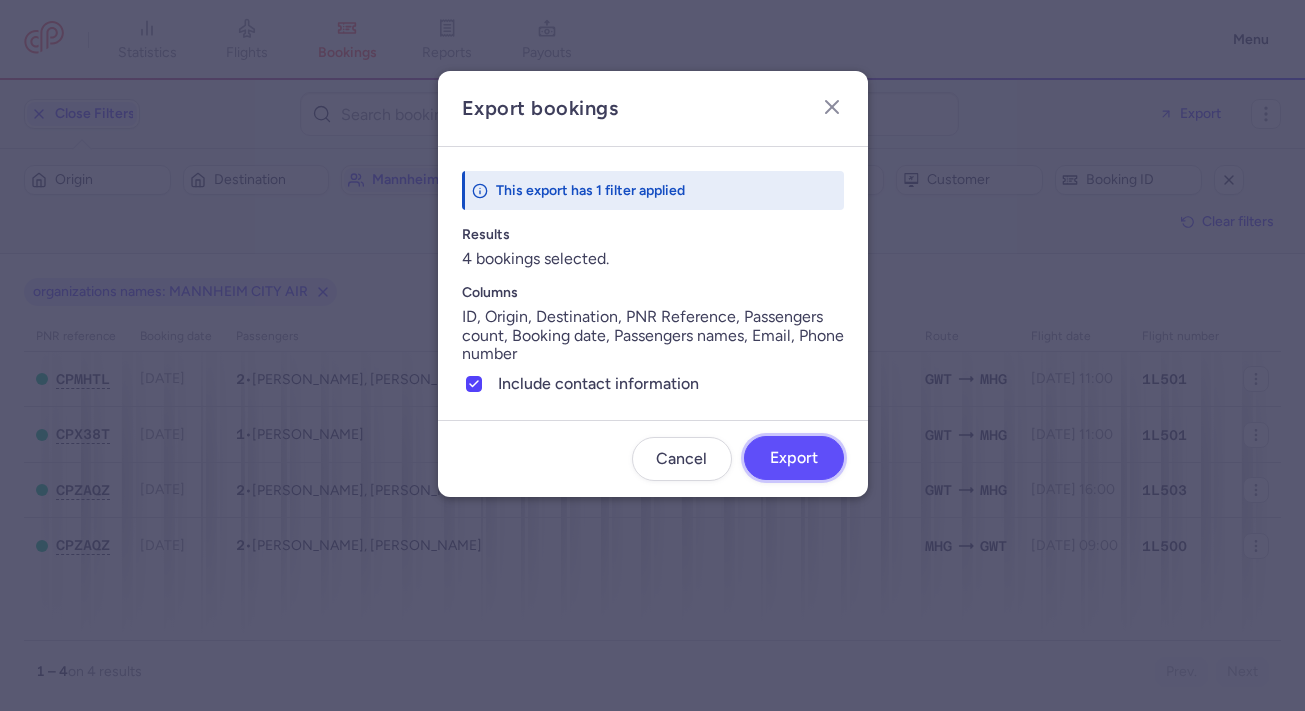 click on "Export" at bounding box center (794, 458) 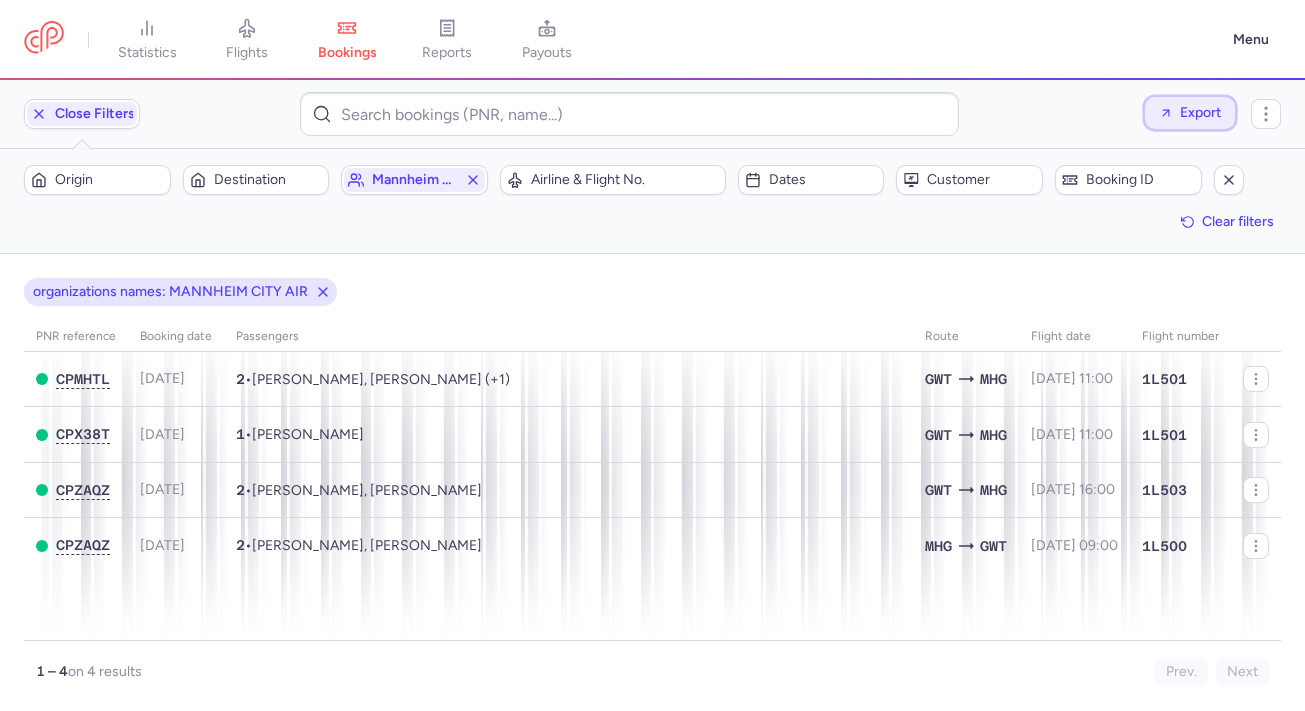click on "Export" 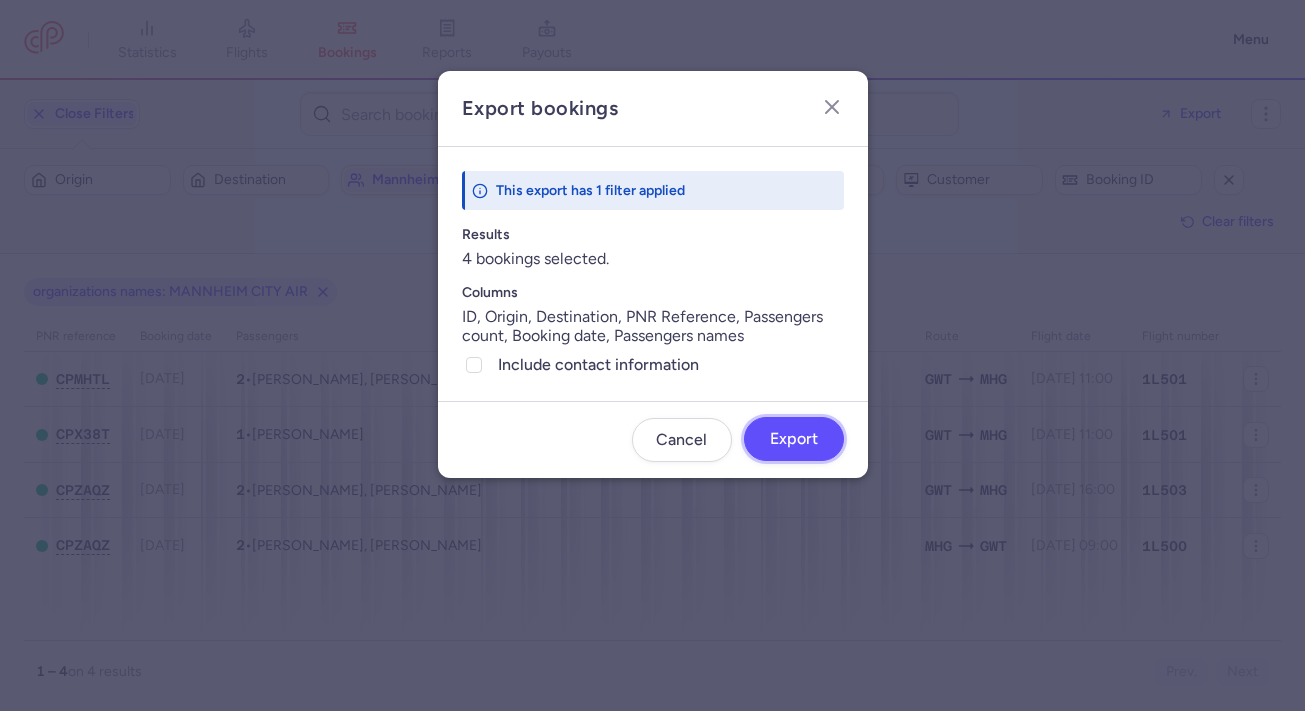 click on "Export" at bounding box center (794, 439) 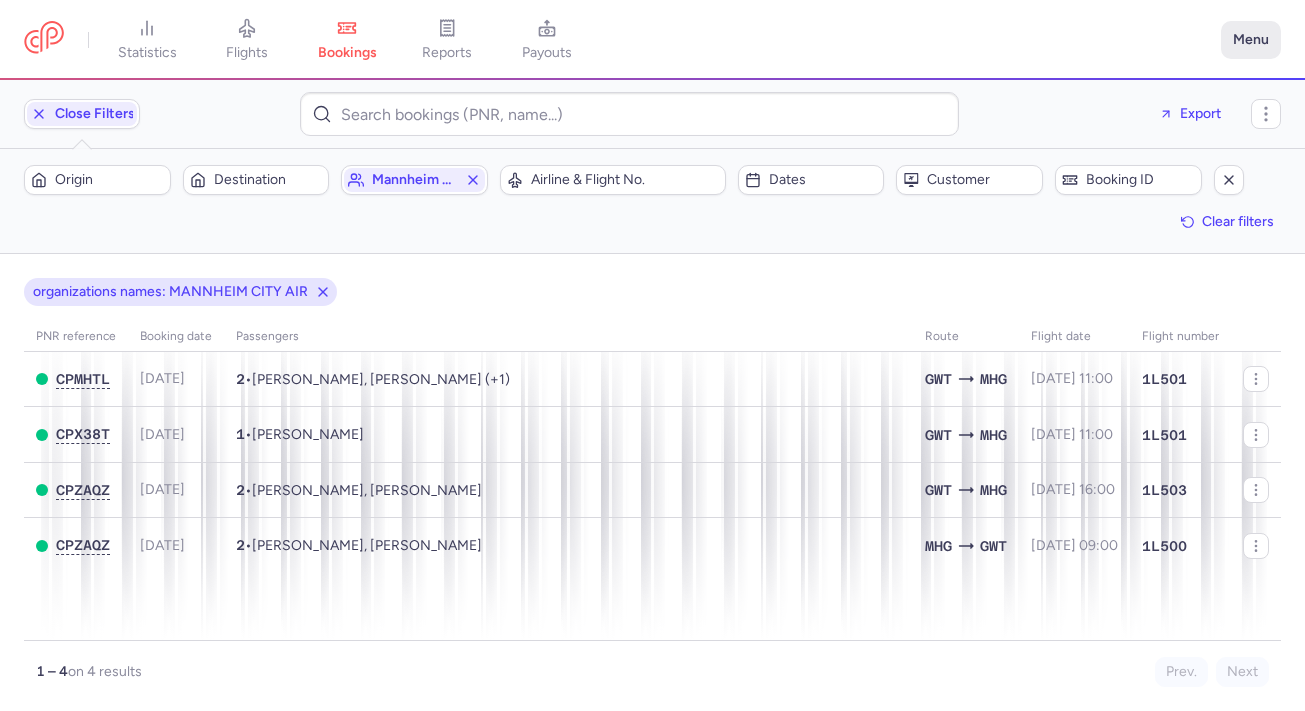 click on "Menu" 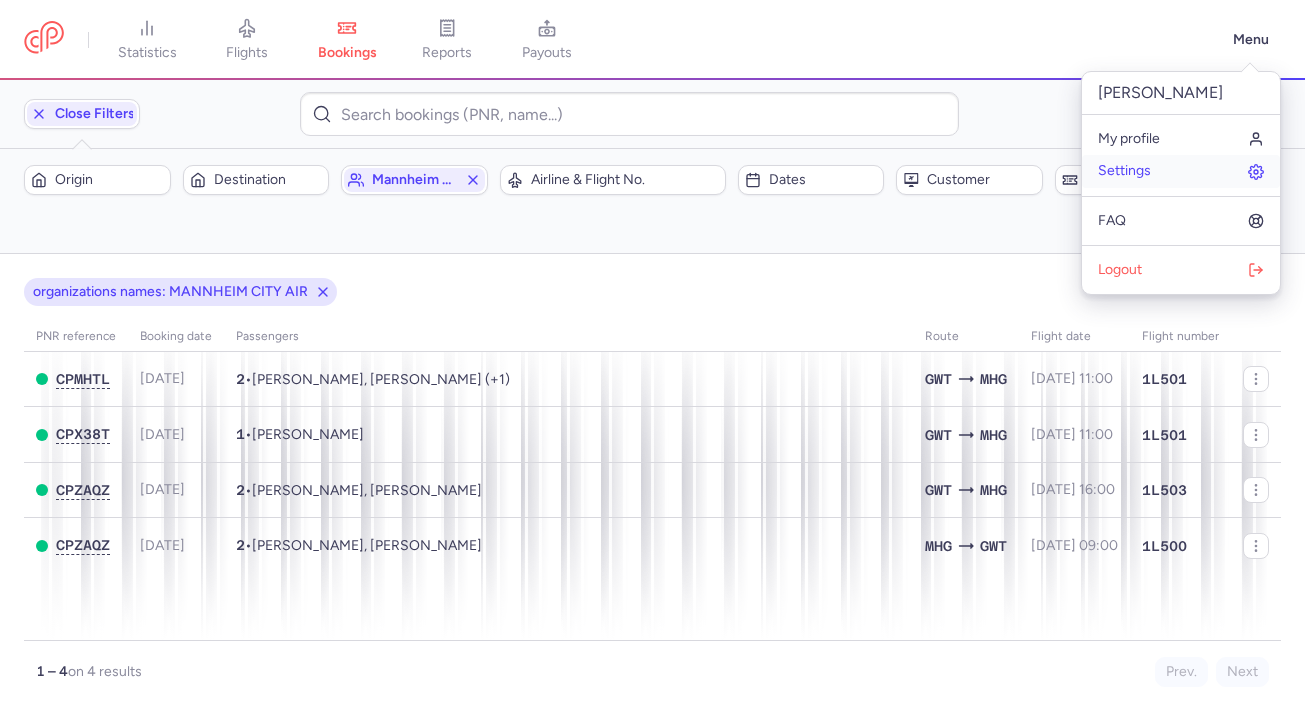 click on "Settings" at bounding box center [1181, 171] 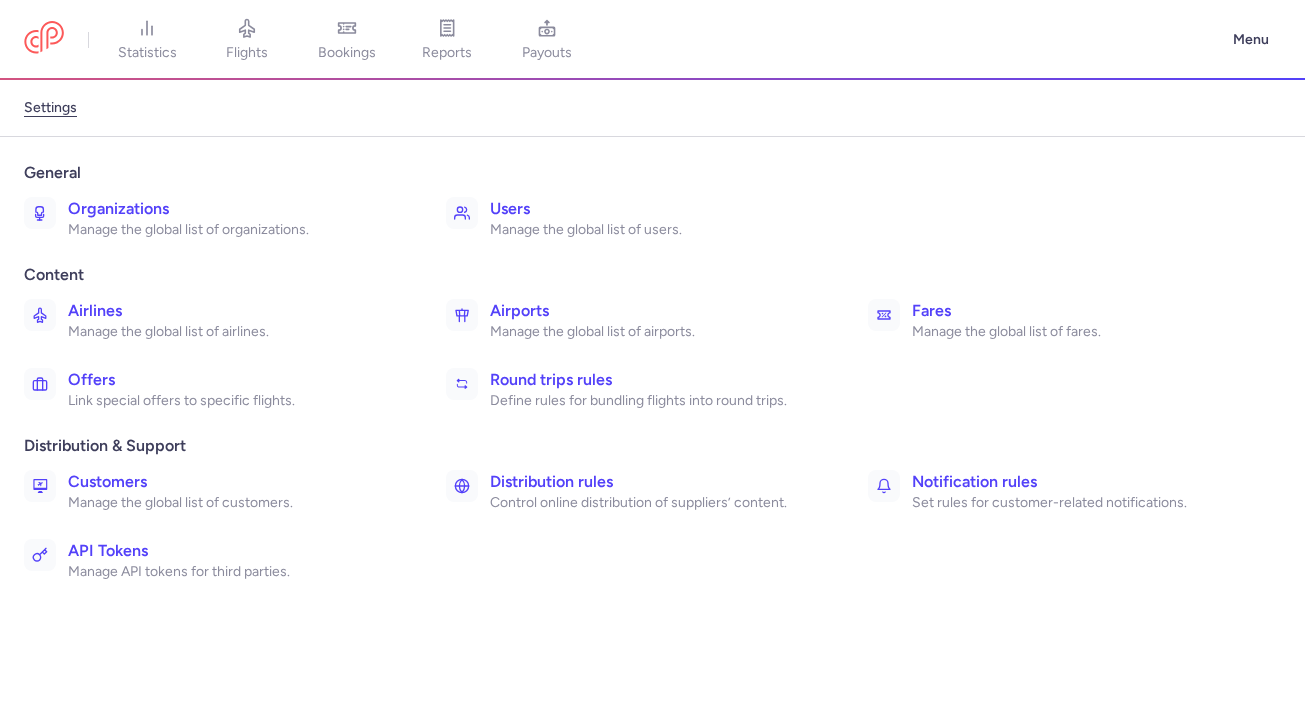 click on "Manage the global list of organizations." at bounding box center (235, 230) 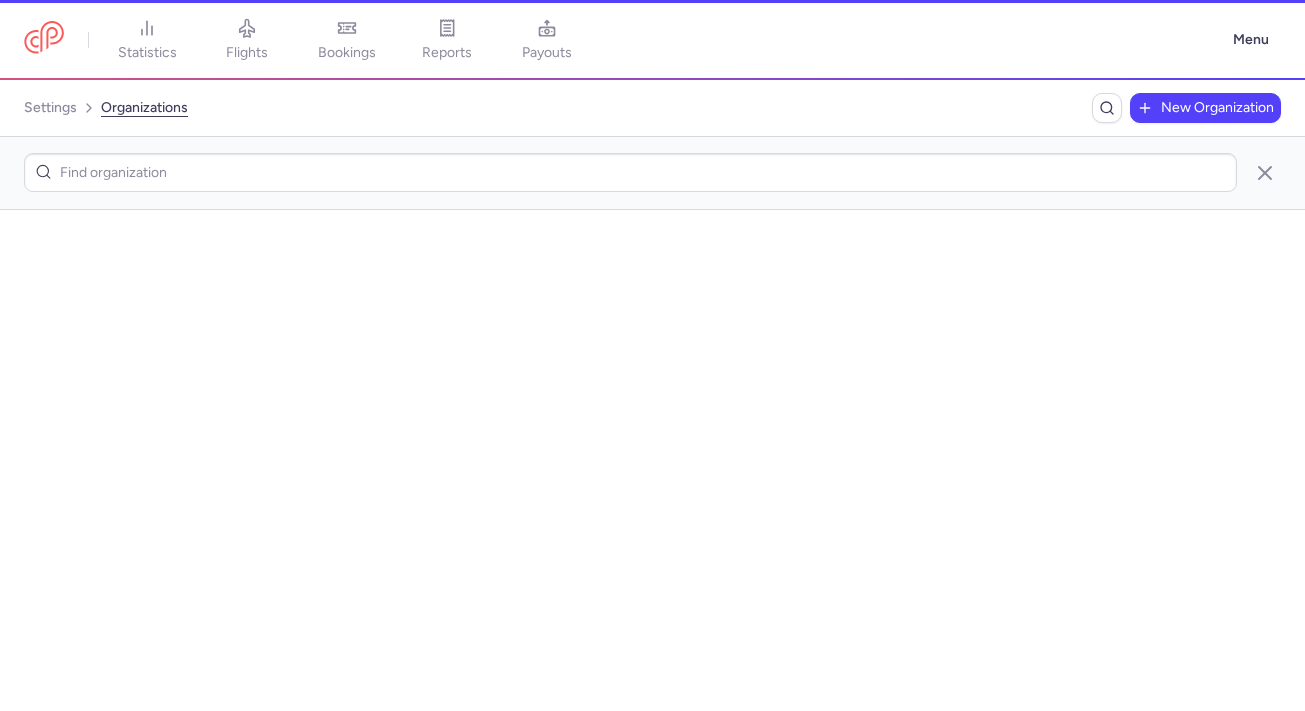 scroll, scrollTop: 0, scrollLeft: 0, axis: both 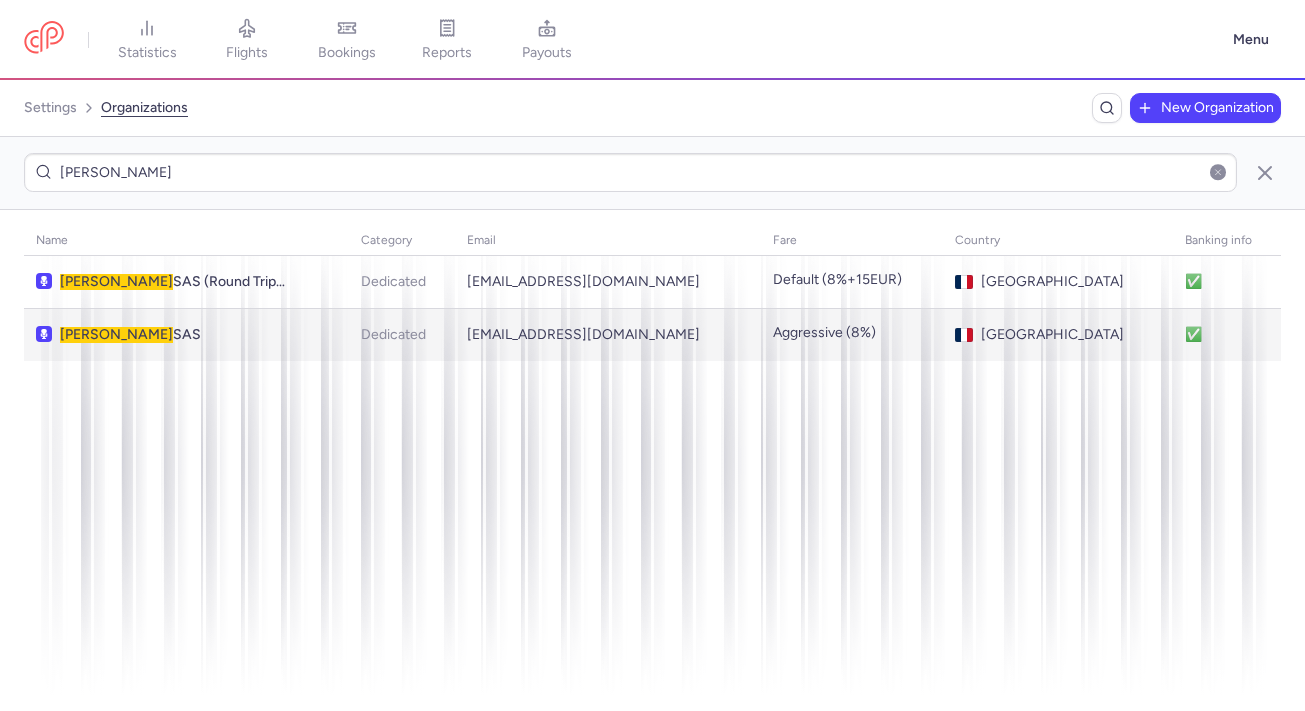type on "[PERSON_NAME]" 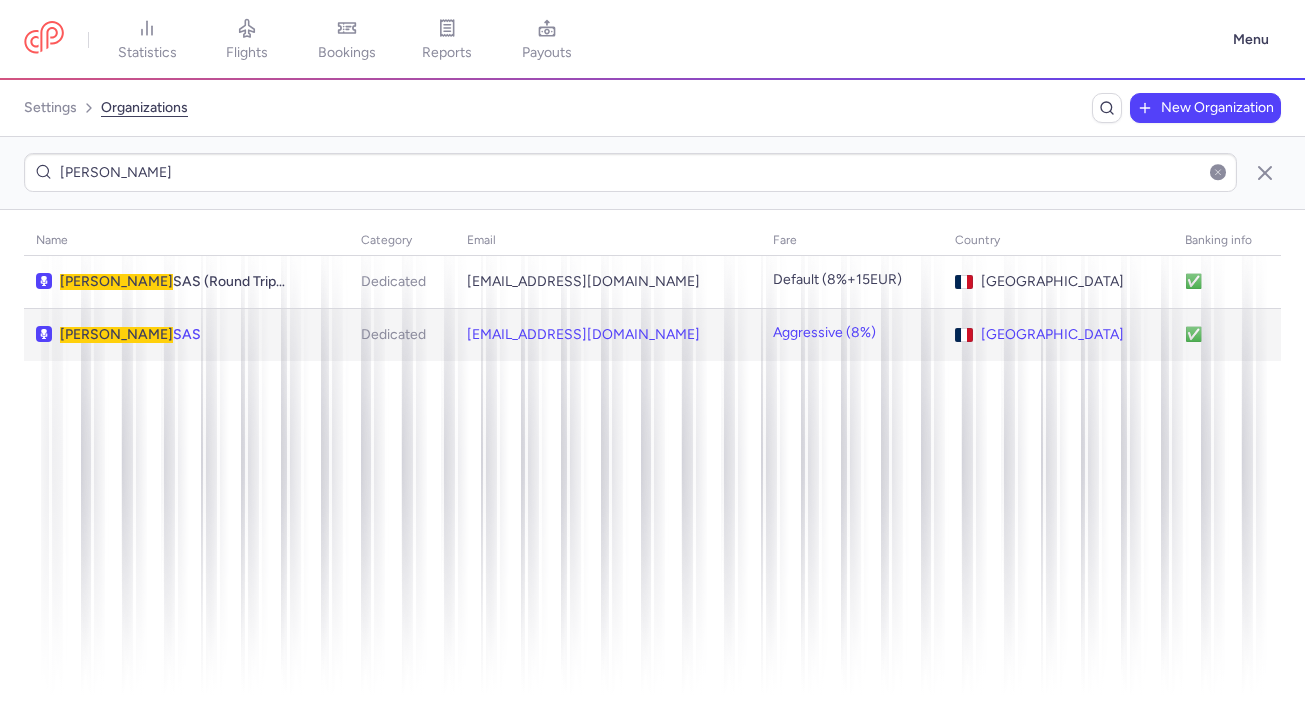 click on "[PERSON_NAME]  SAS" 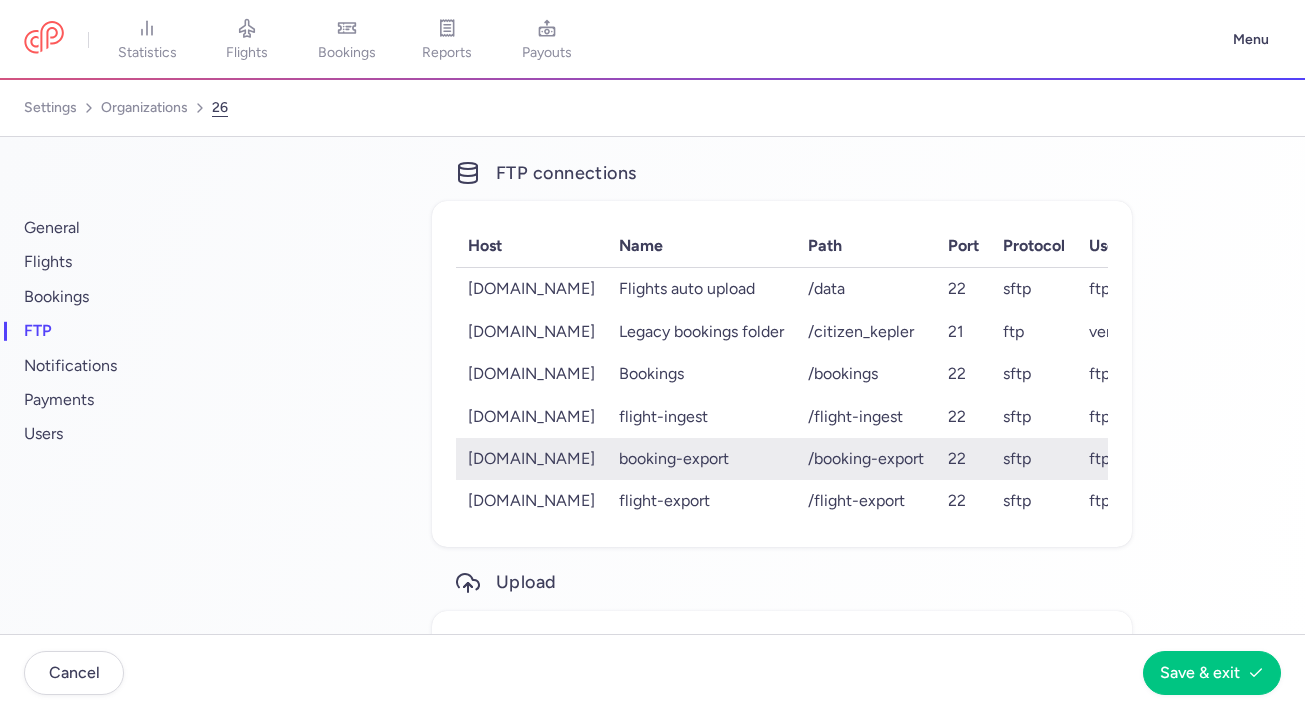 click on "booking-export" 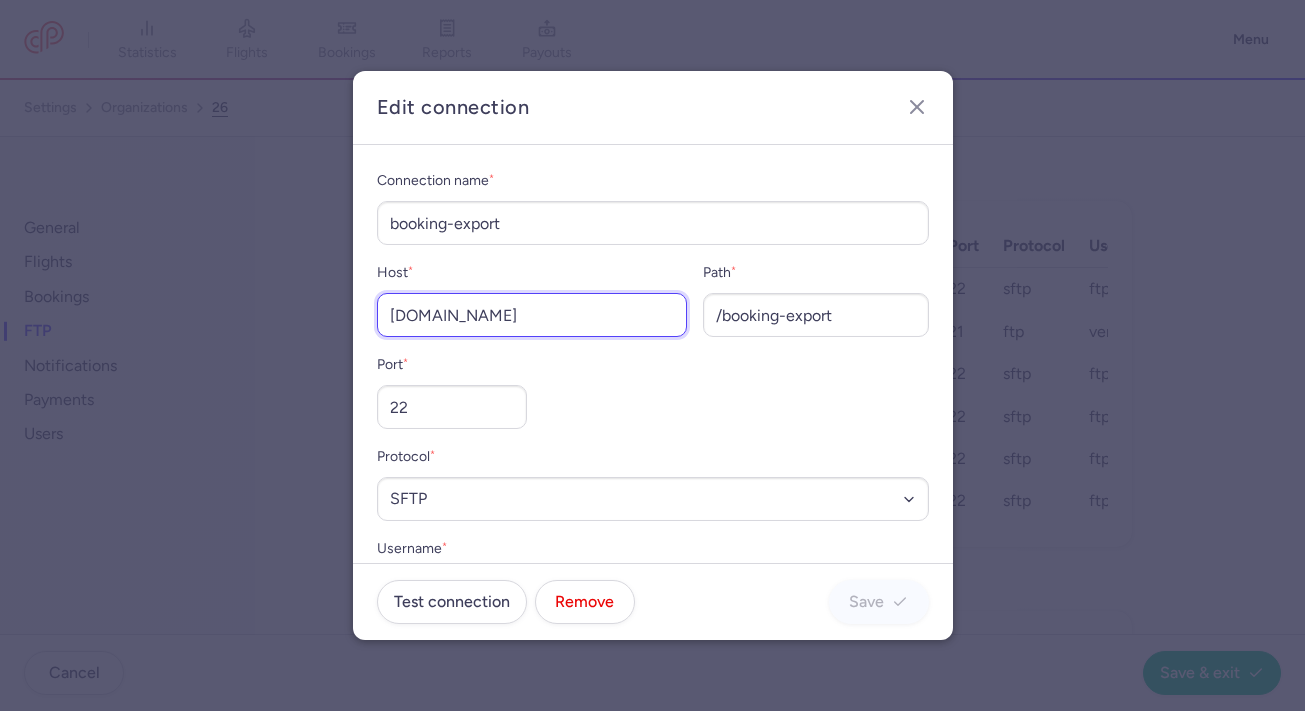 click on "[DOMAIN_NAME]" at bounding box center (532, 315) 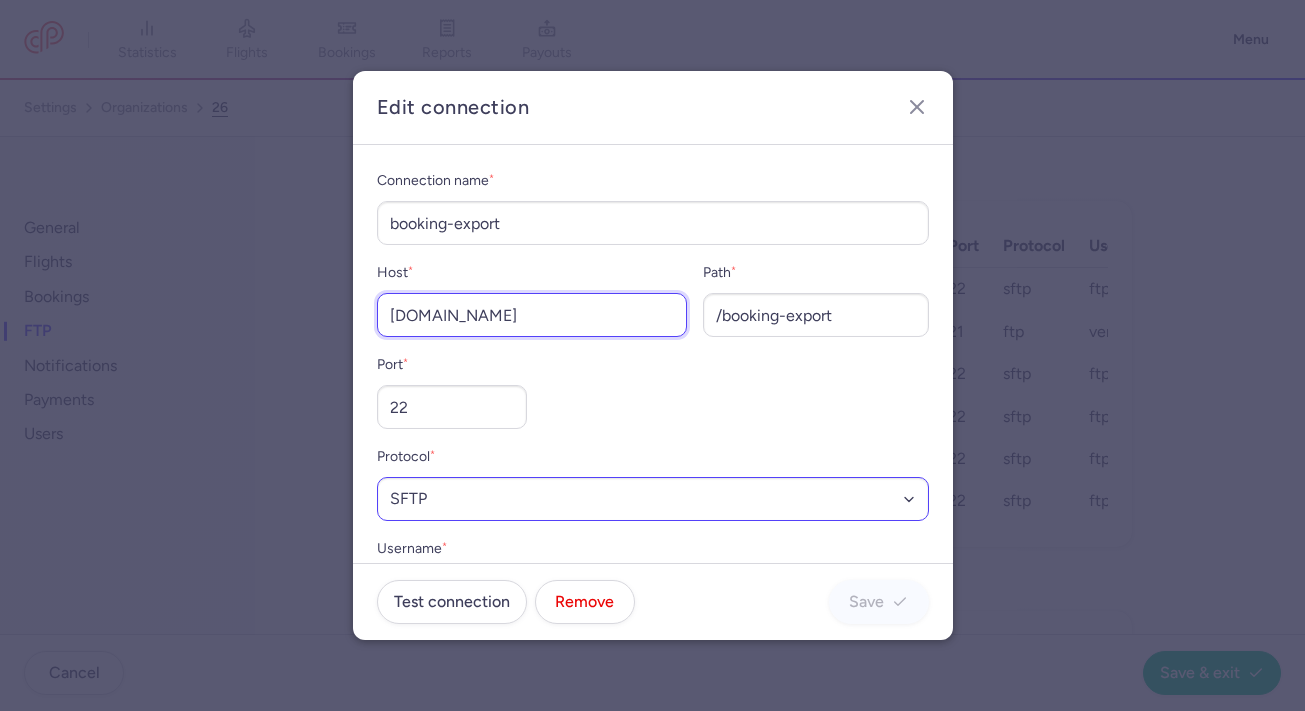 scroll, scrollTop: 86, scrollLeft: 0, axis: vertical 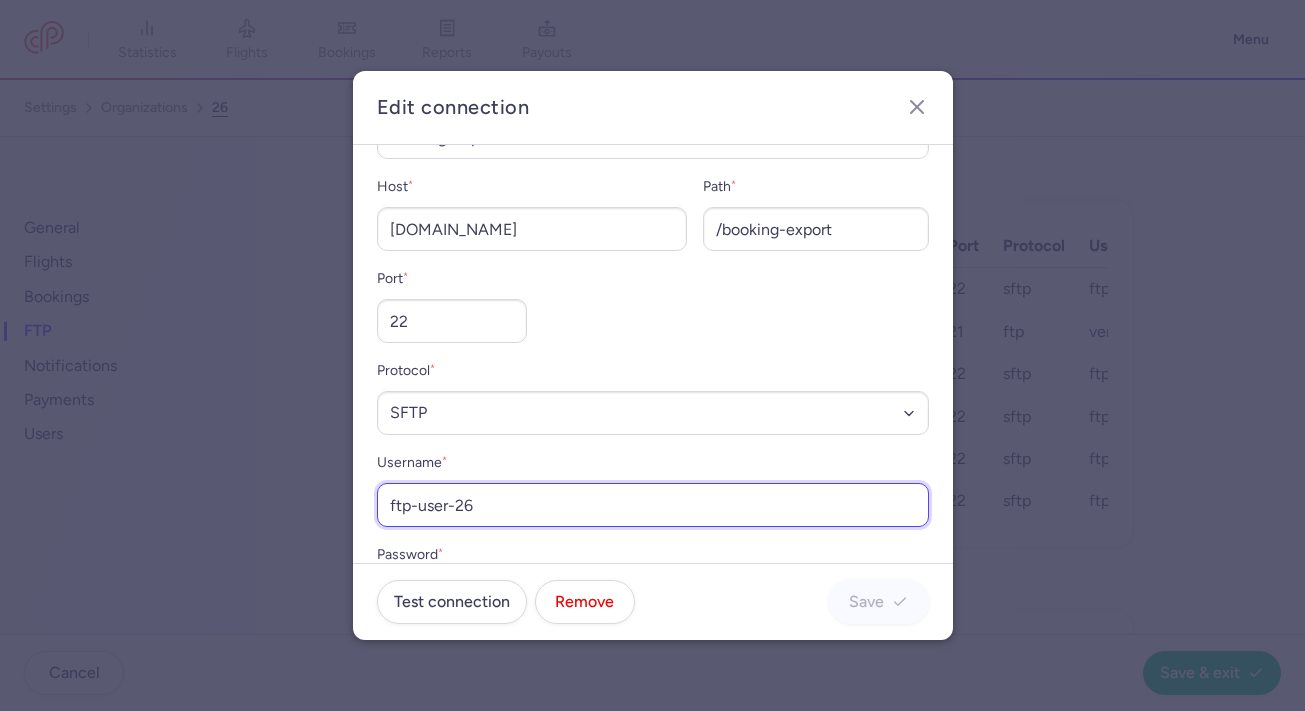 click on "ftp-user-26" at bounding box center [653, 505] 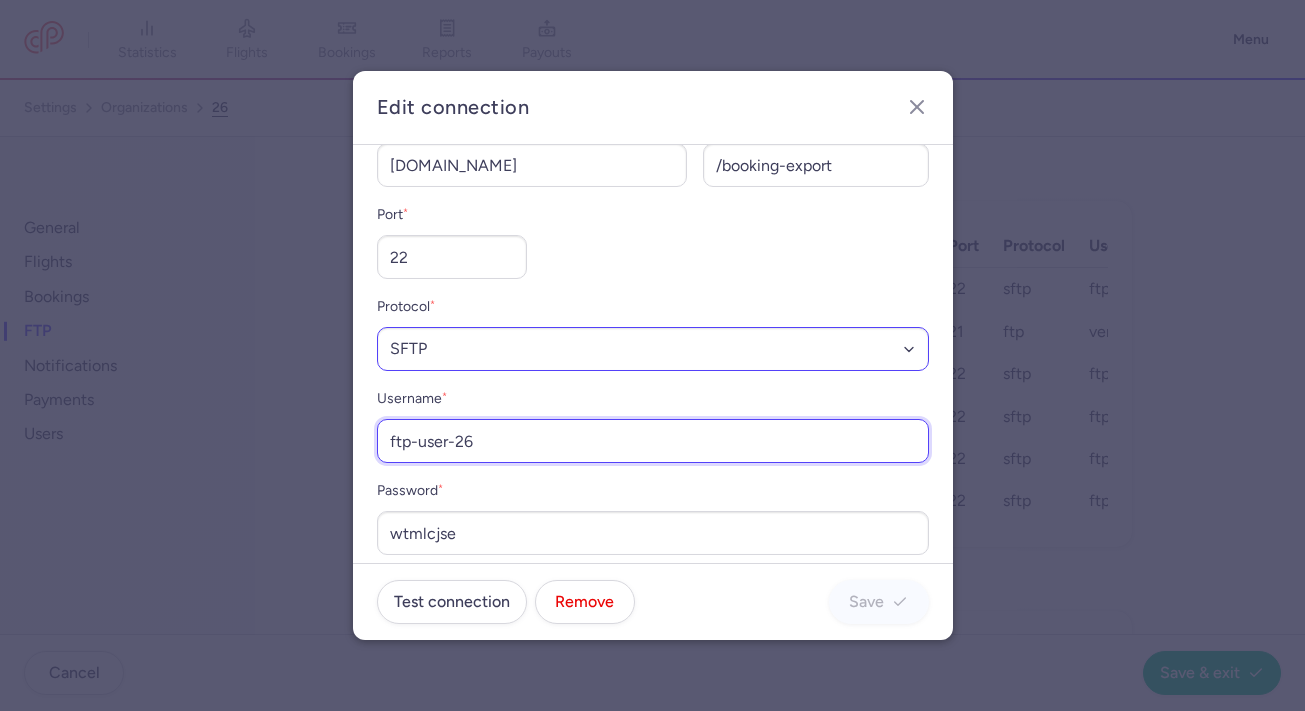 scroll, scrollTop: 151, scrollLeft: 0, axis: vertical 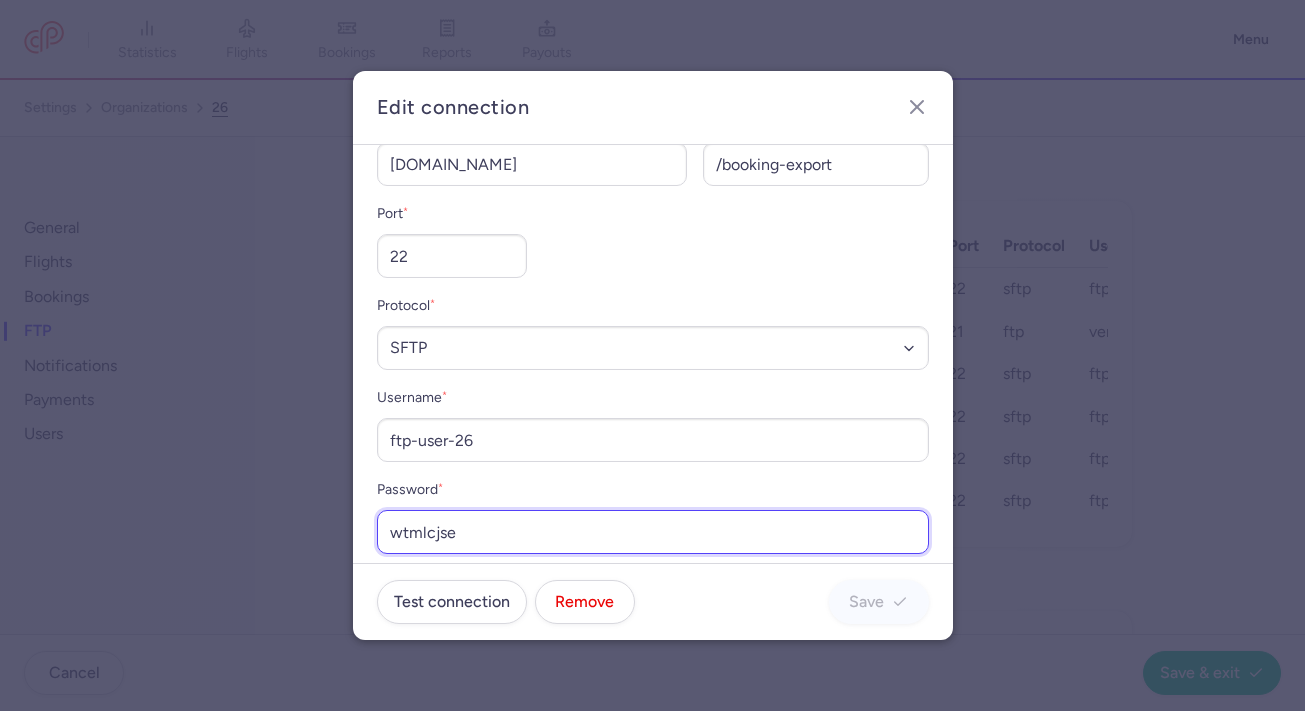 click on "wtmlcjse" at bounding box center (653, 532) 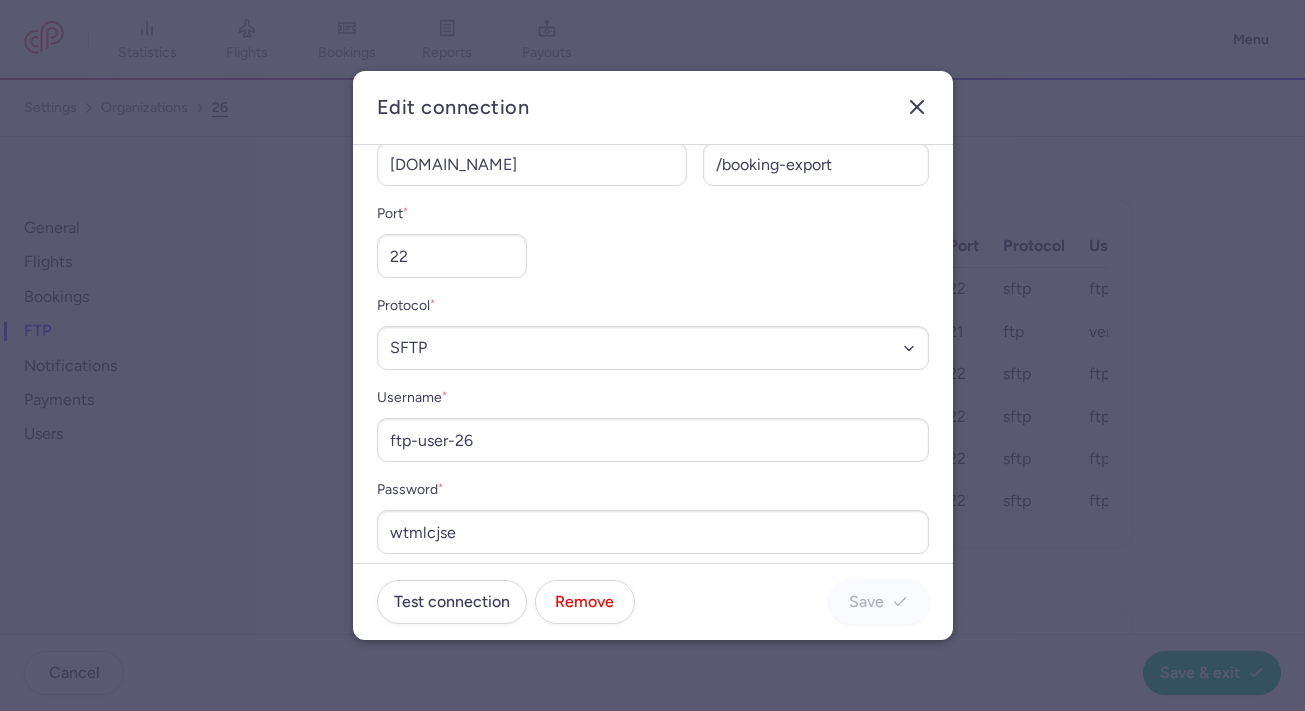 click 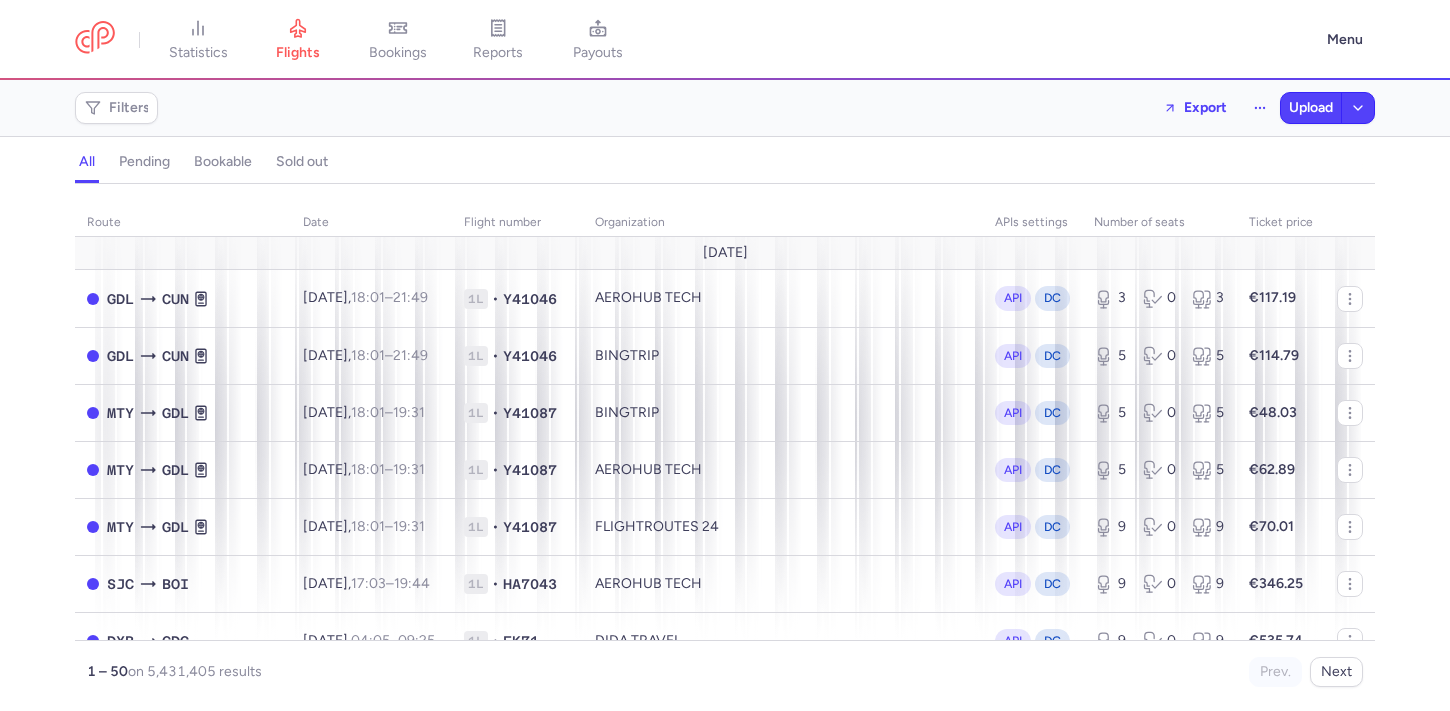scroll, scrollTop: 0, scrollLeft: 0, axis: both 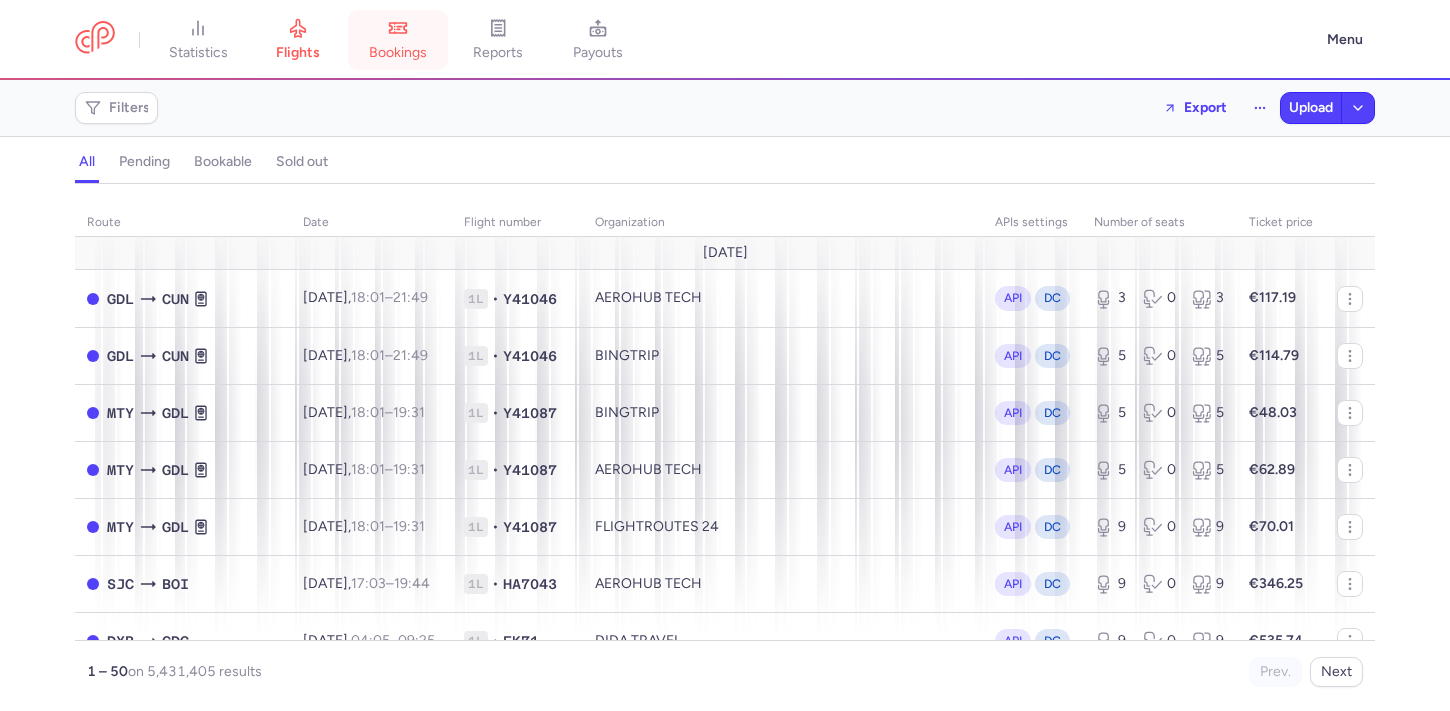 click on "bookings" at bounding box center [398, 40] 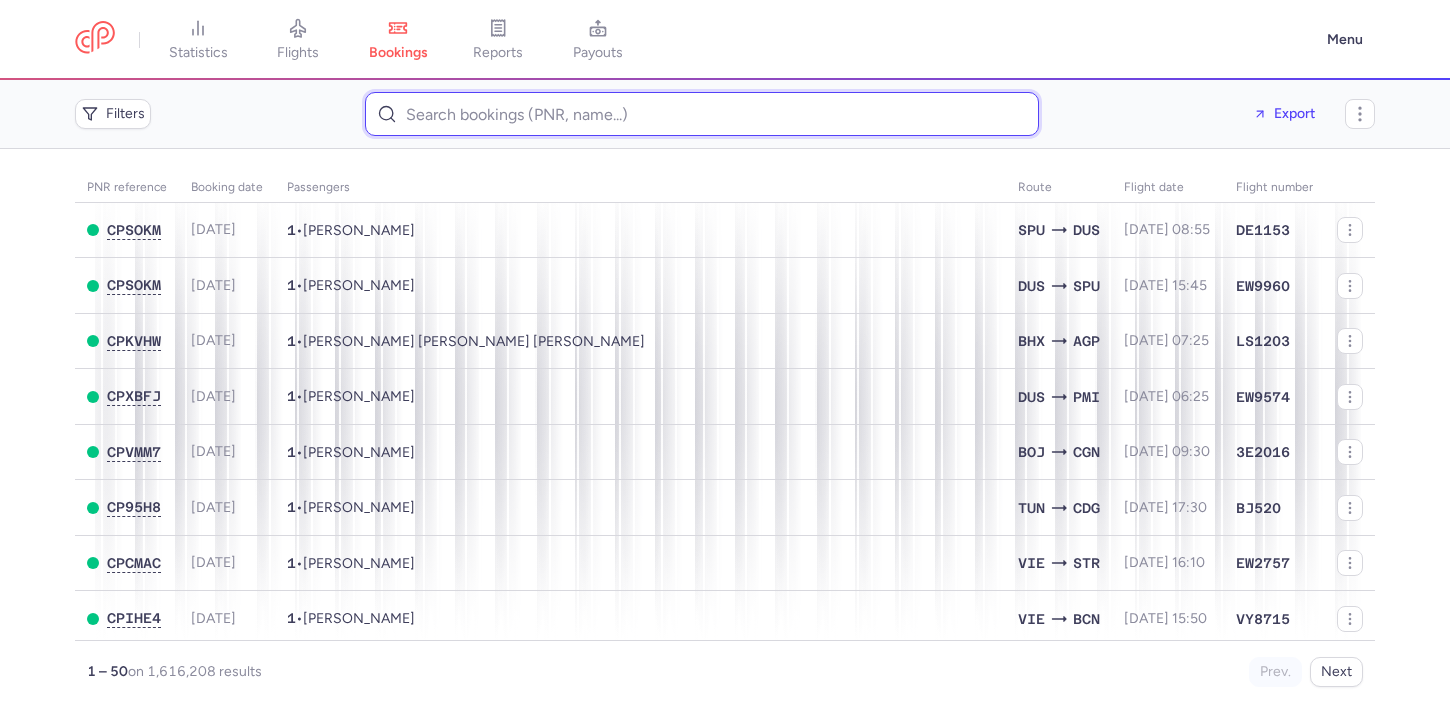 click at bounding box center [702, 114] 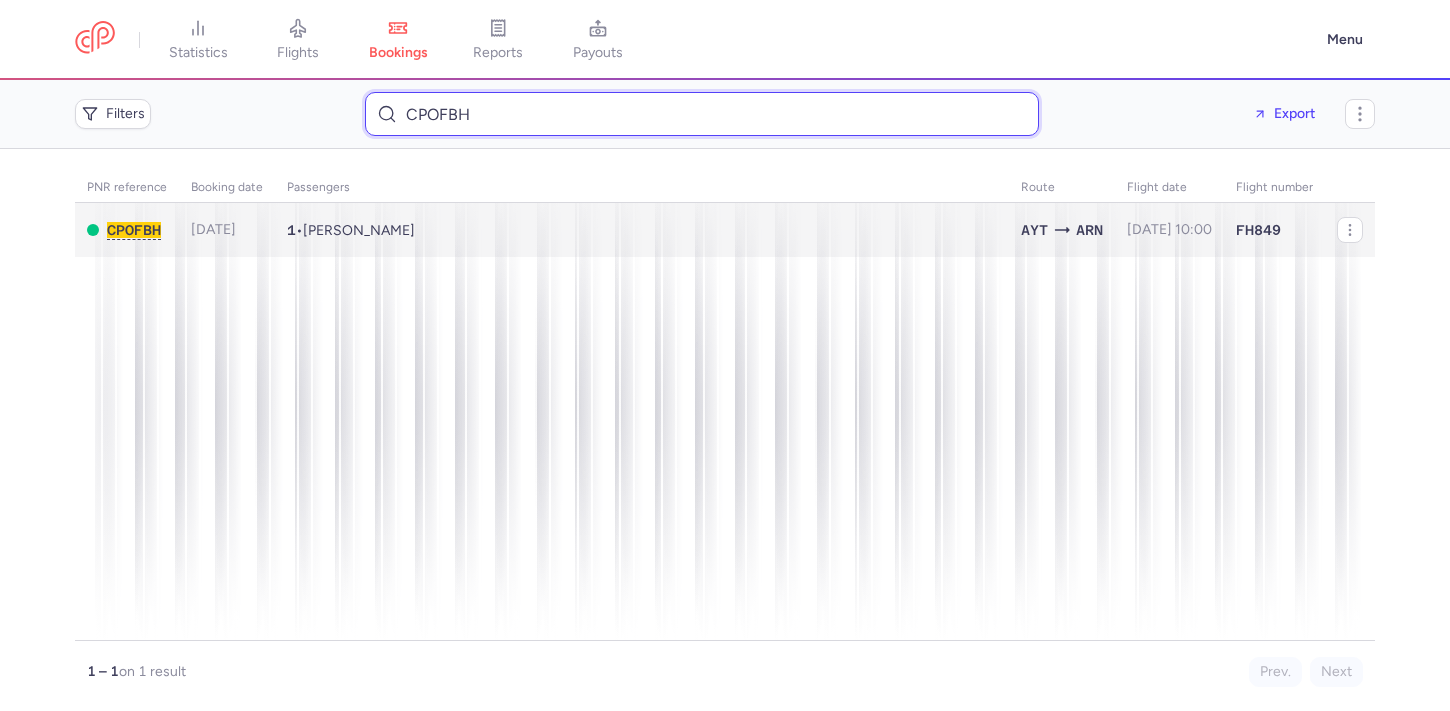type on "CPOFBH" 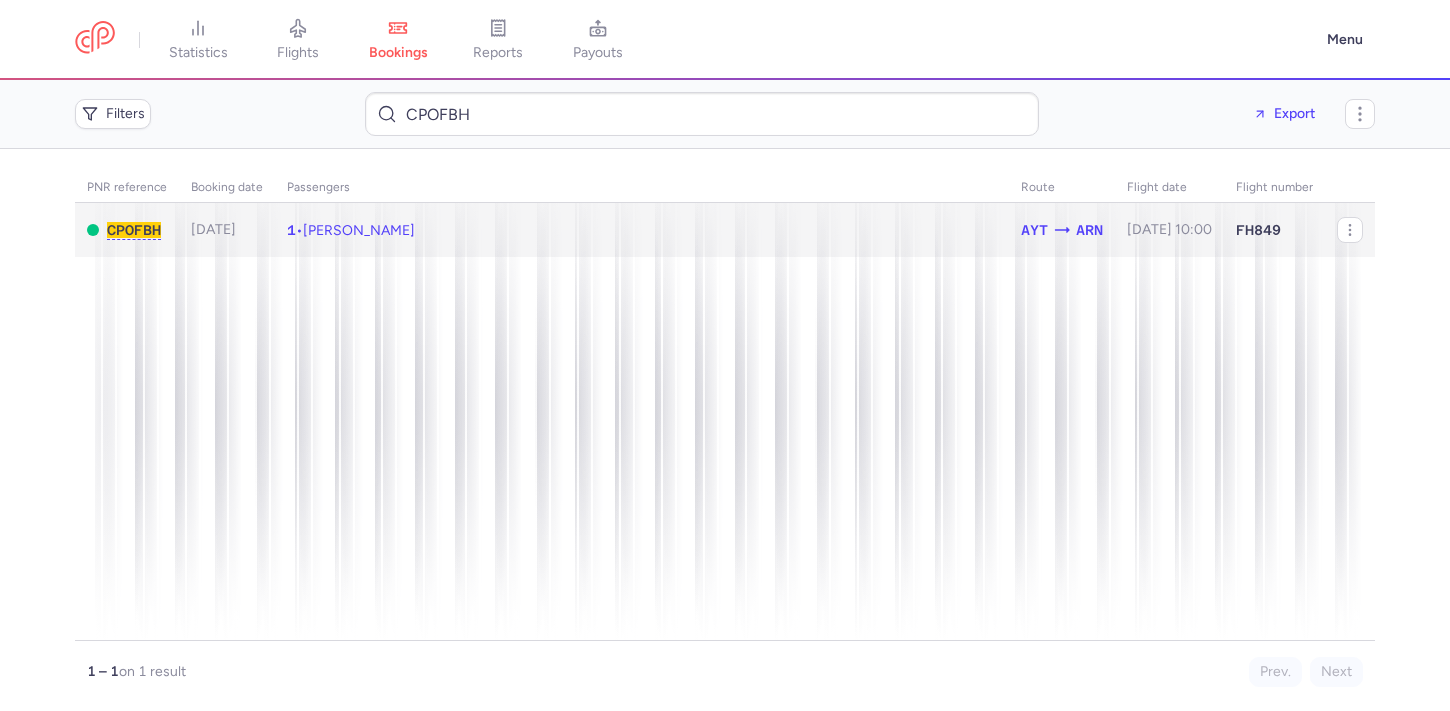 click on "1  •  Ali Kadem MEHDI" 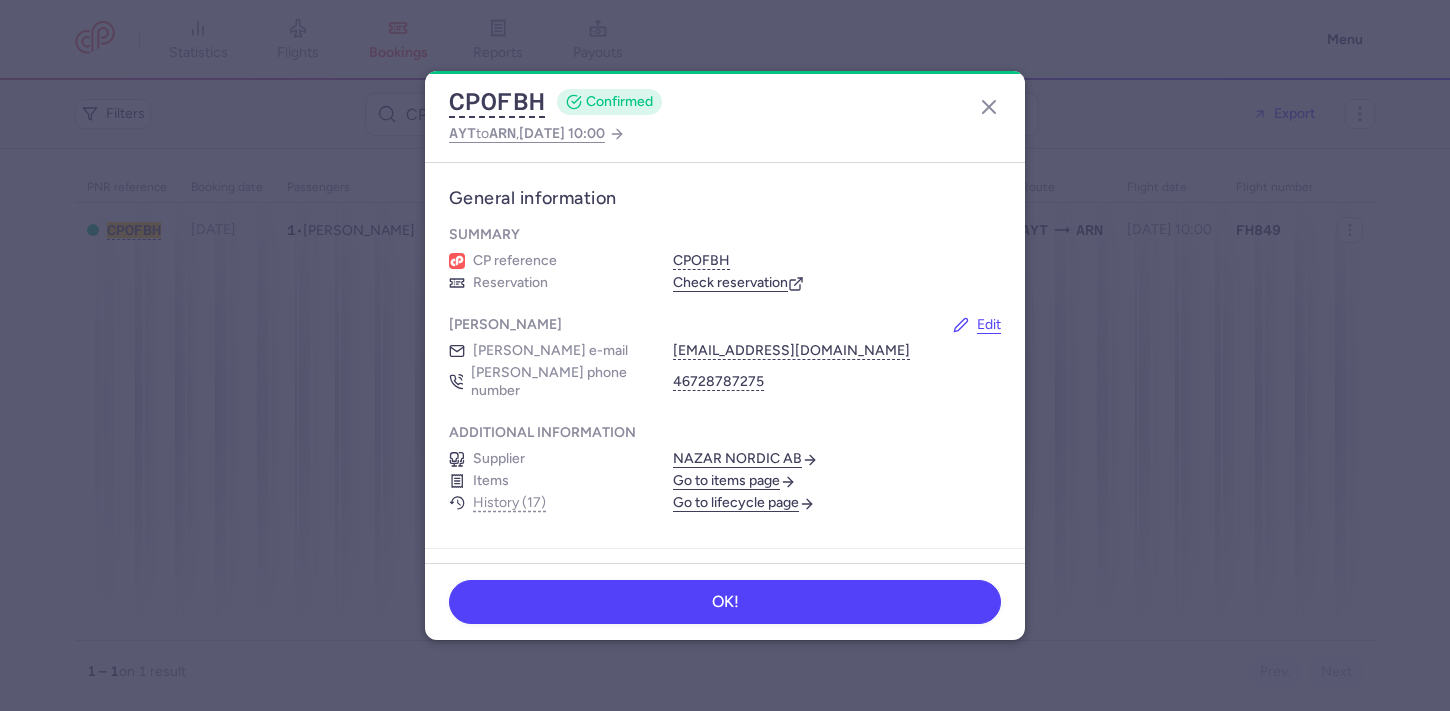 scroll, scrollTop: 22, scrollLeft: 0, axis: vertical 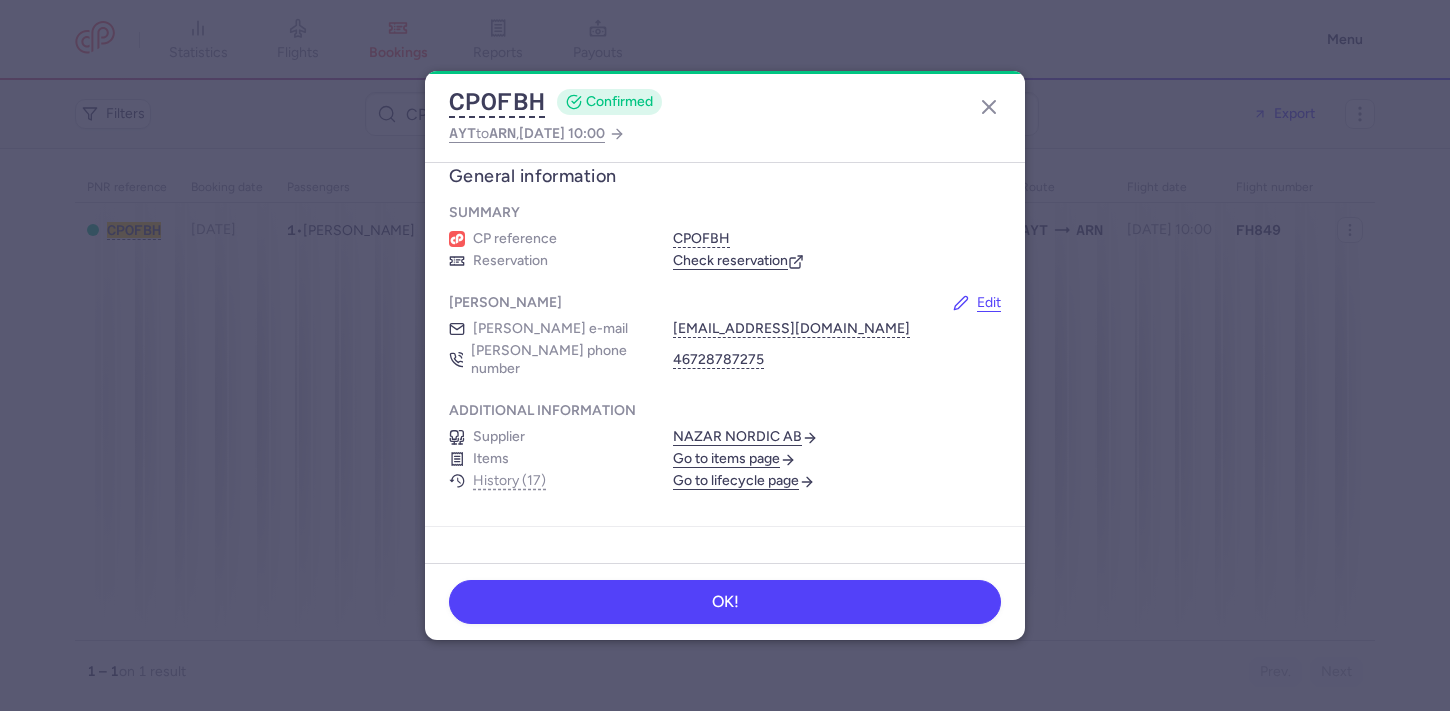 click on "Go to lifecycle page" at bounding box center (744, 481) 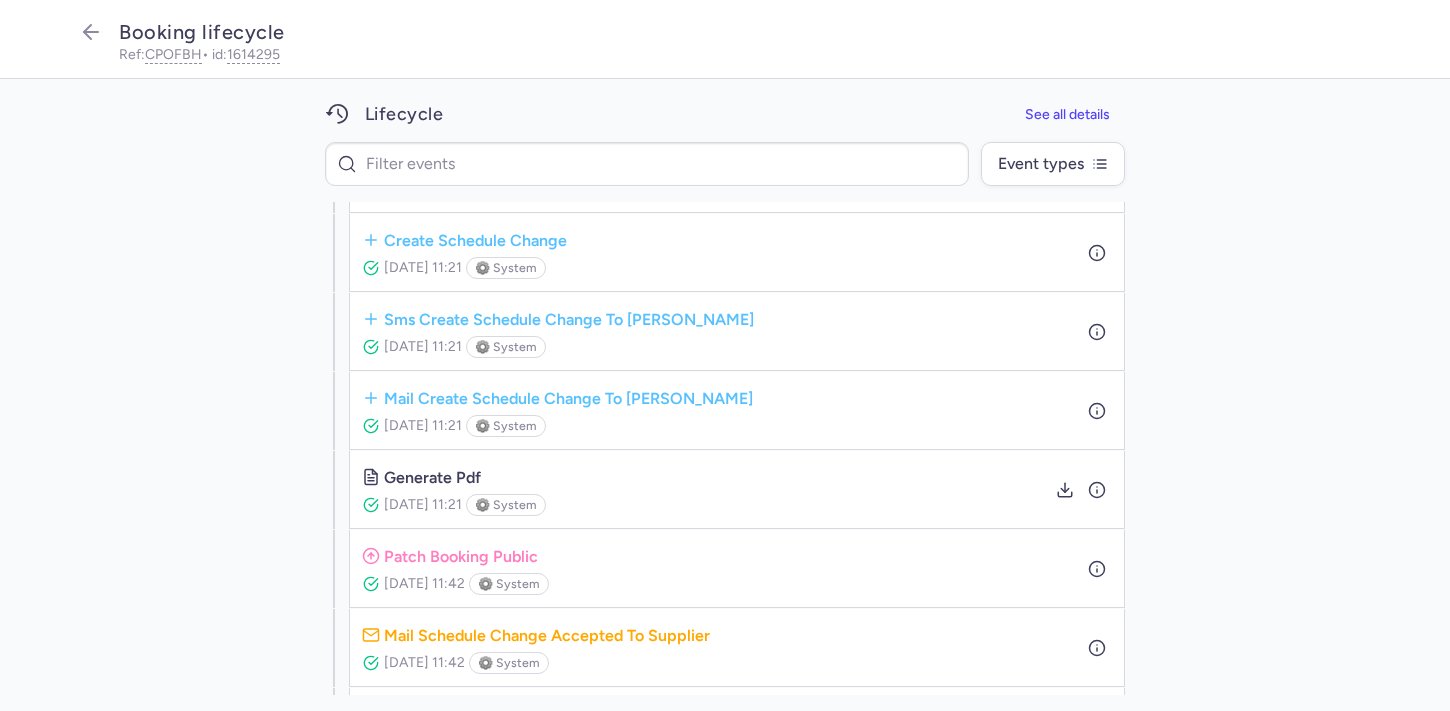 scroll, scrollTop: 784, scrollLeft: 0, axis: vertical 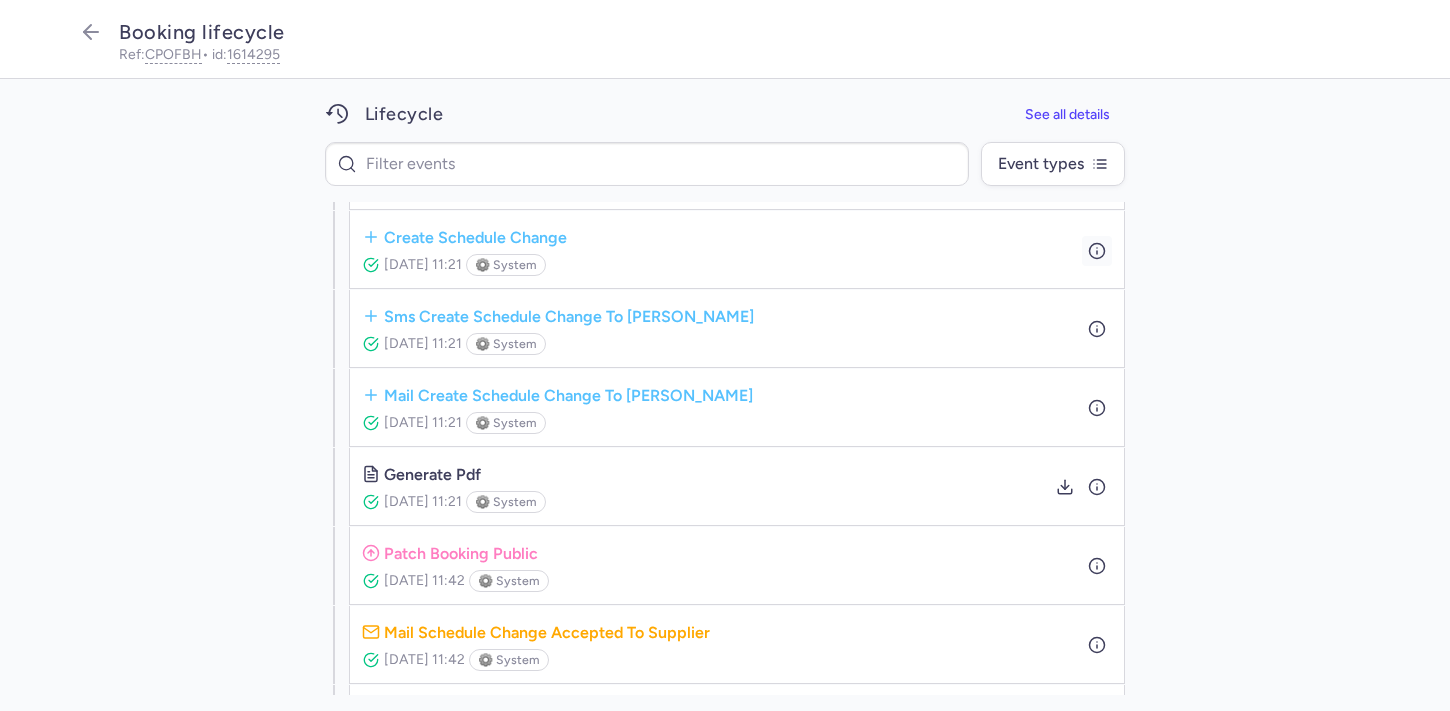 click 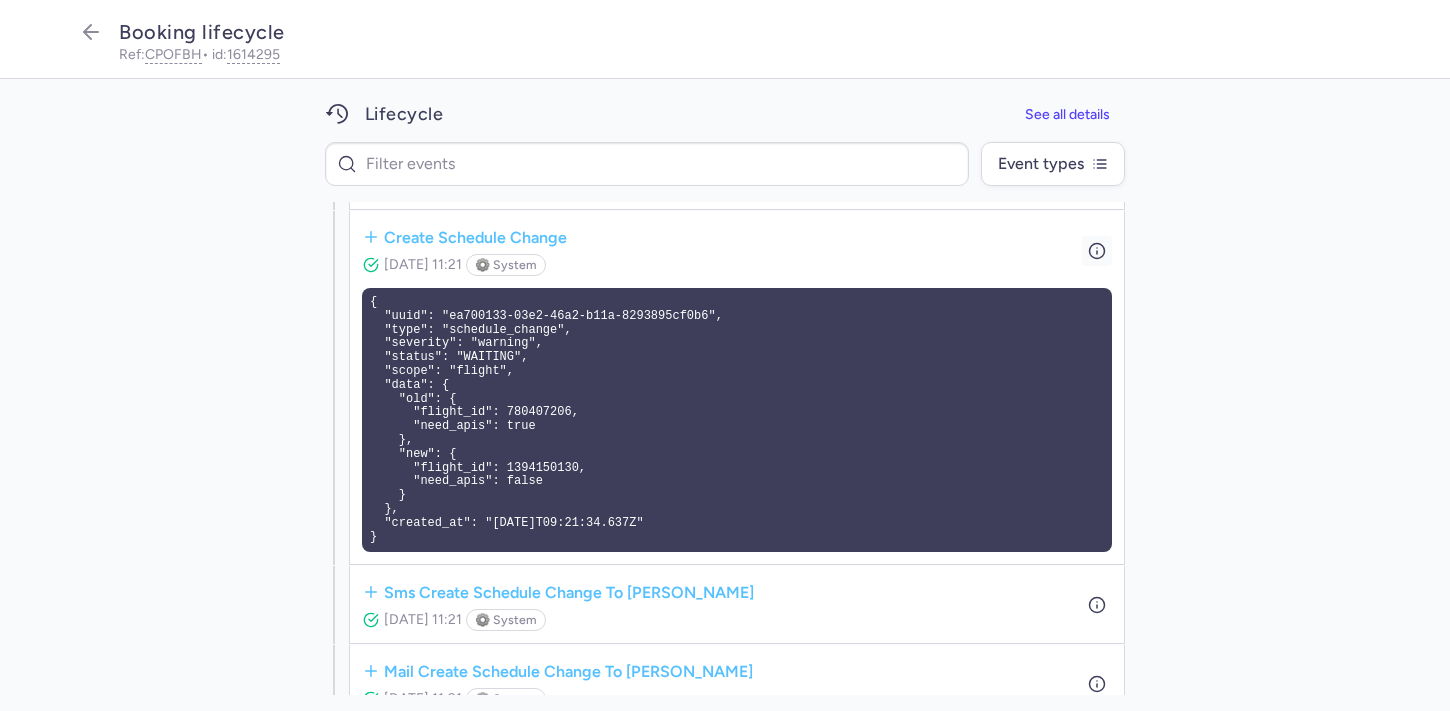 click 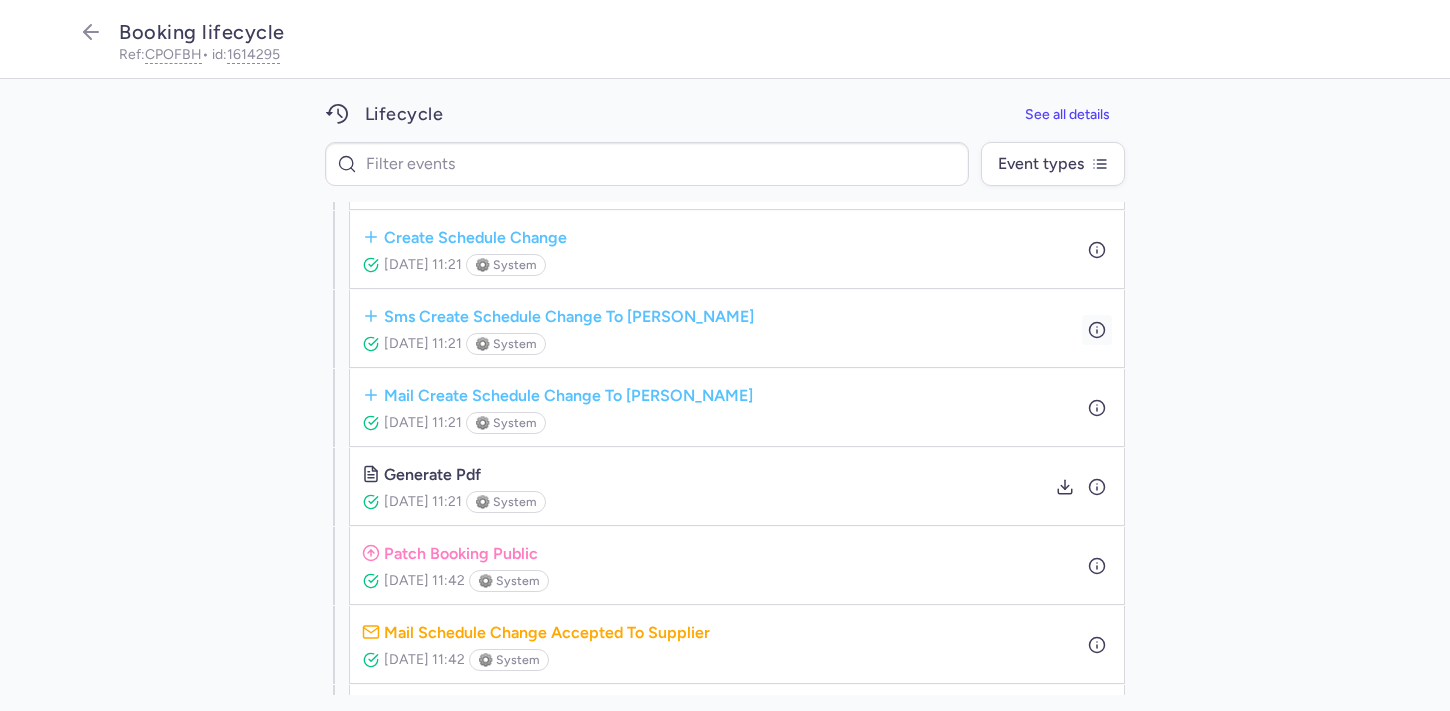 click 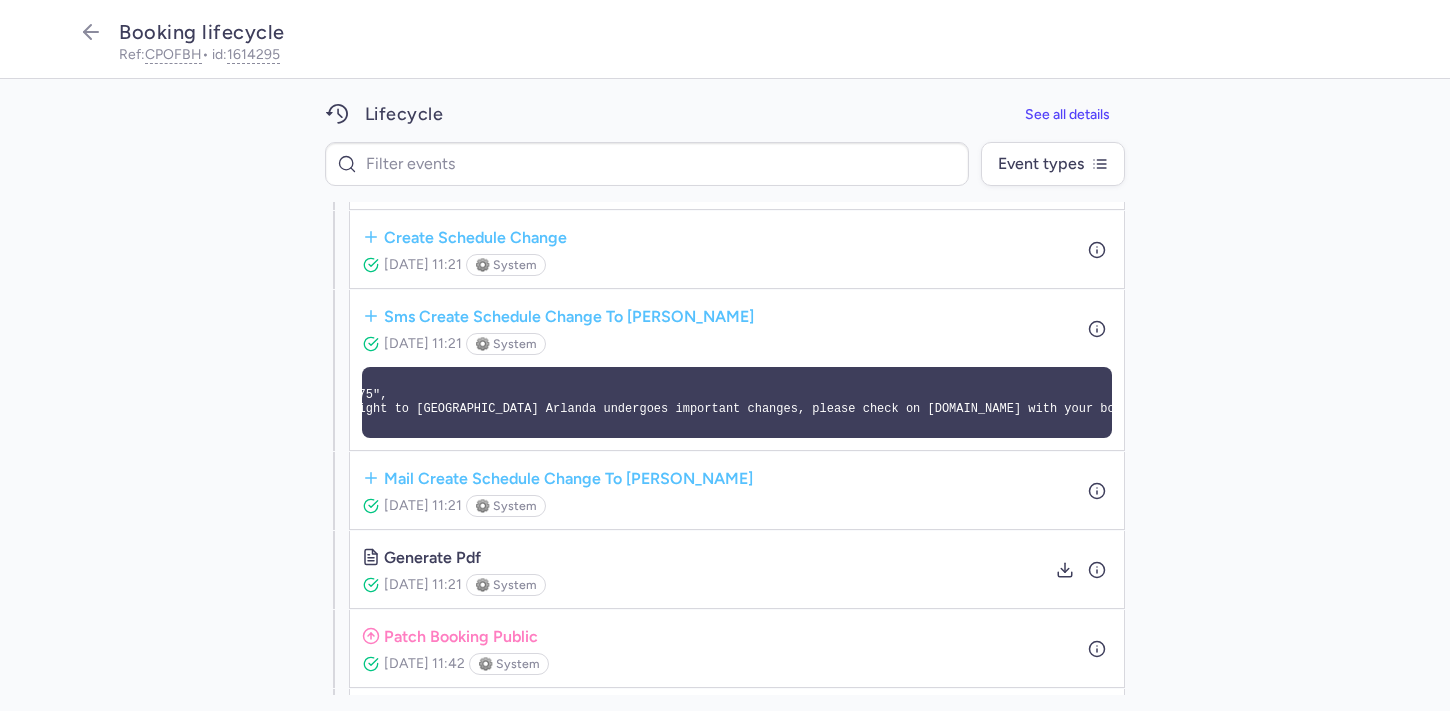 scroll, scrollTop: 0, scrollLeft: 284, axis: horizontal 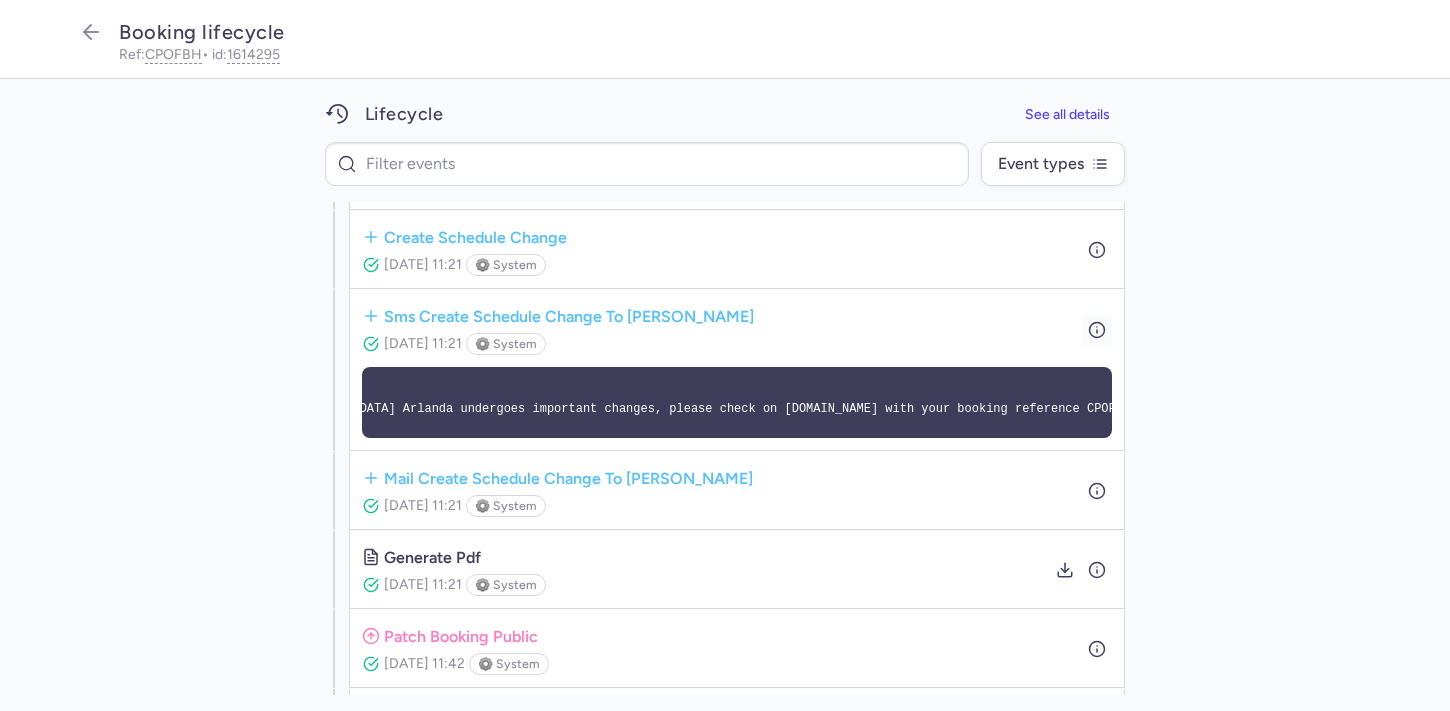 click at bounding box center [1097, 329] 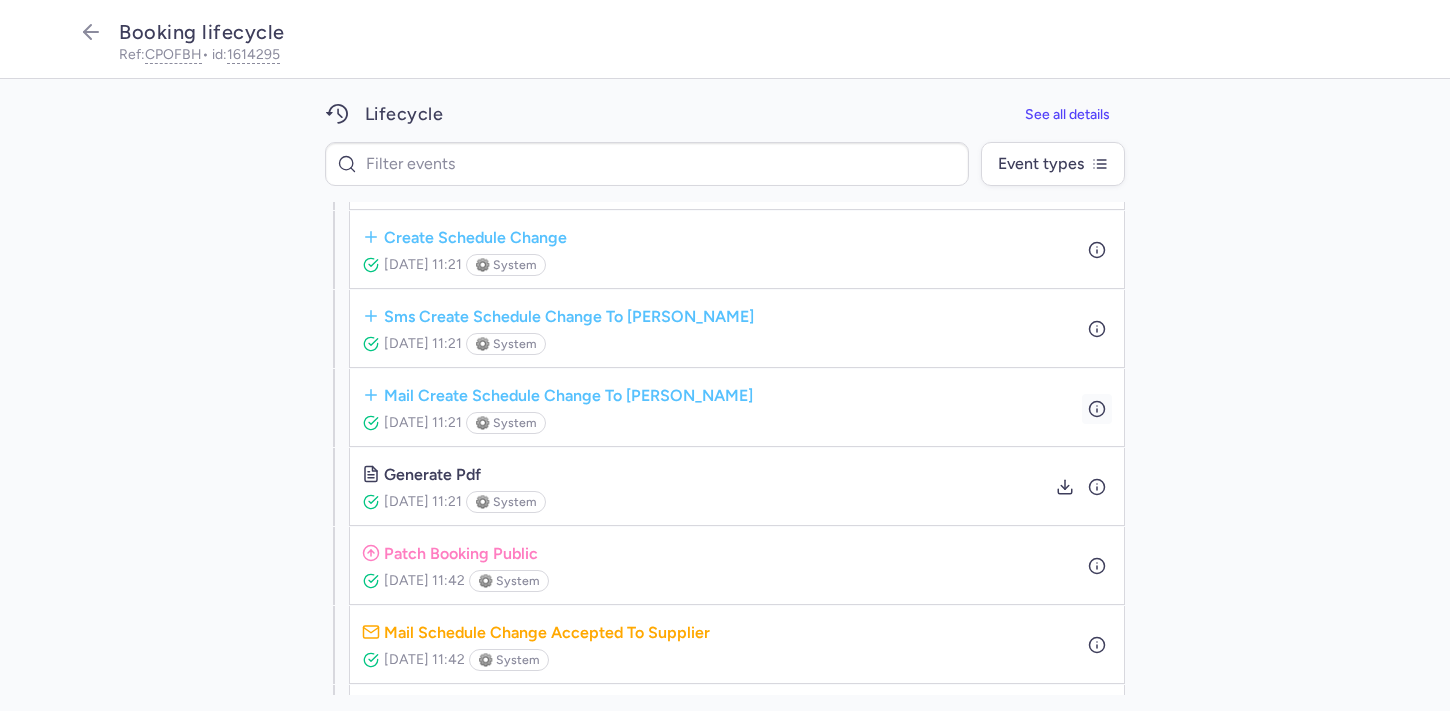 click 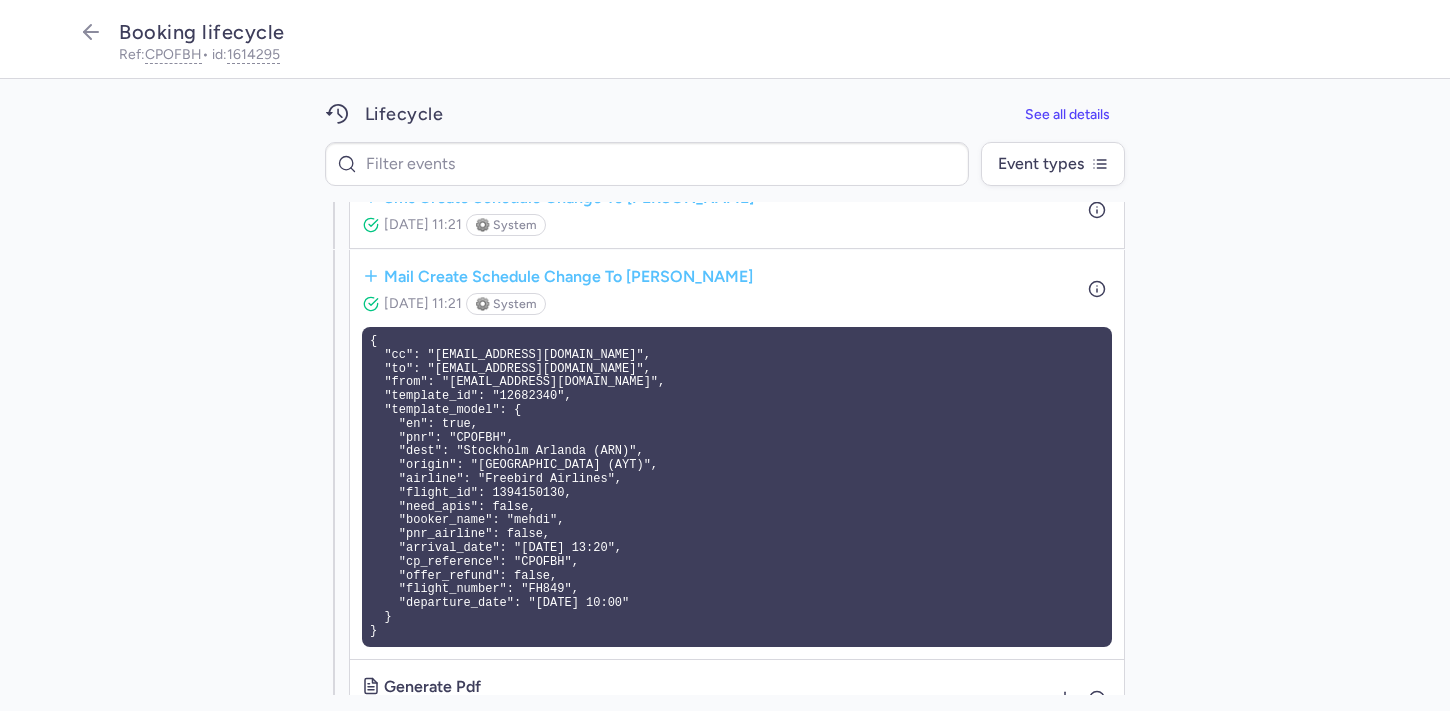 scroll, scrollTop: 910, scrollLeft: 0, axis: vertical 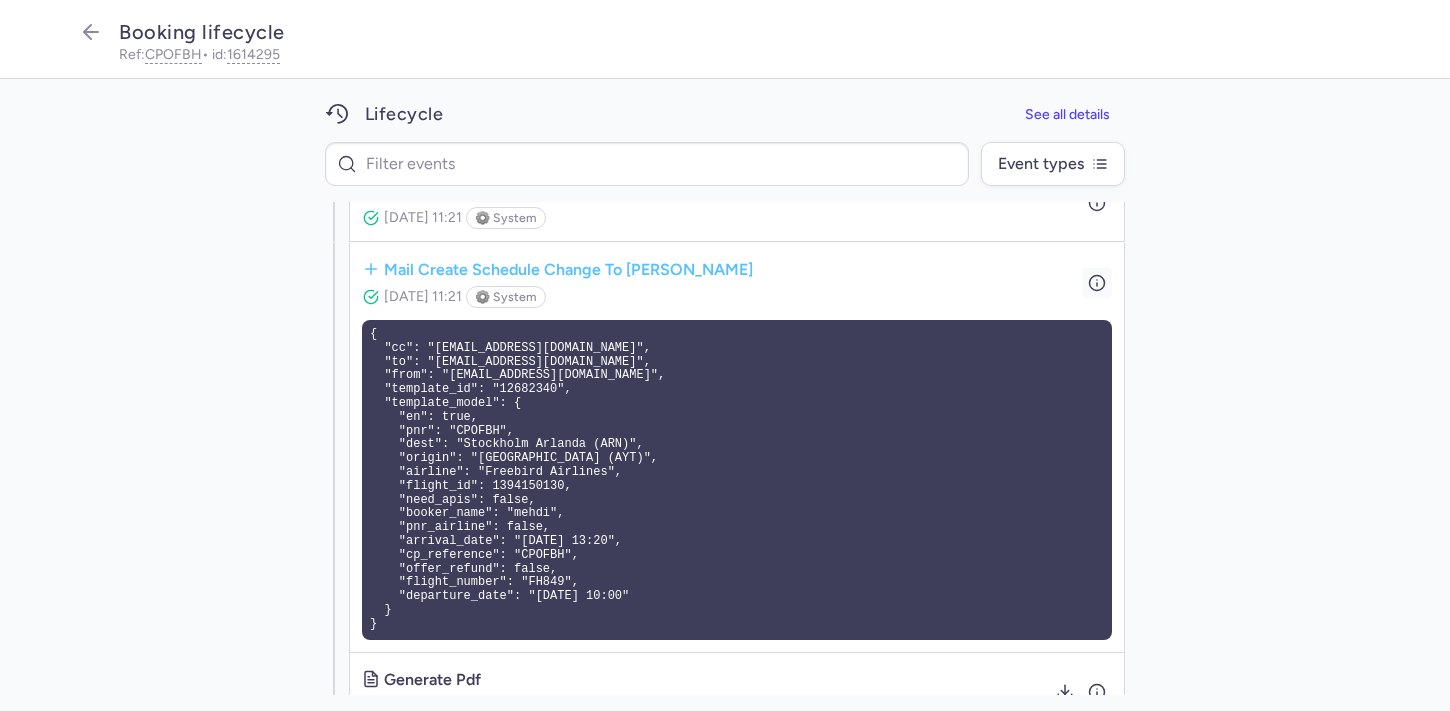 click 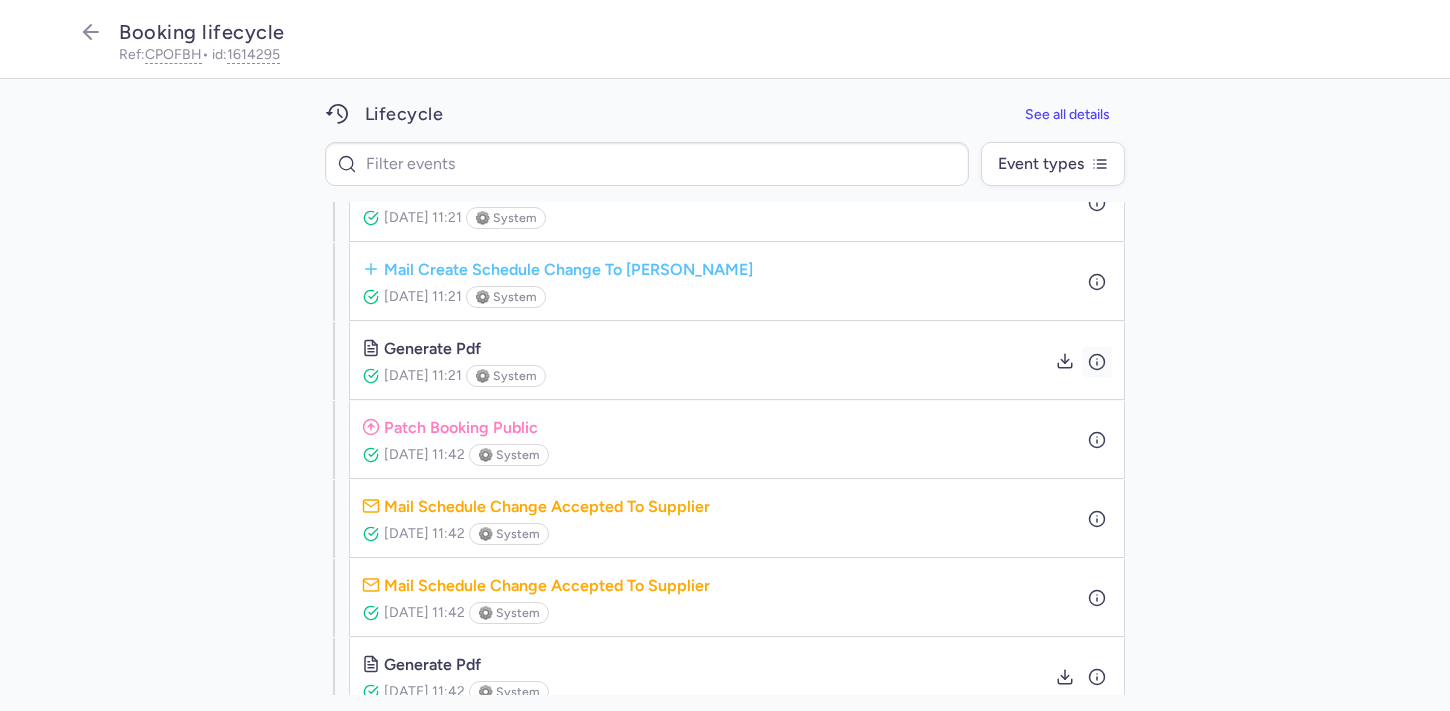 click 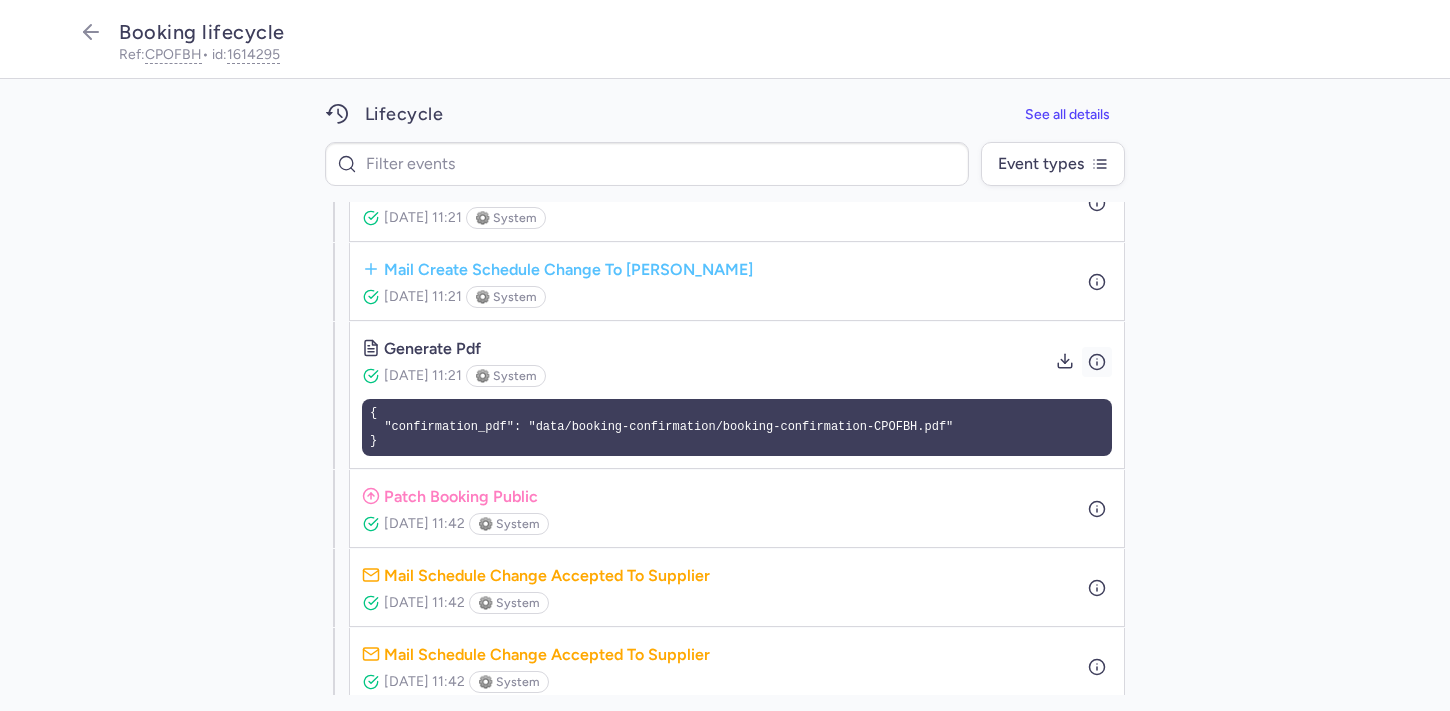 click 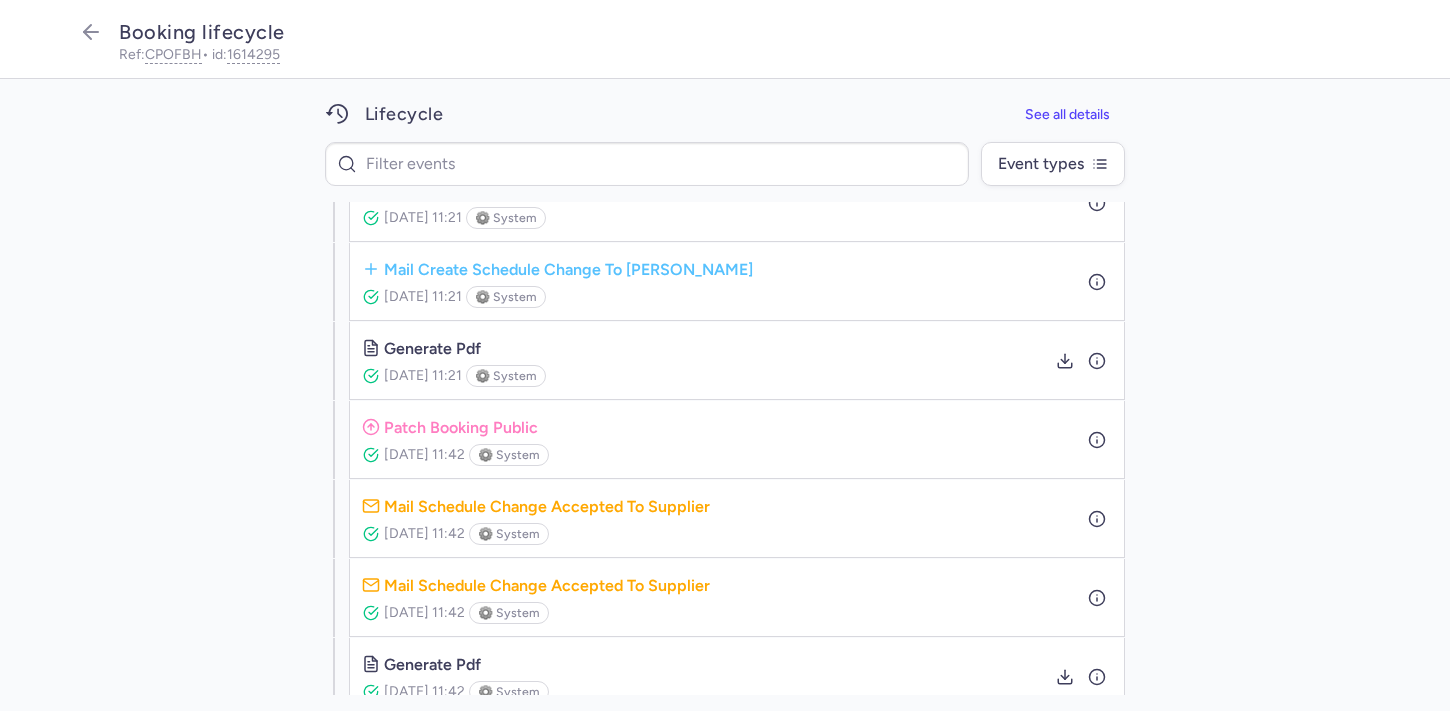 click on "⚙️ system" at bounding box center [506, 376] 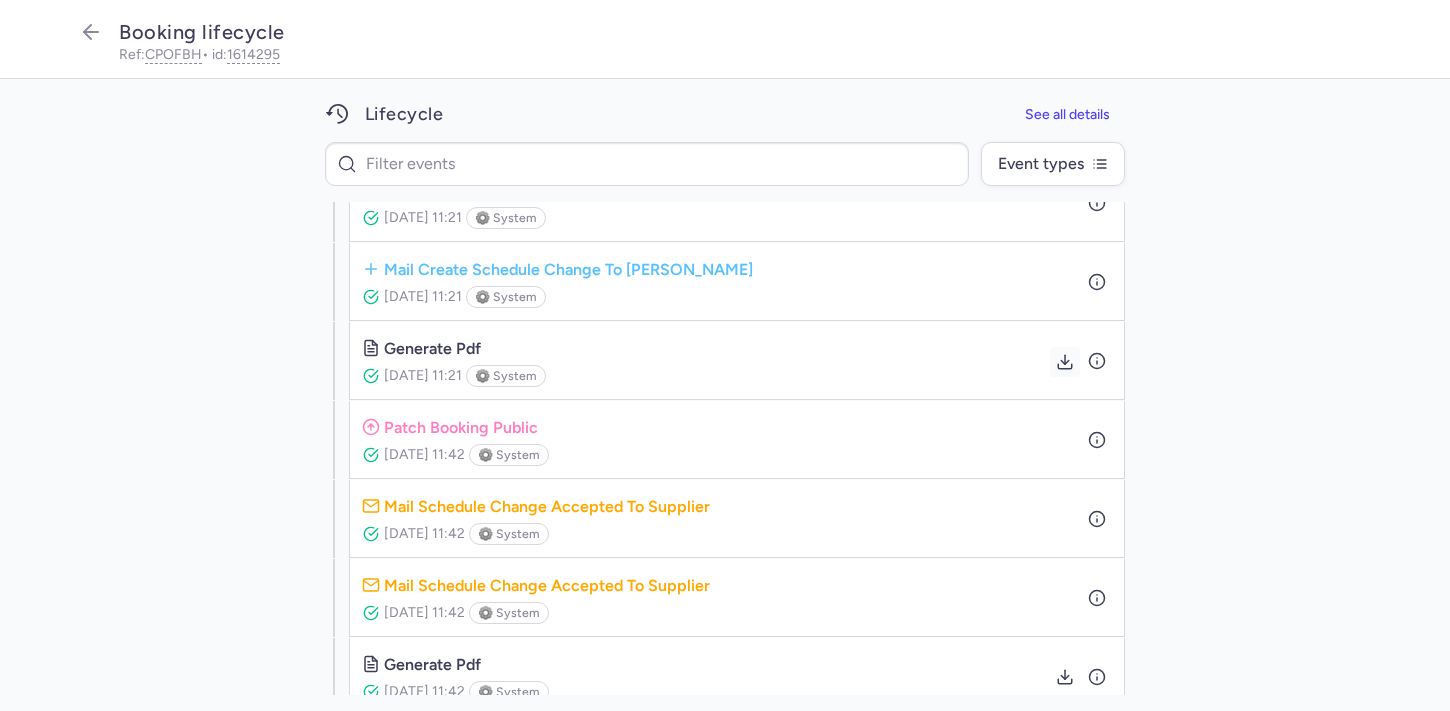 click 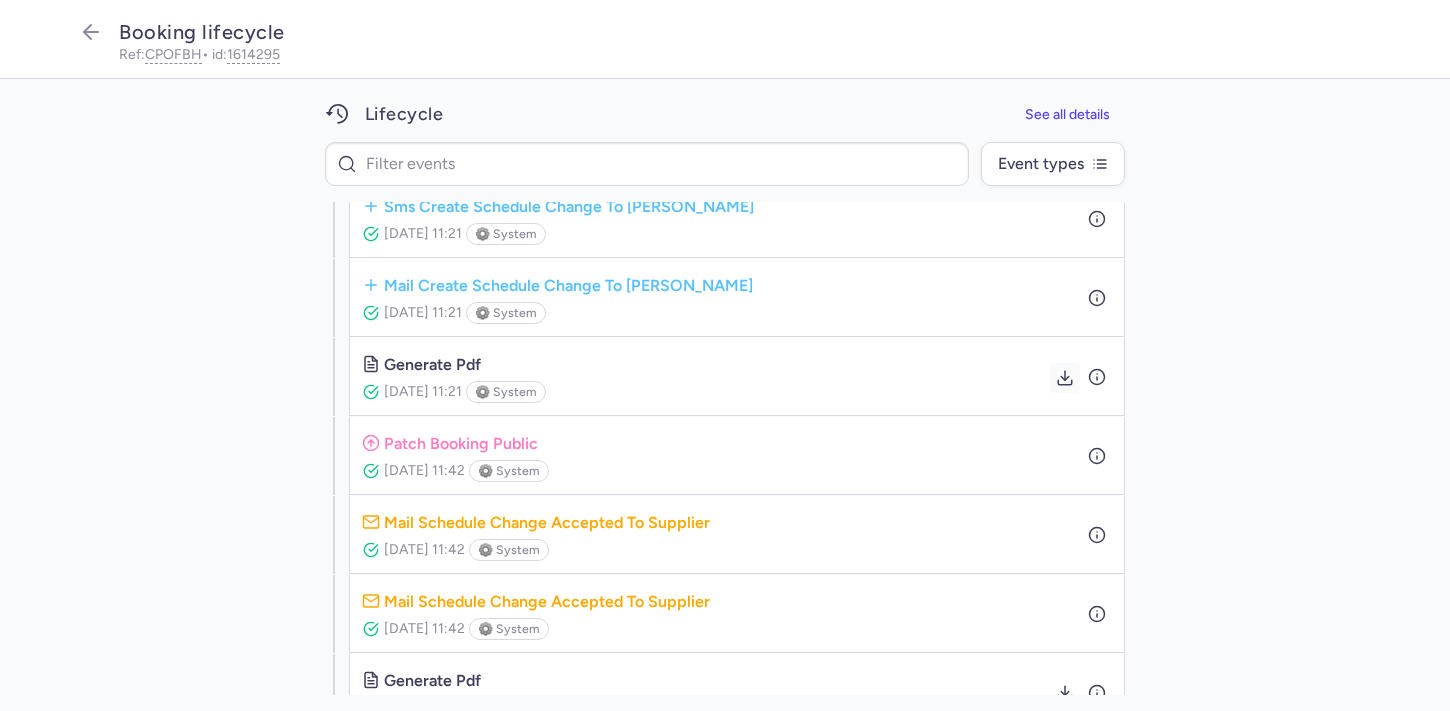 scroll, scrollTop: 931, scrollLeft: 0, axis: vertical 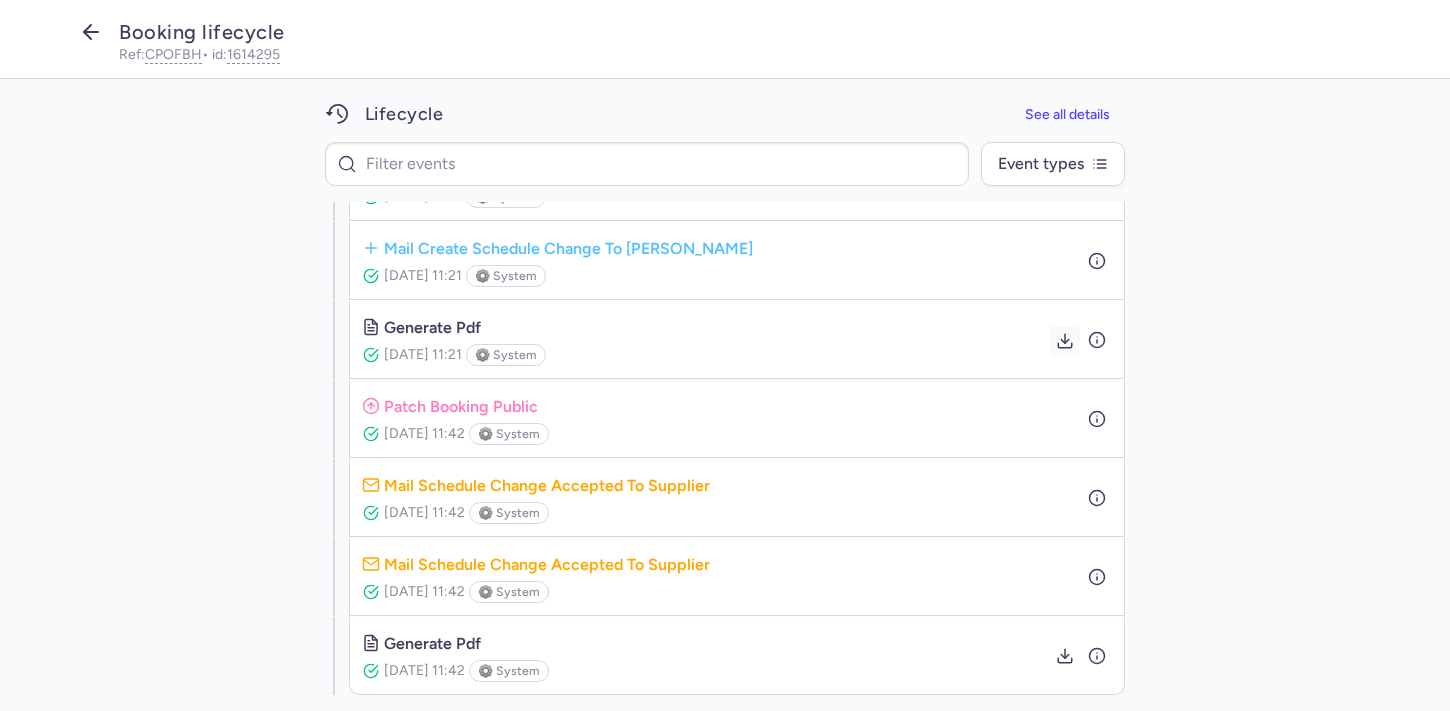 click 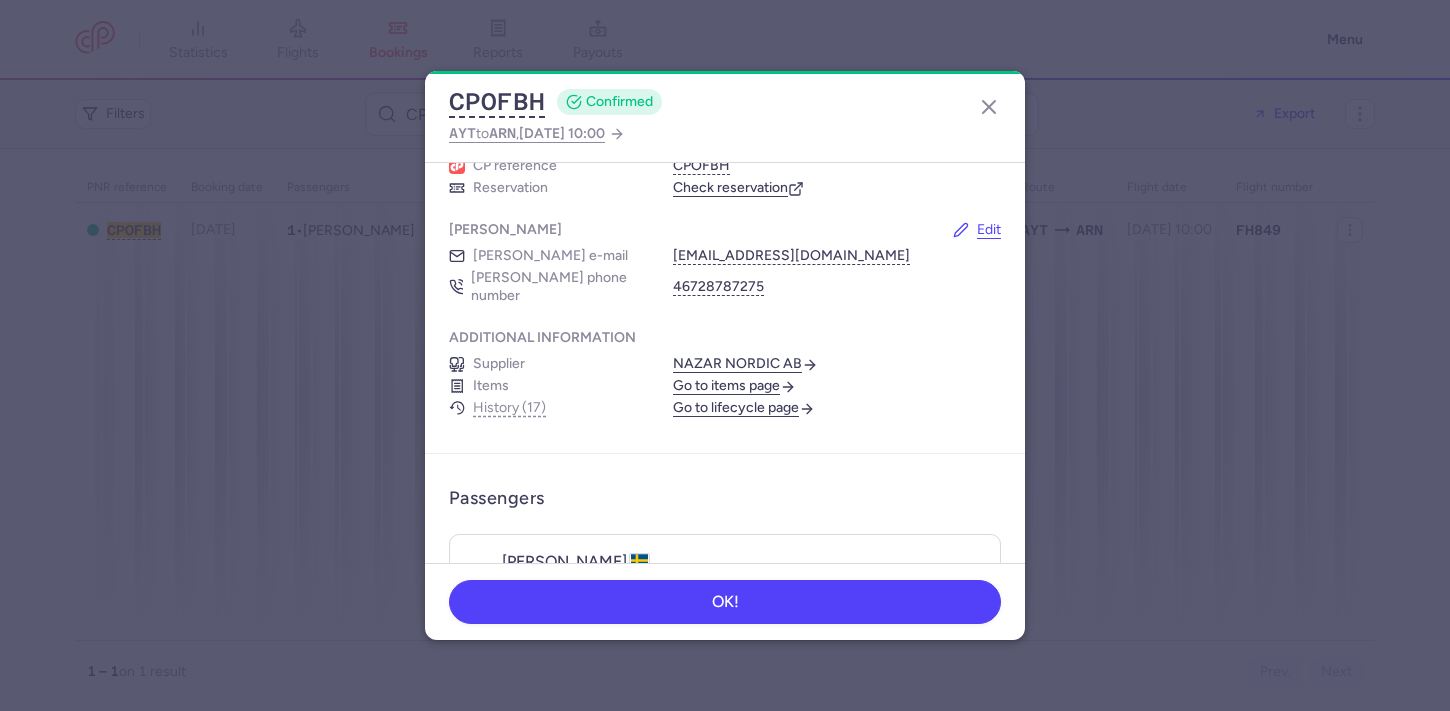 scroll, scrollTop: 138, scrollLeft: 0, axis: vertical 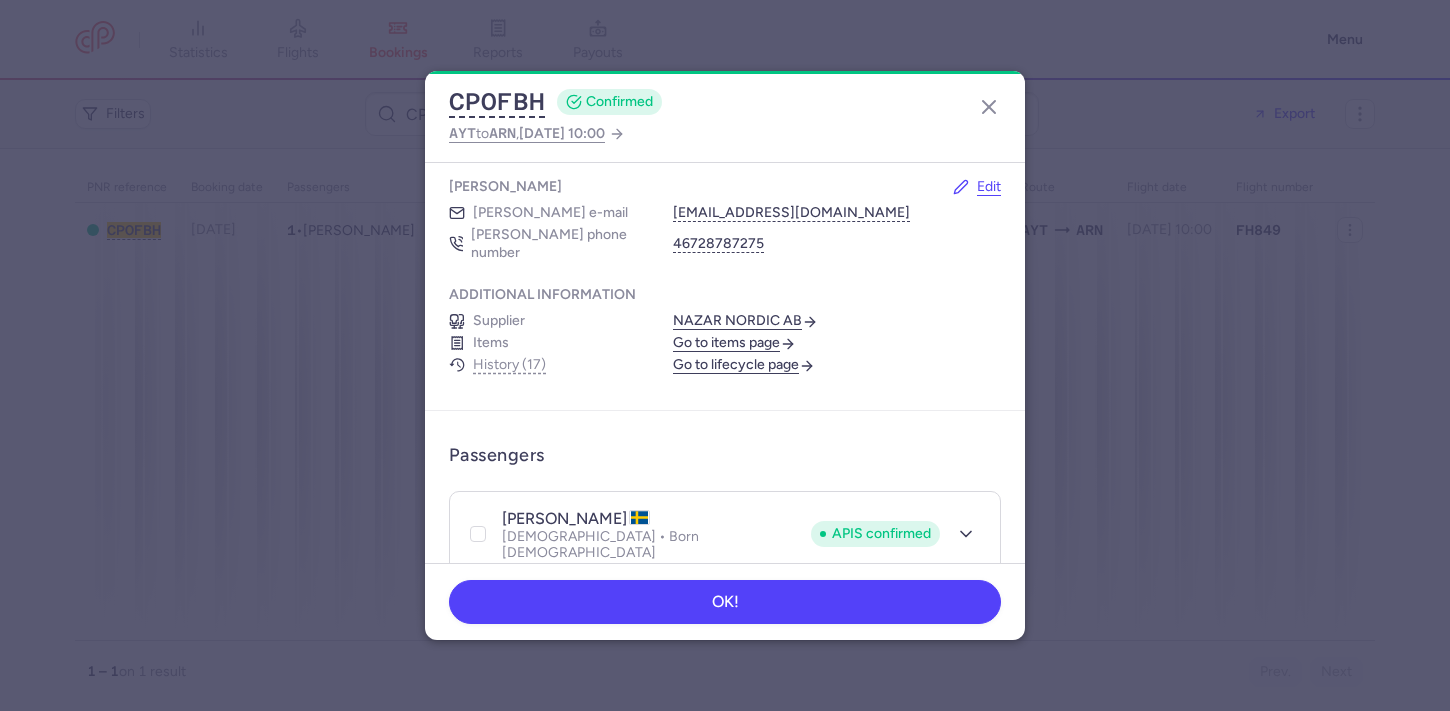 click on "Go to items page" at bounding box center [734, 343] 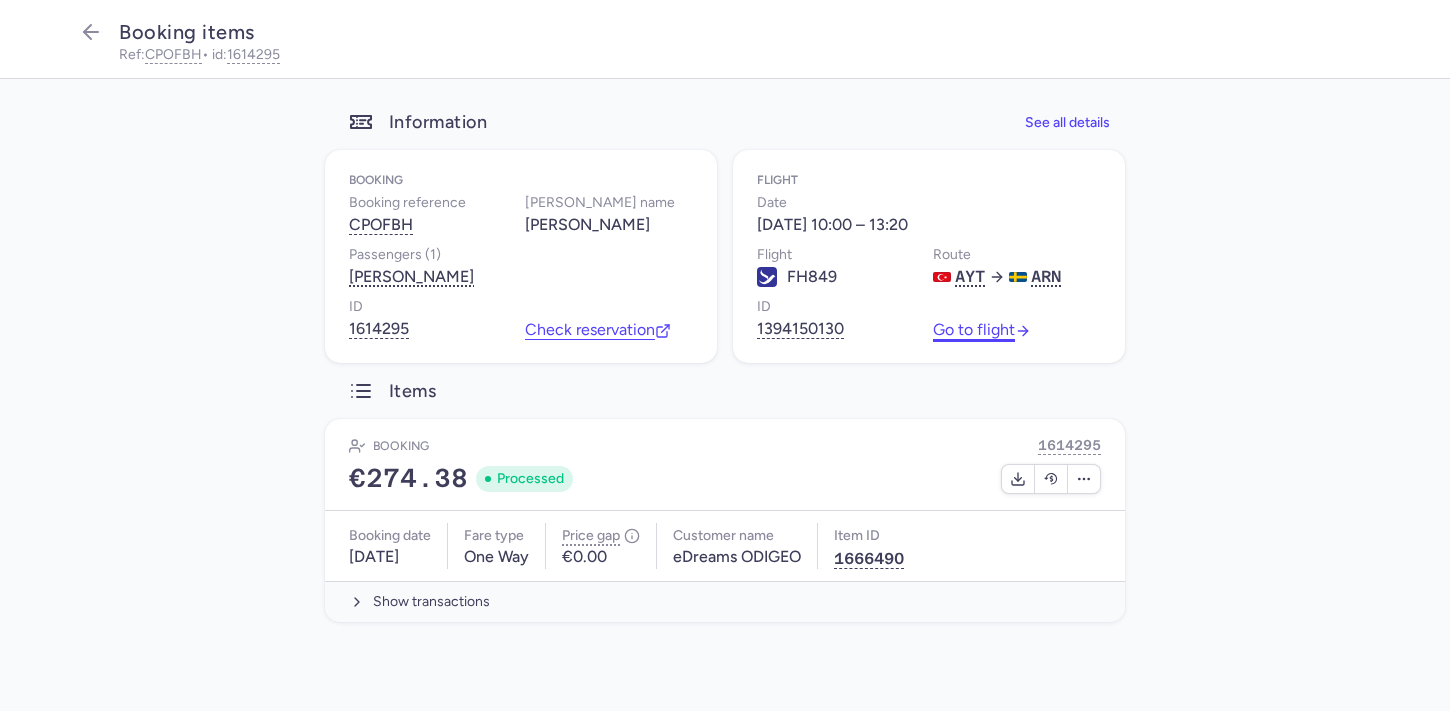 click on "Go to flight" at bounding box center [982, 330] 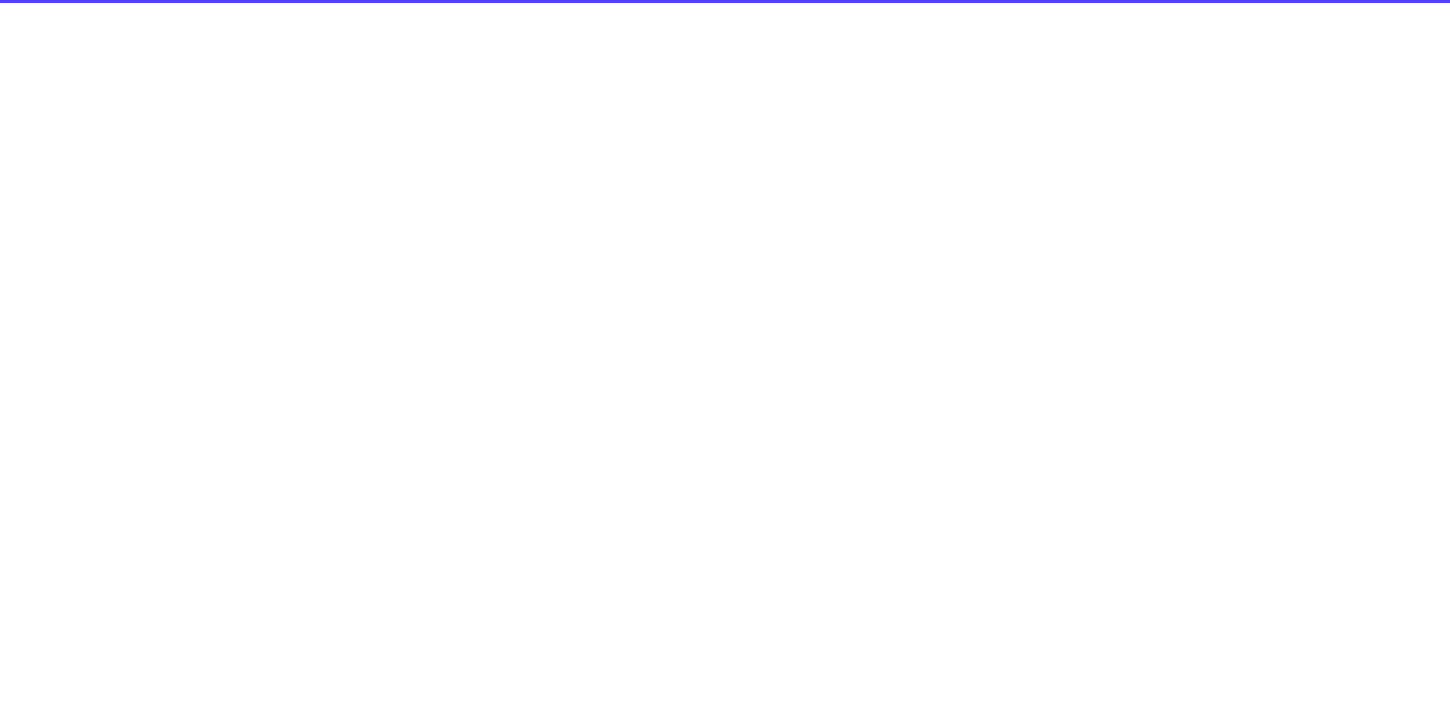 select on "hours" 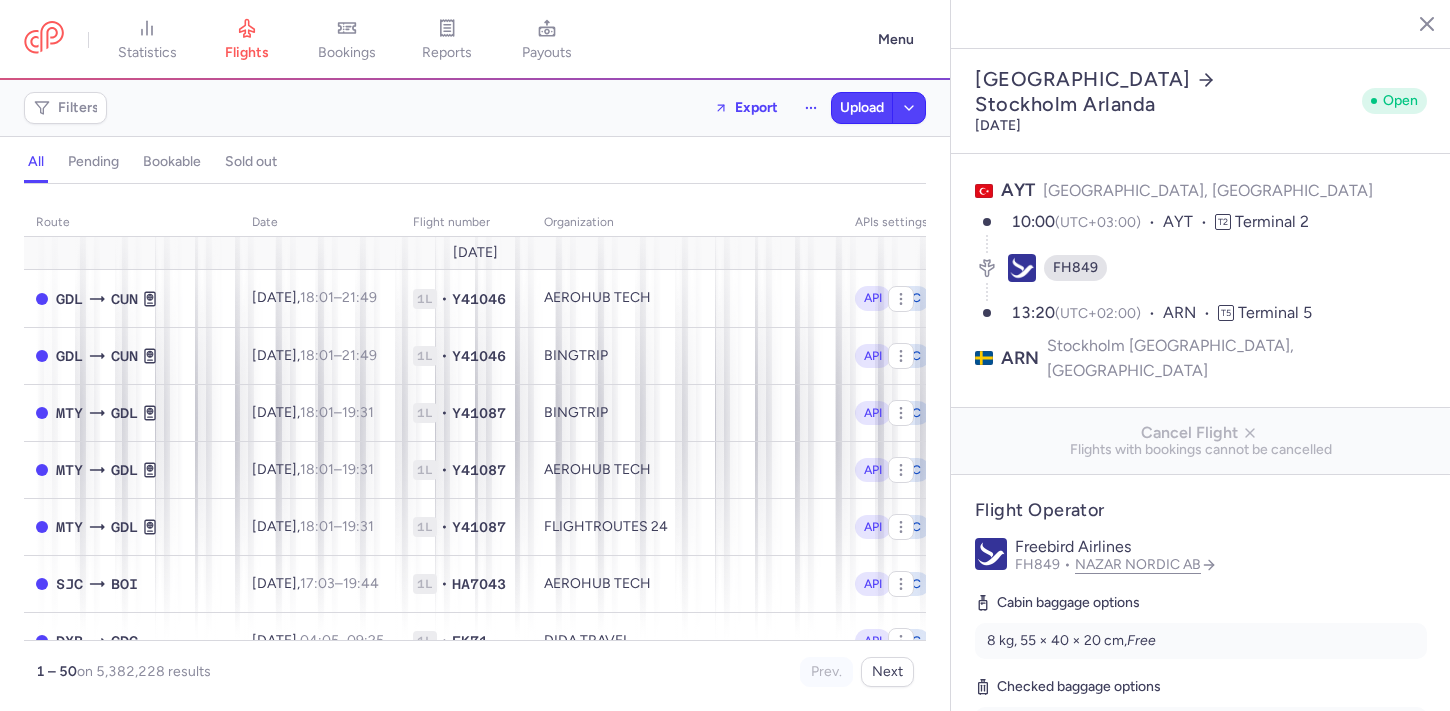 click on "Check lifecycle" at bounding box center (1046, 773) 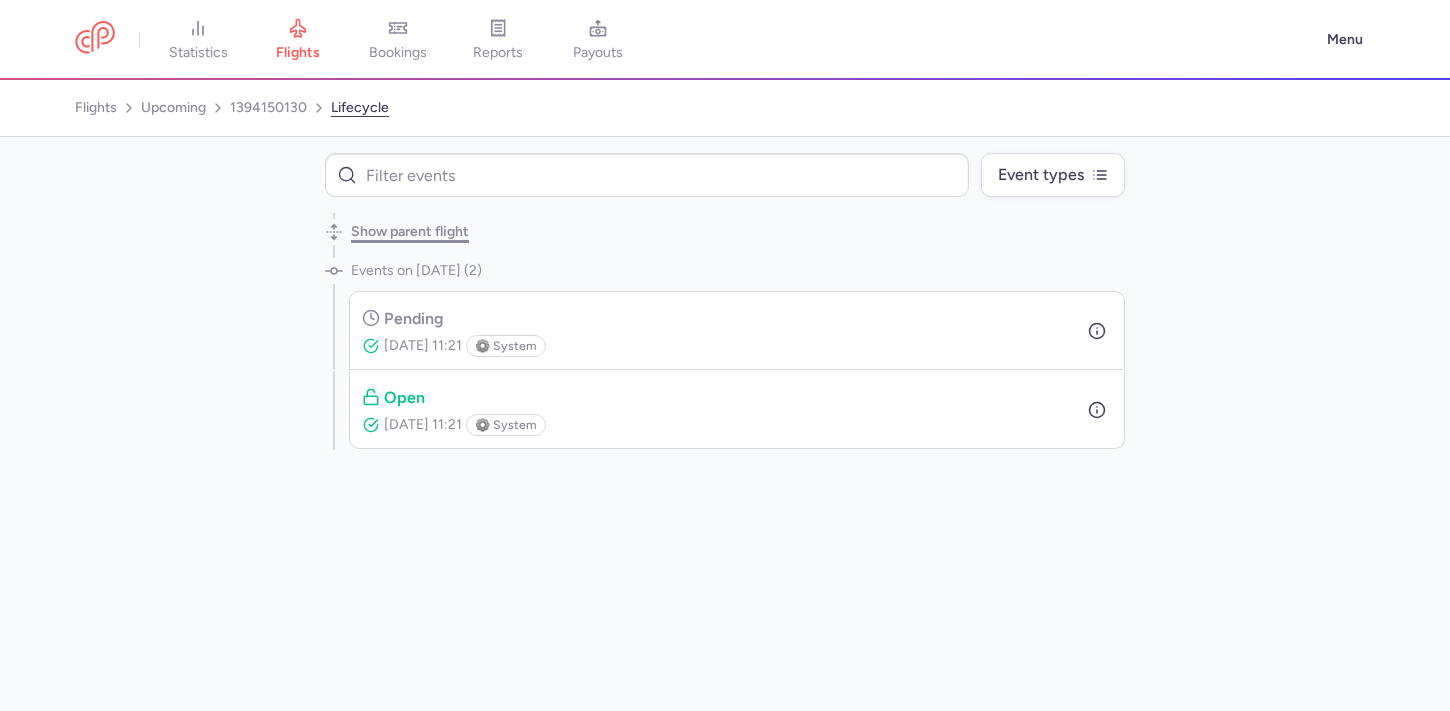 click on "Show parent flight" at bounding box center [410, 232] 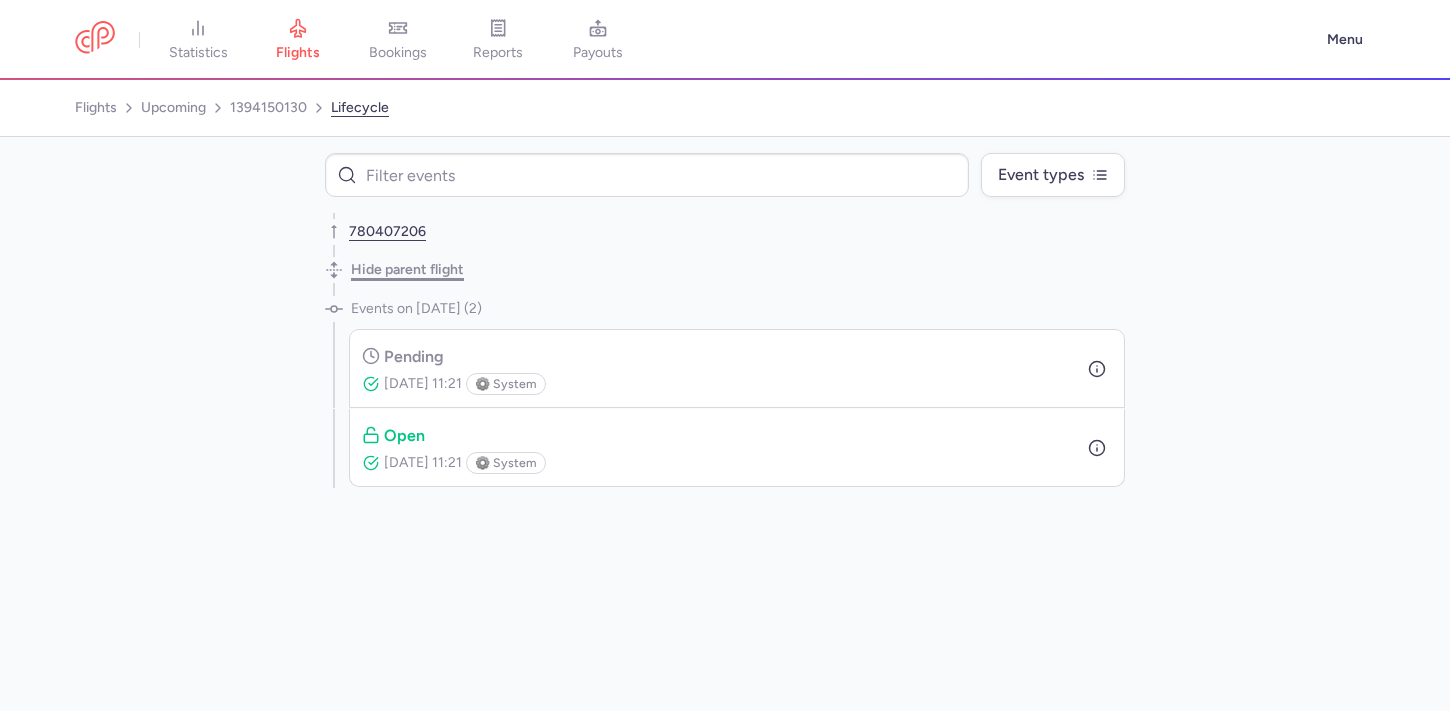 click on "Hide parent flight" at bounding box center (407, 270) 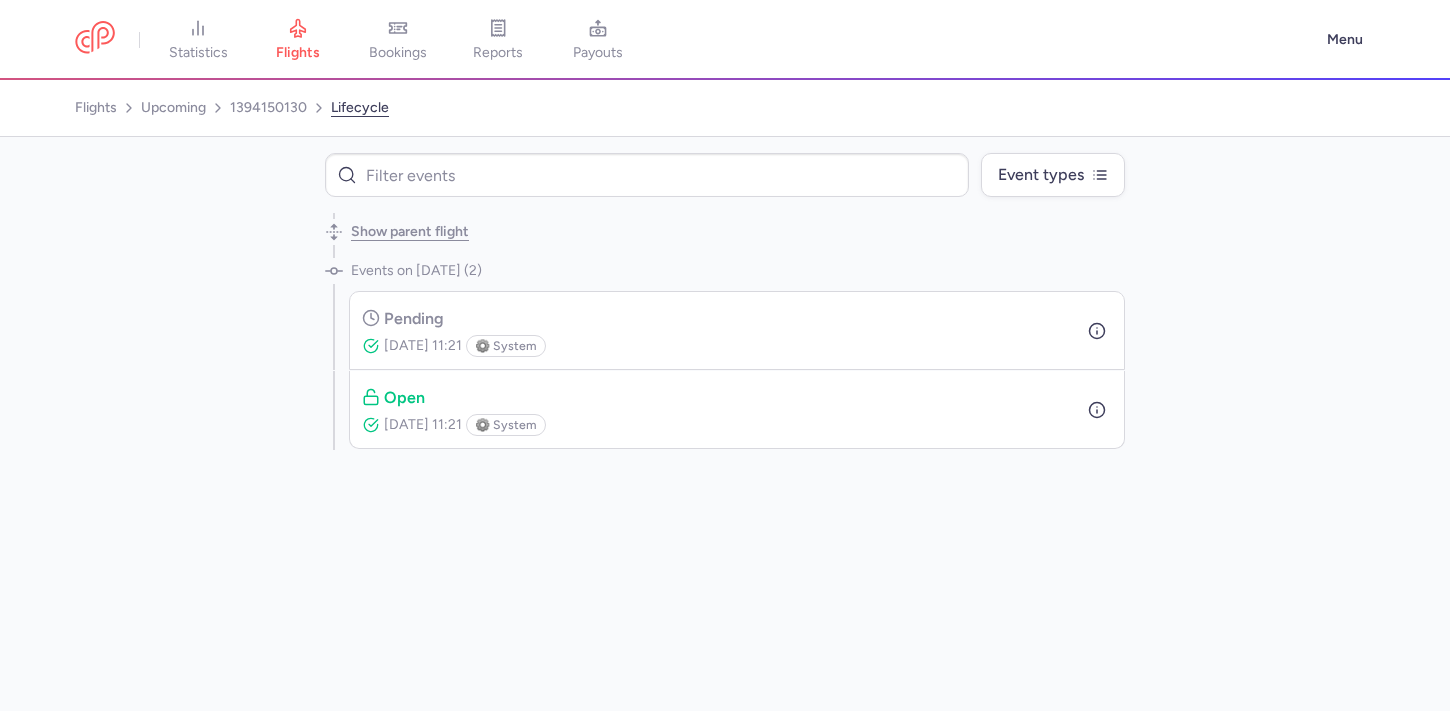 click on "Show parent flight" at bounding box center (725, 232) 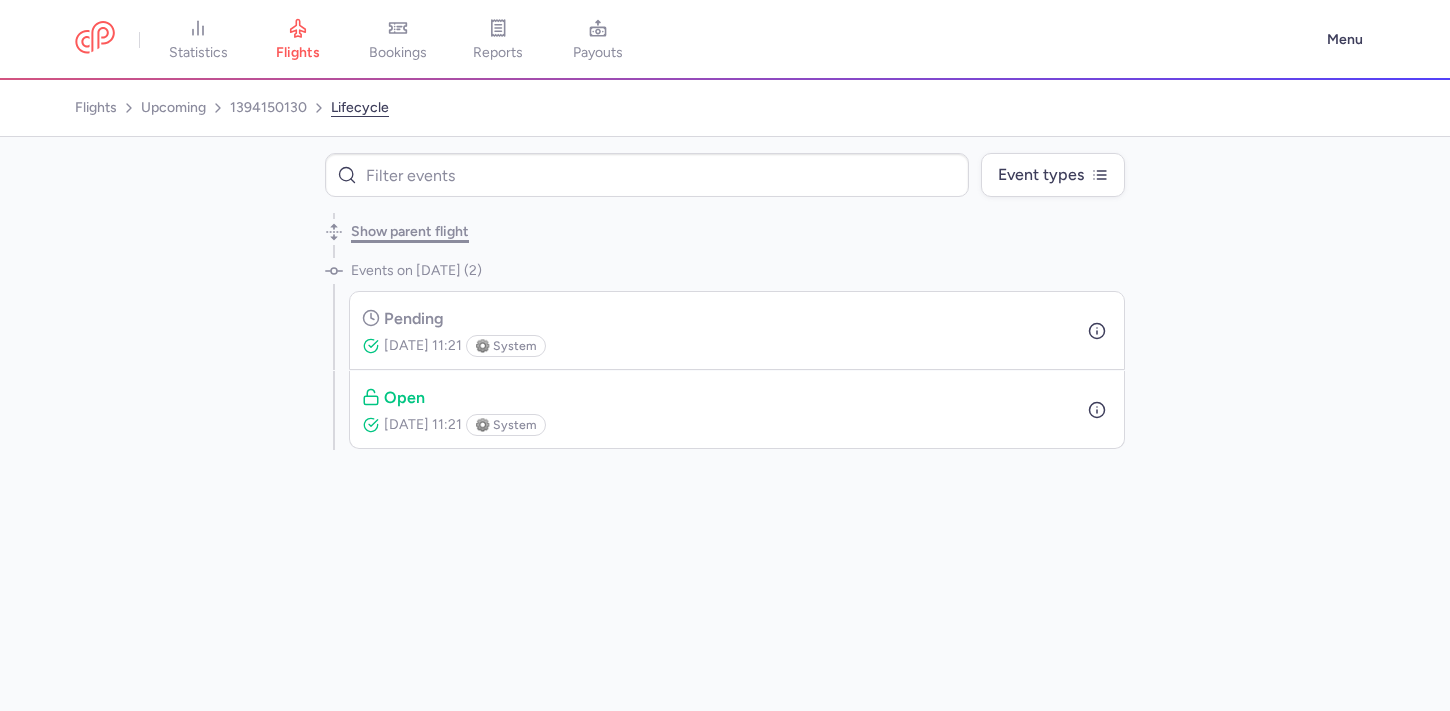click on "Show parent flight" at bounding box center [410, 232] 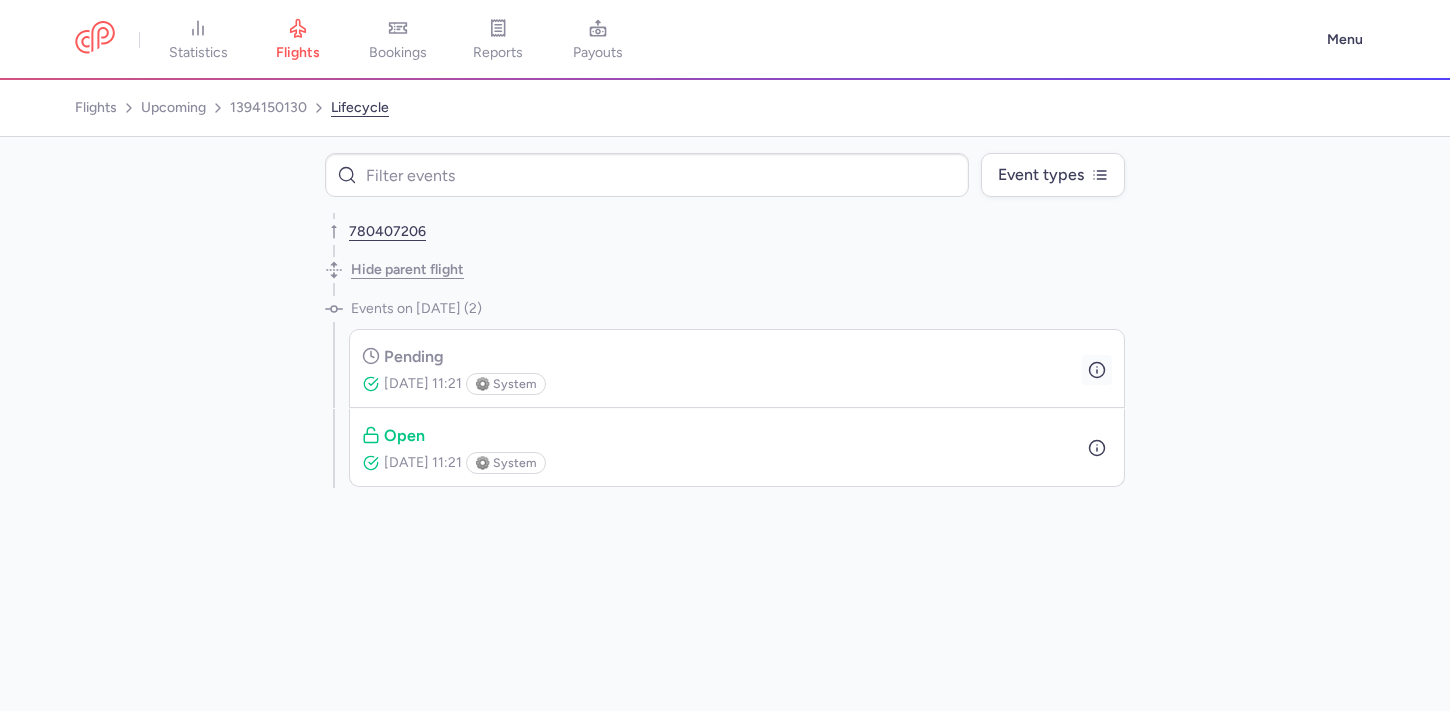 click 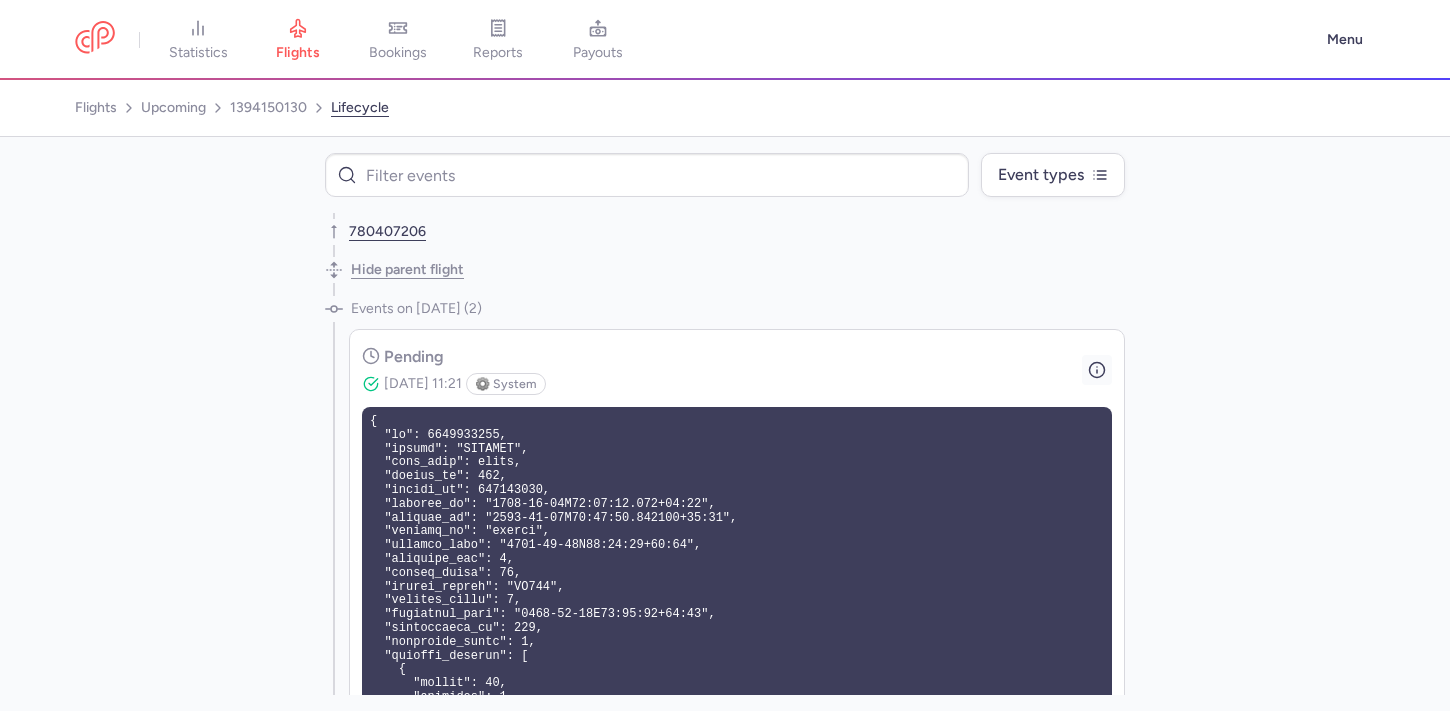 click 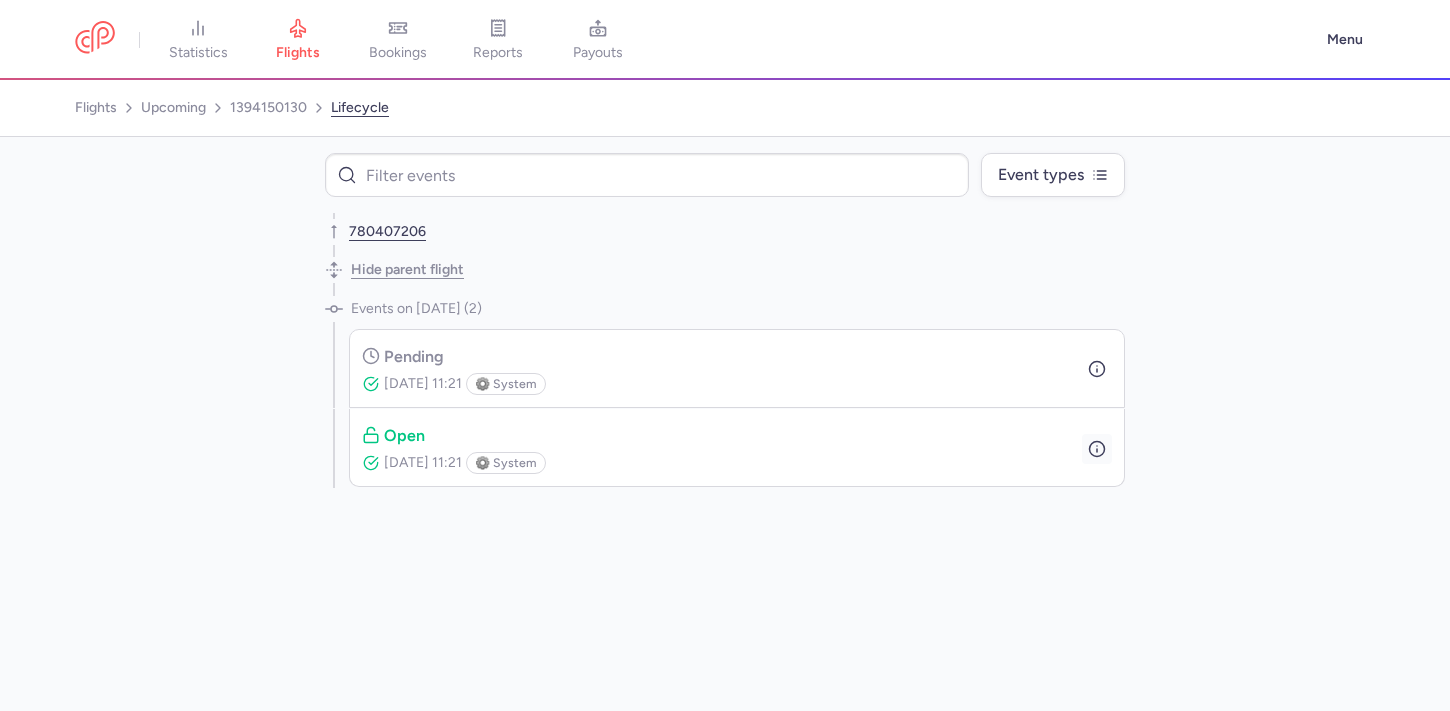 click 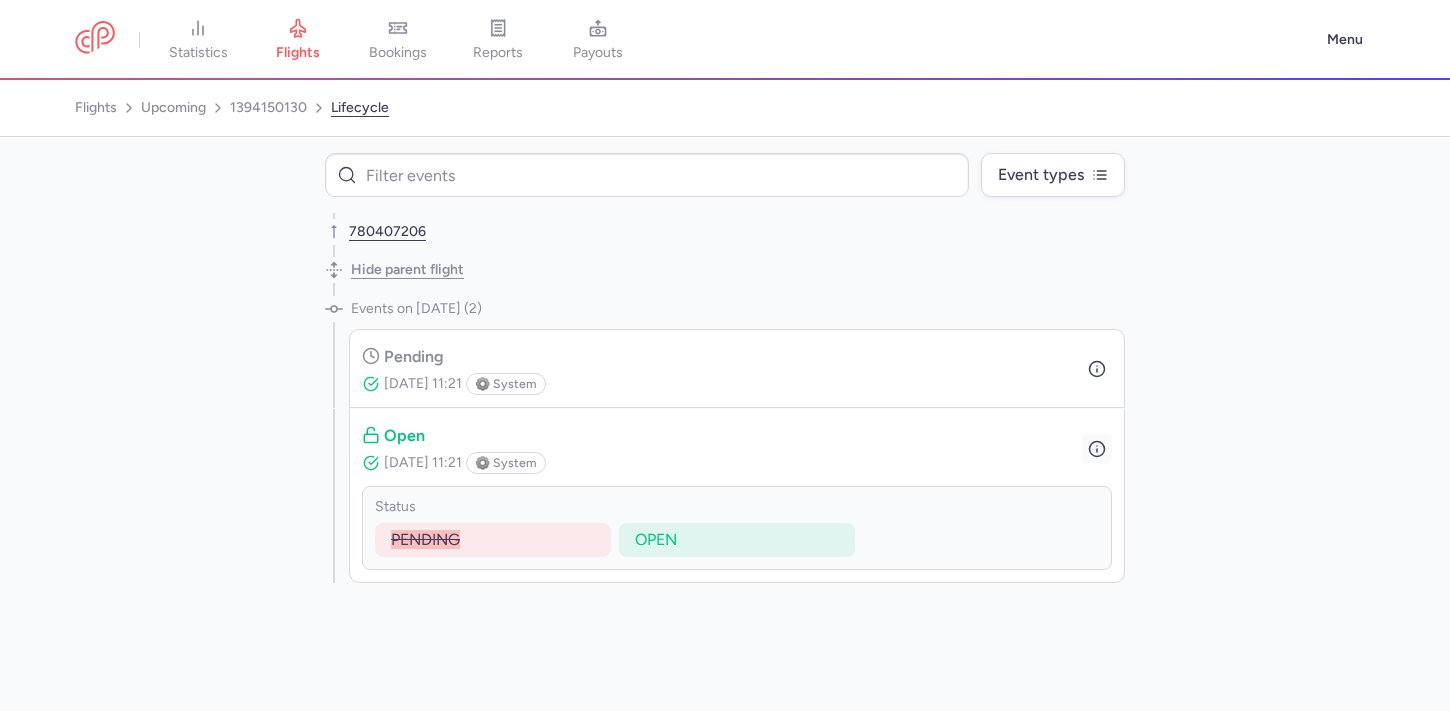 click 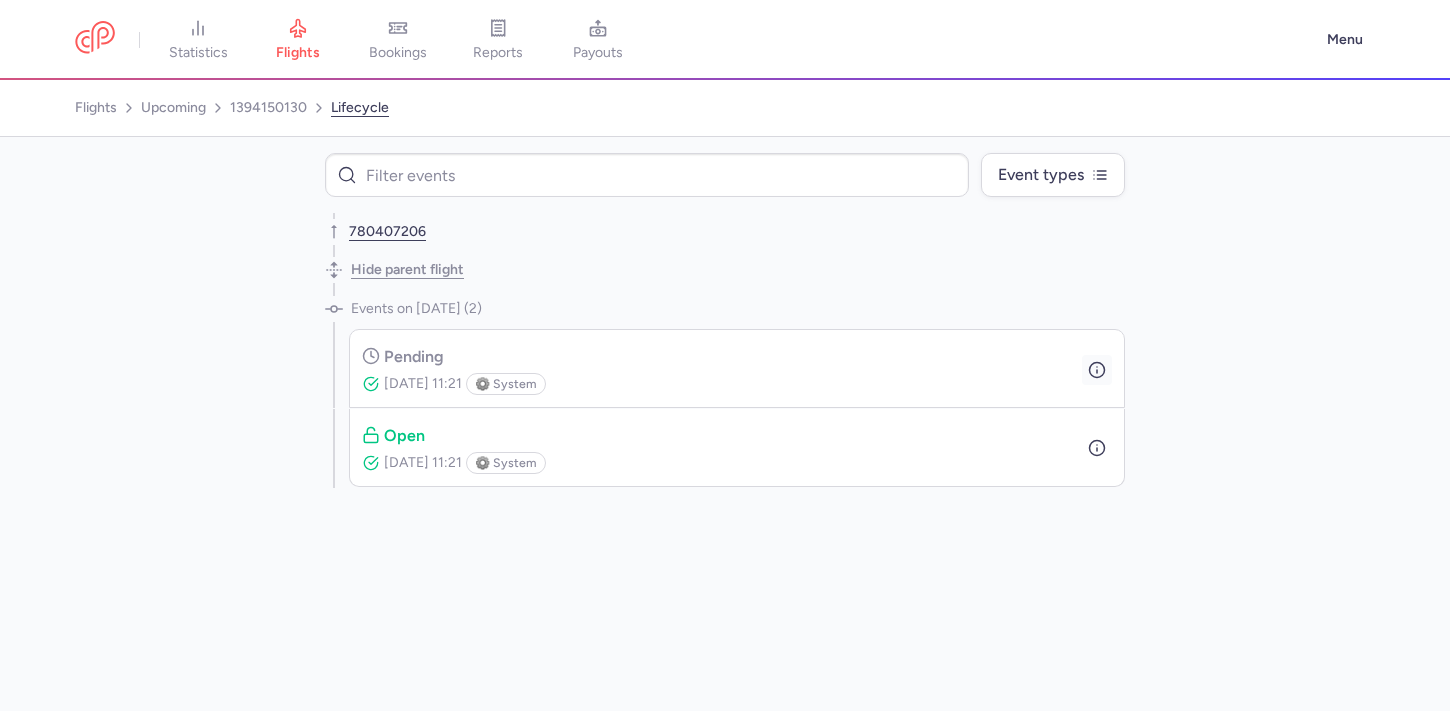 click 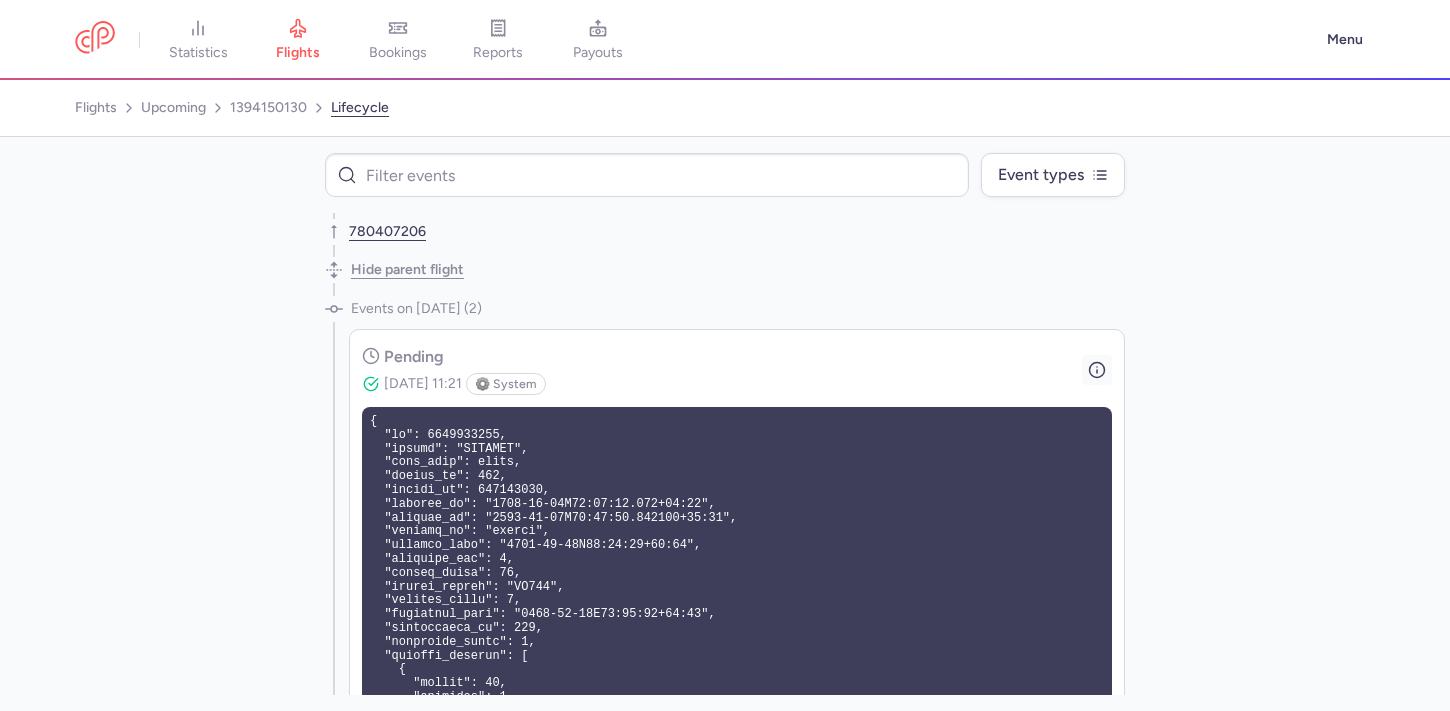 click 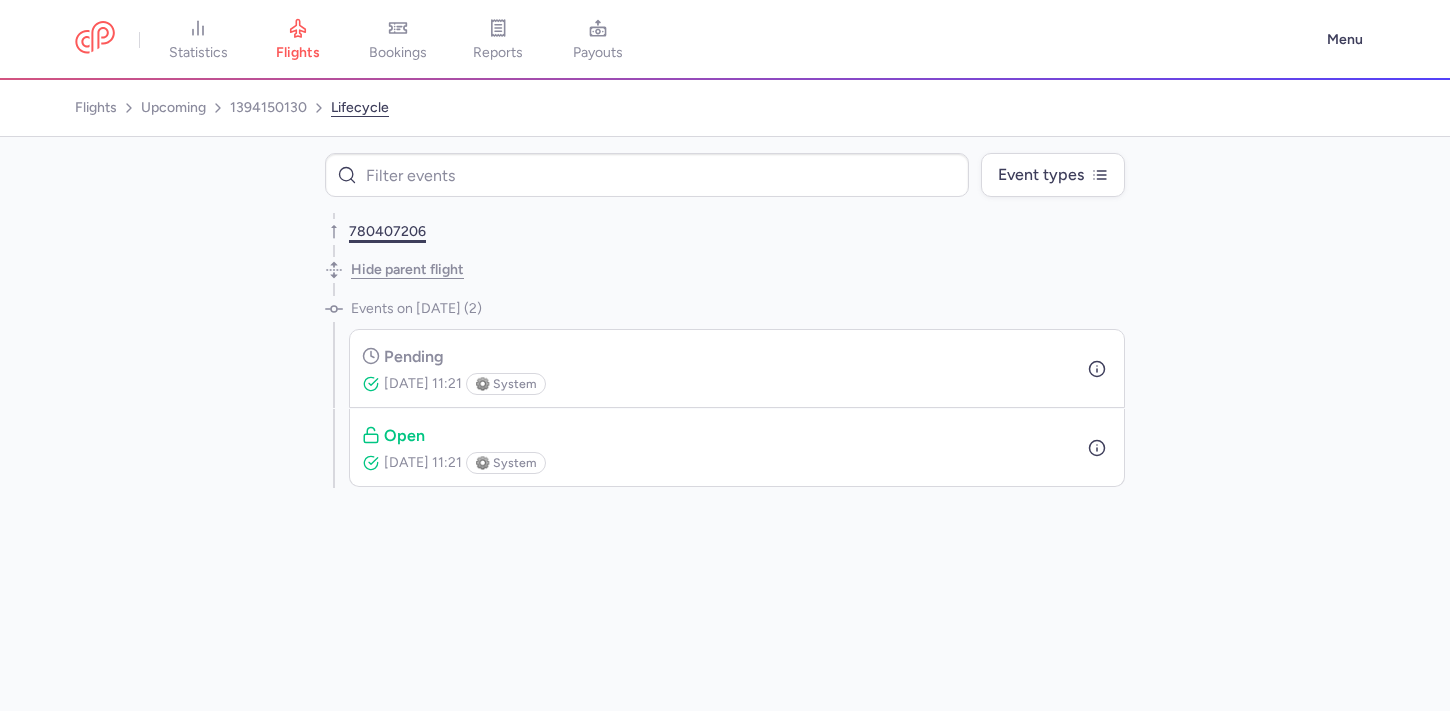 click on "780407206" at bounding box center [387, 232] 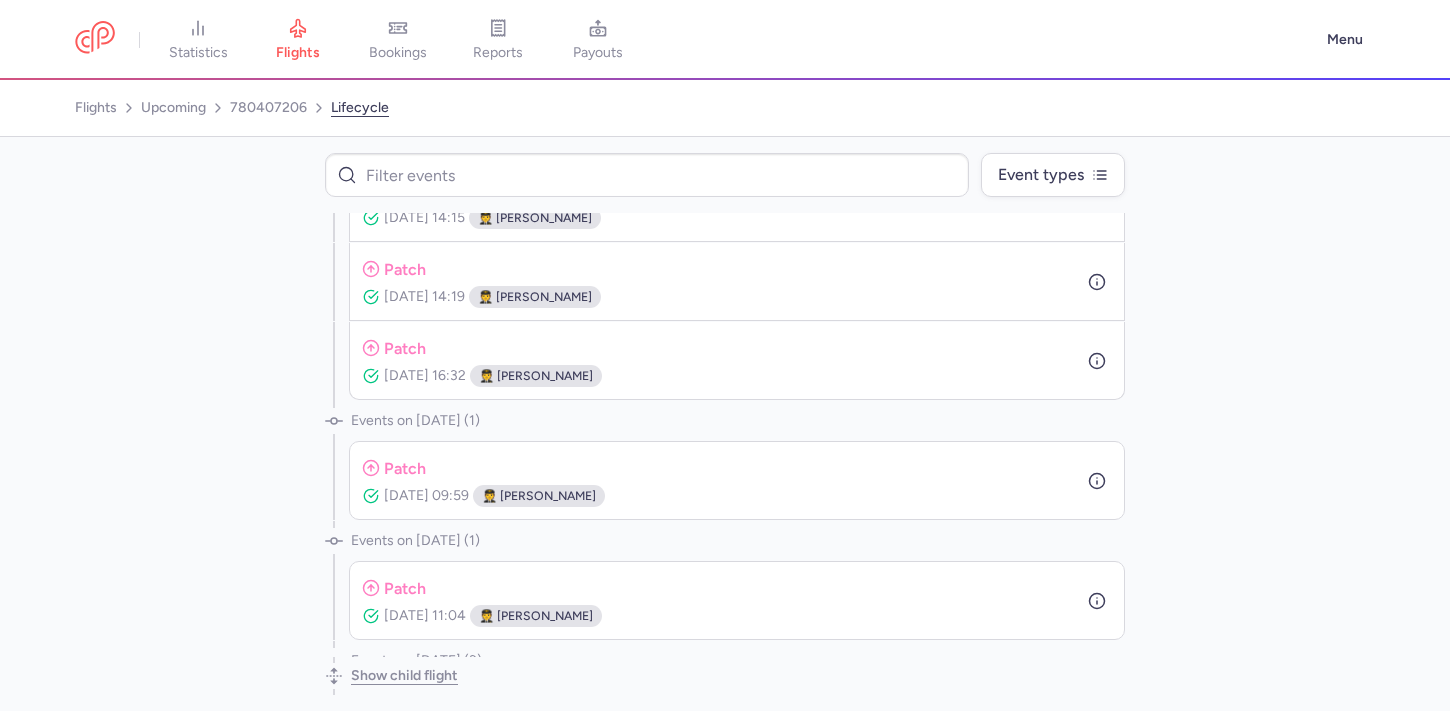 scroll, scrollTop: 1429, scrollLeft: 0, axis: vertical 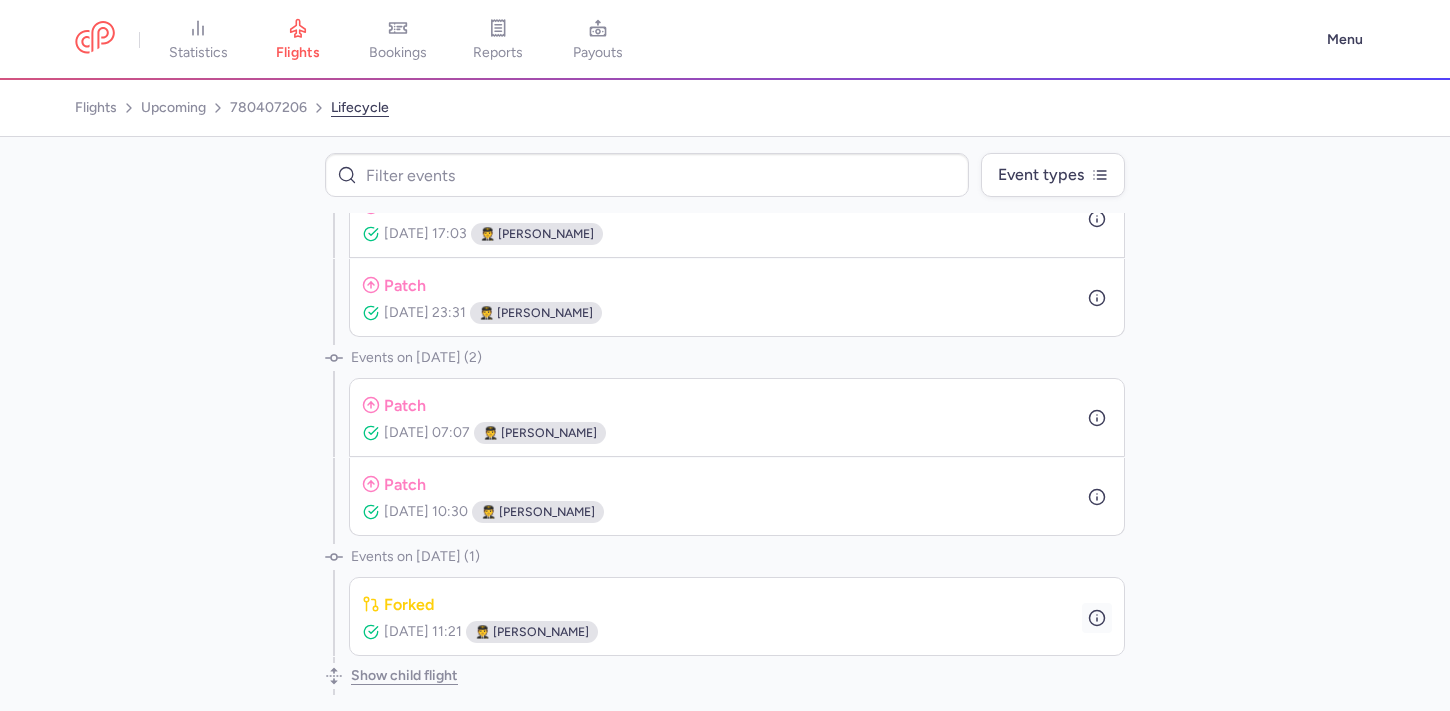 click 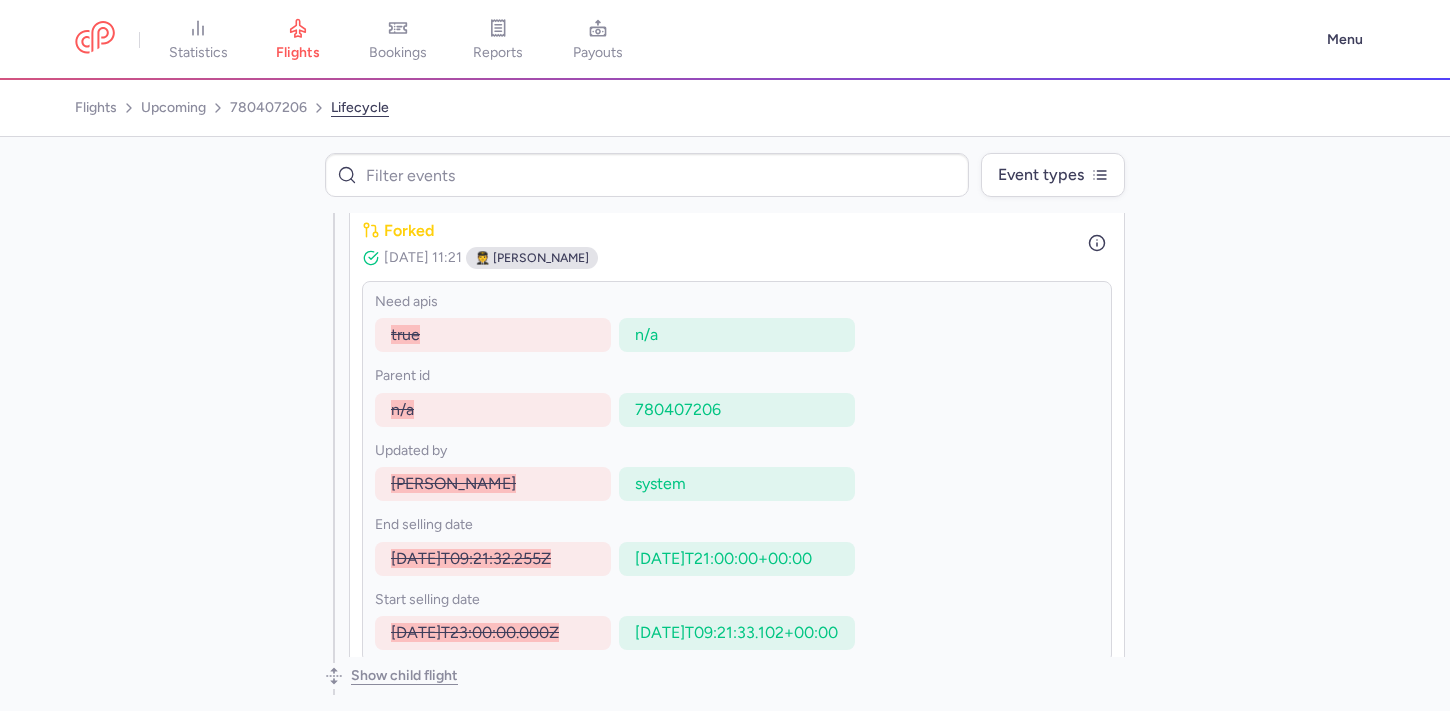 scroll, scrollTop: 1823, scrollLeft: 0, axis: vertical 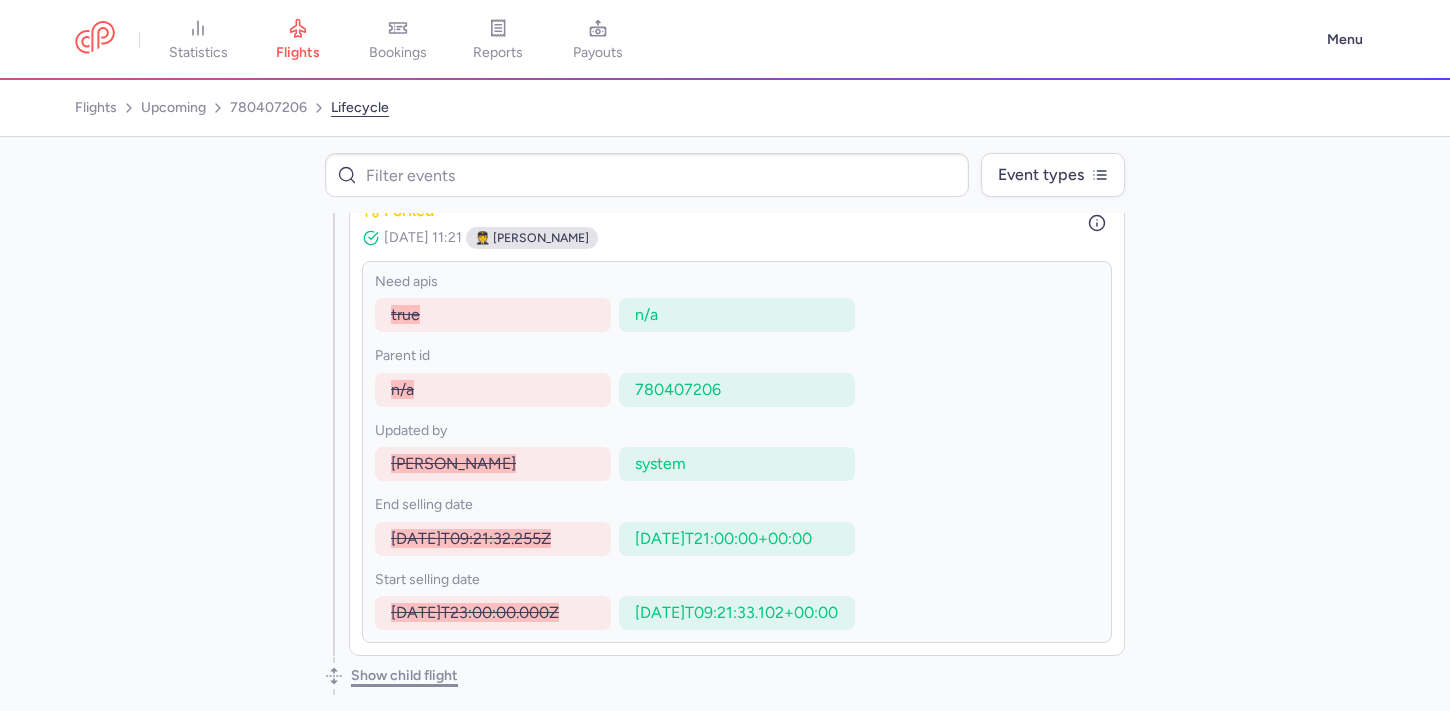 click on "Show child flight" at bounding box center (404, 676) 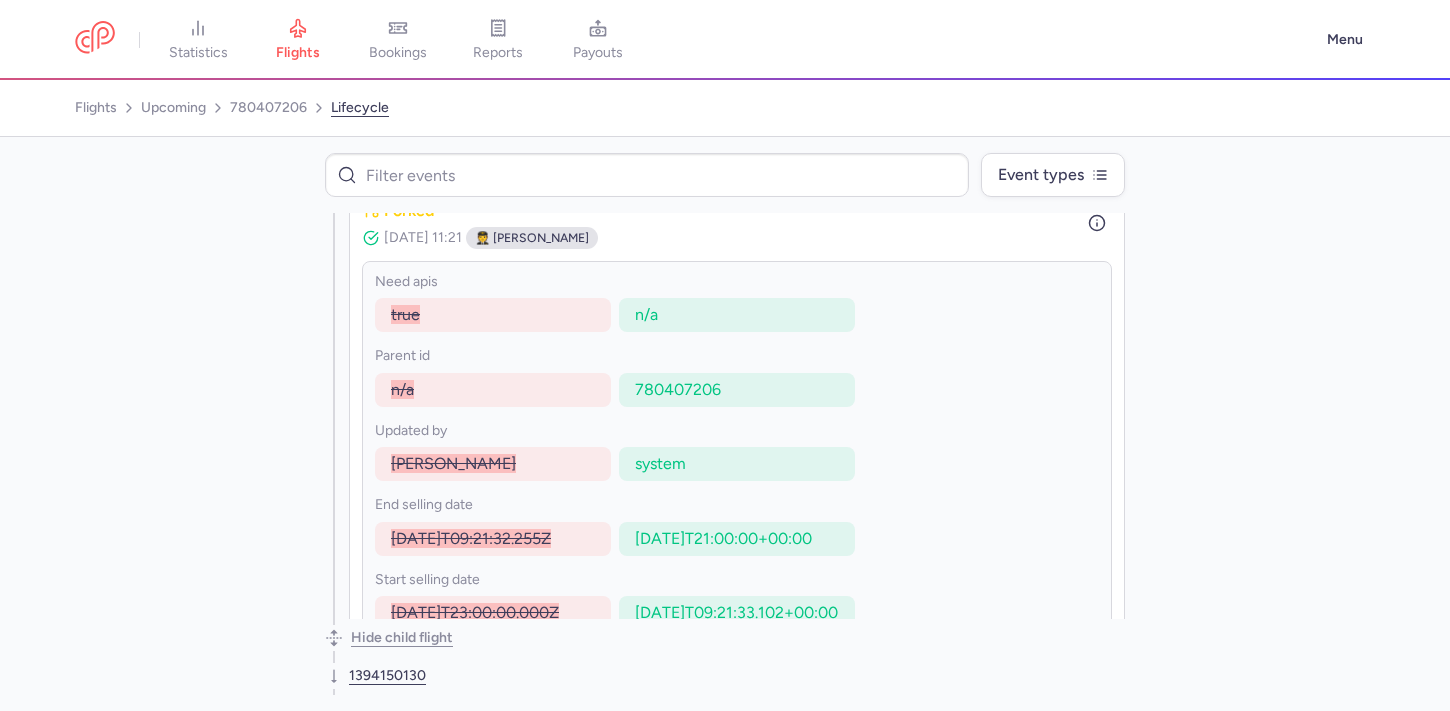 scroll, scrollTop: 1861, scrollLeft: 0, axis: vertical 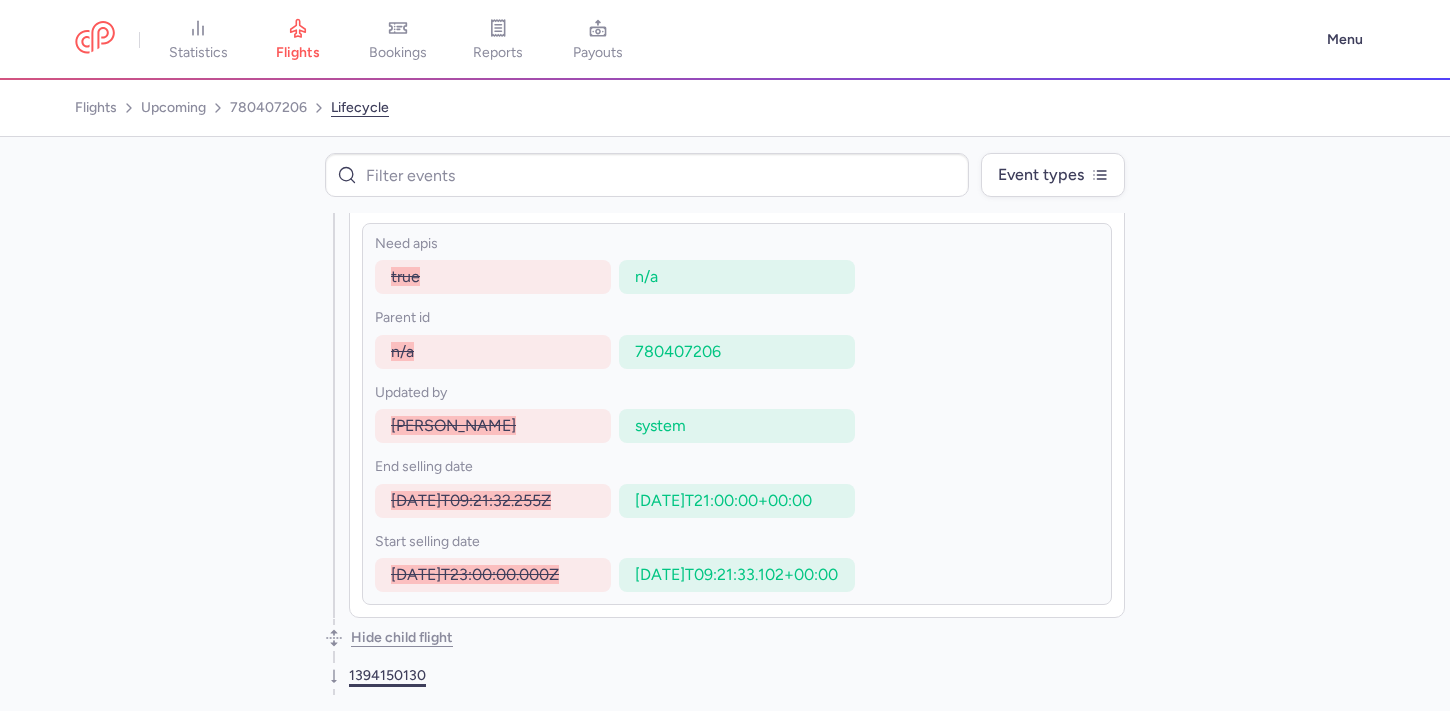 click on "1394150130" at bounding box center (387, 676) 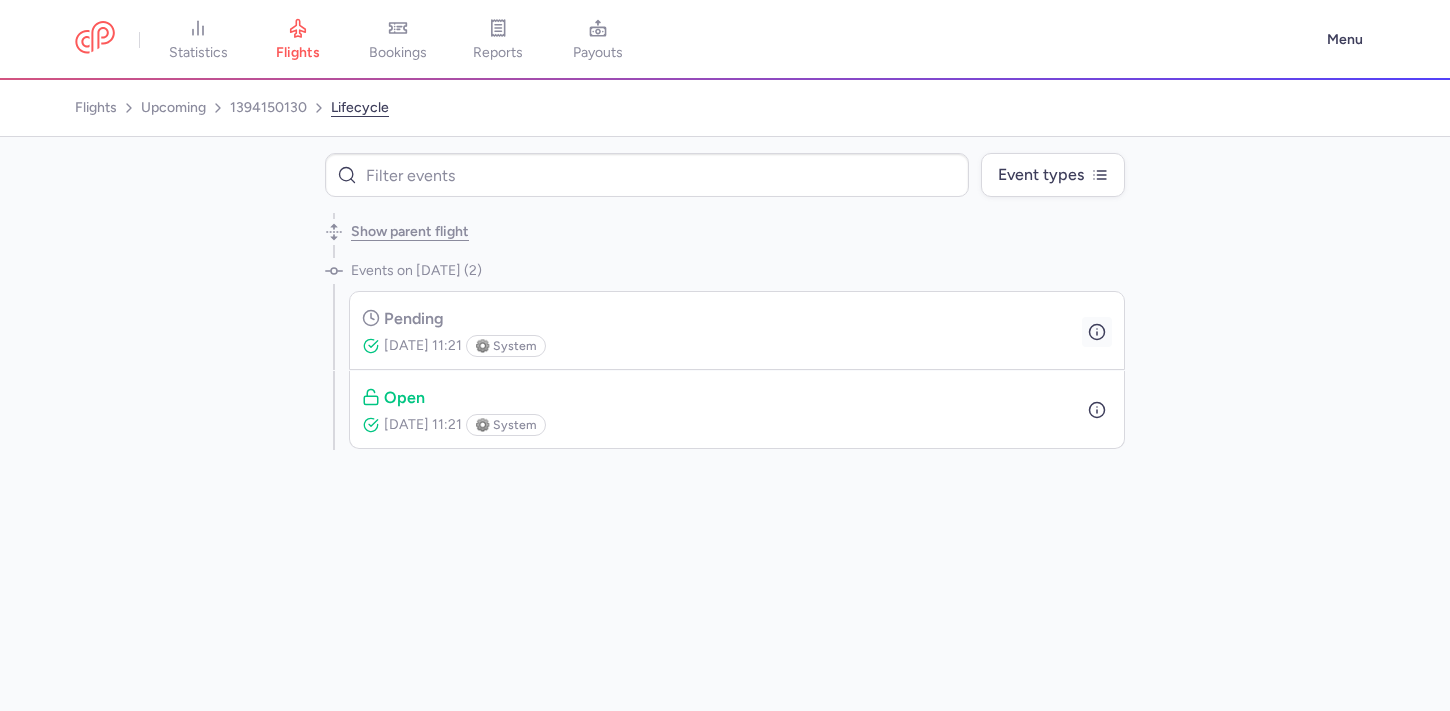 click at bounding box center [1097, 332] 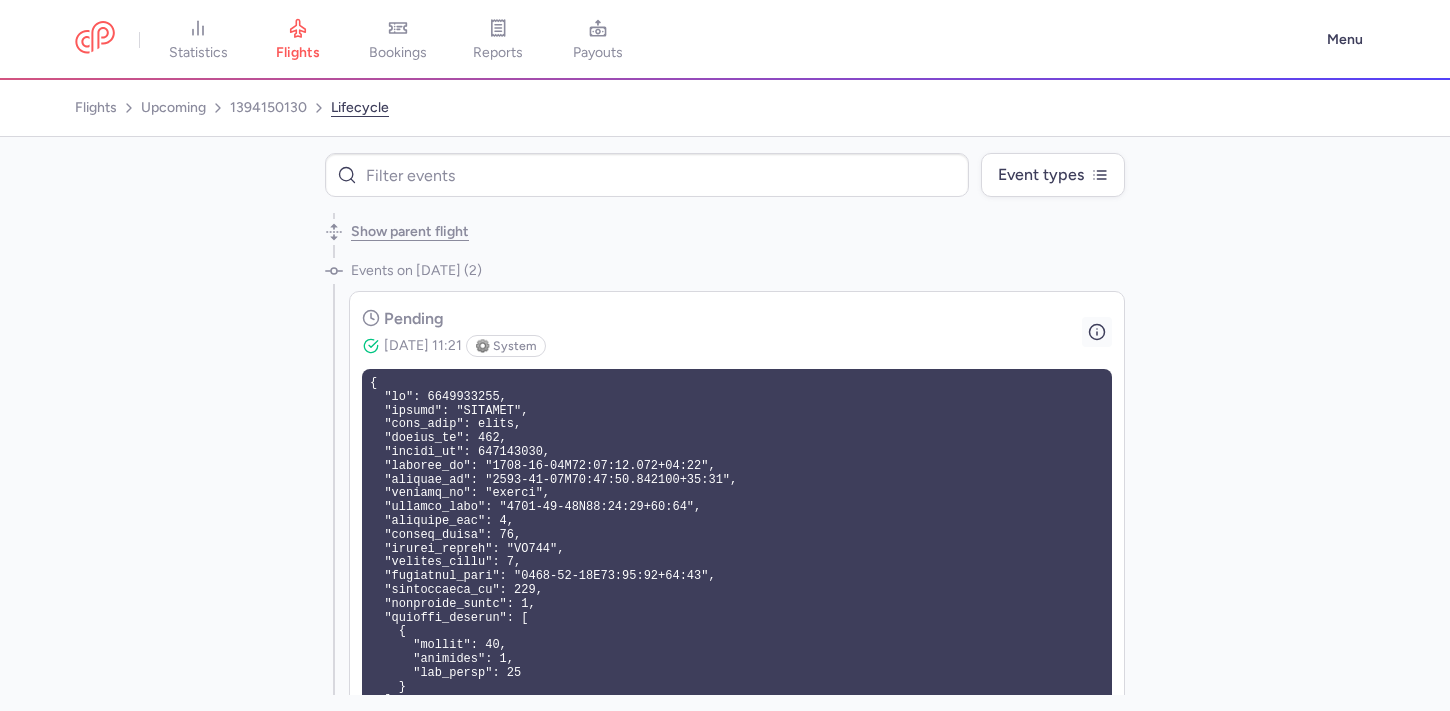 click at bounding box center (1097, 332) 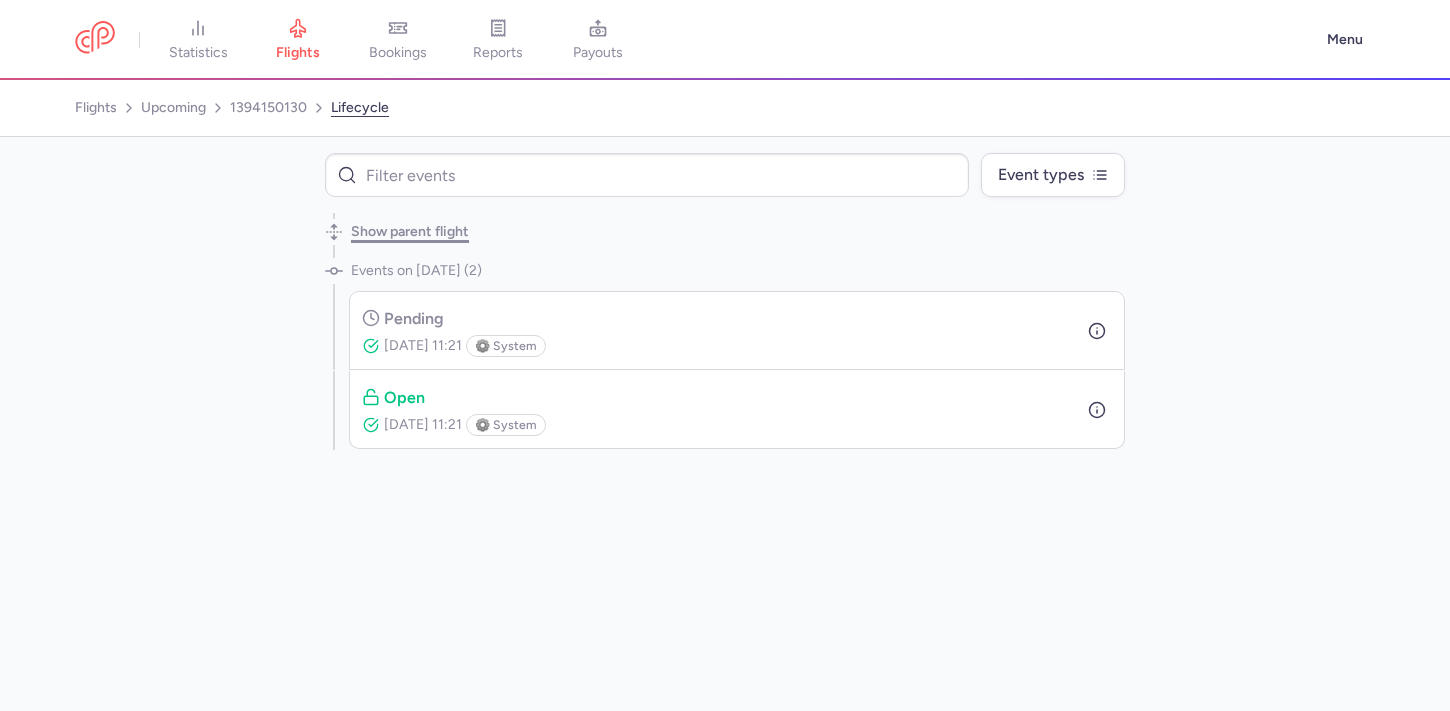 click on "Show parent flight" at bounding box center [410, 232] 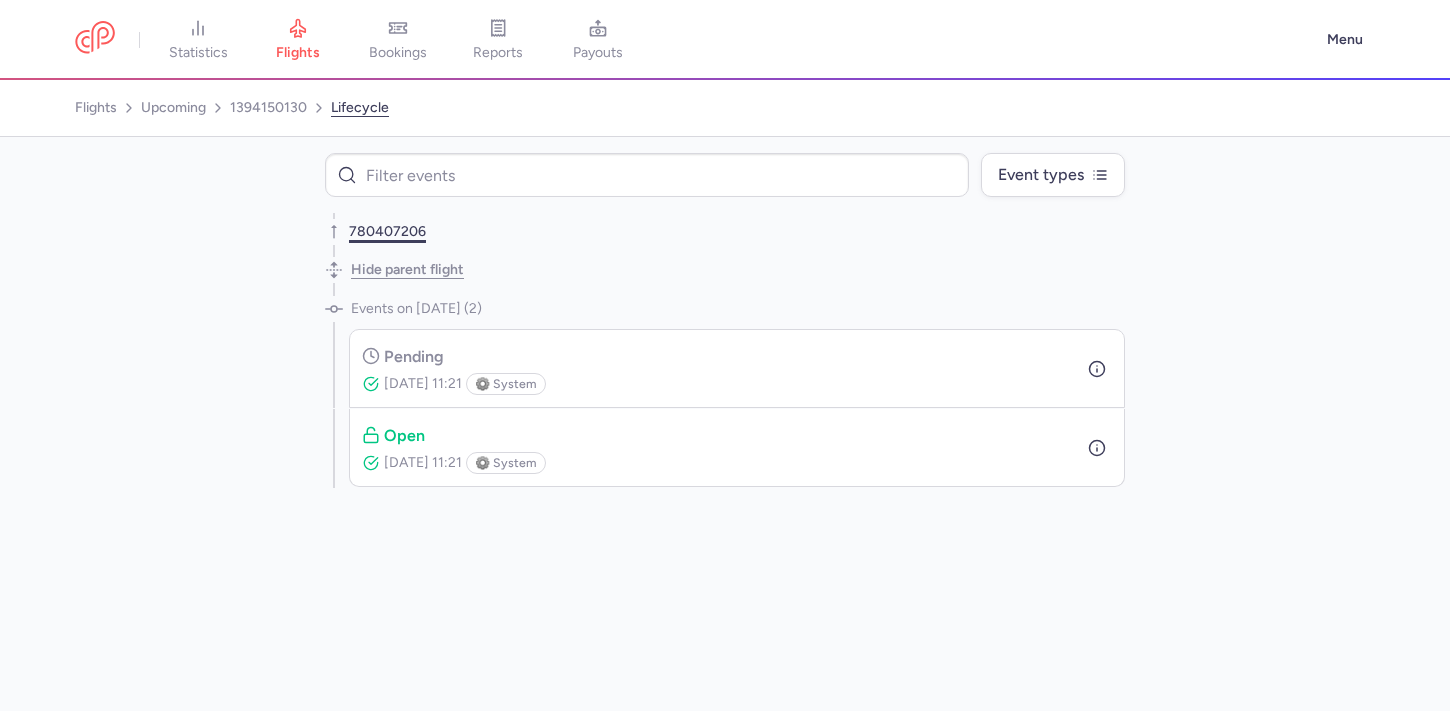 click on "780407206" at bounding box center (387, 232) 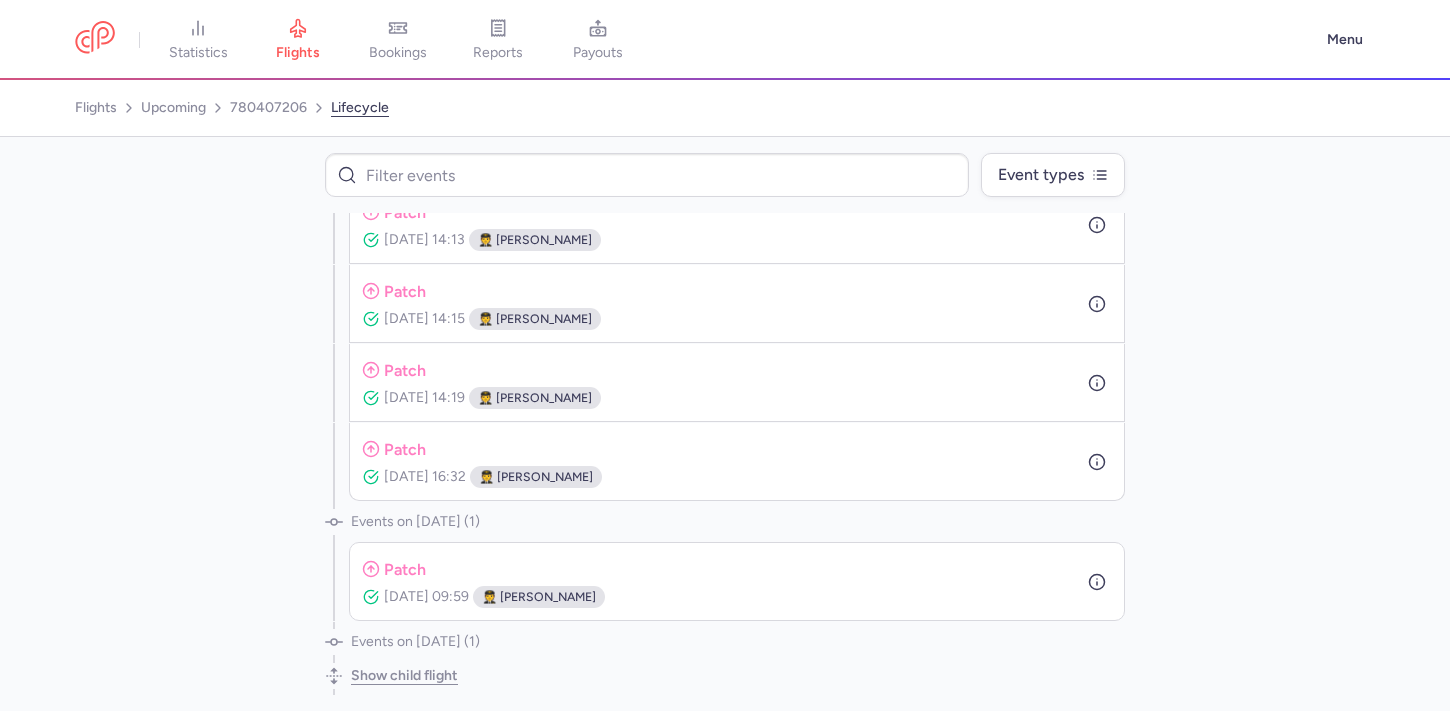 scroll, scrollTop: 1429, scrollLeft: 0, axis: vertical 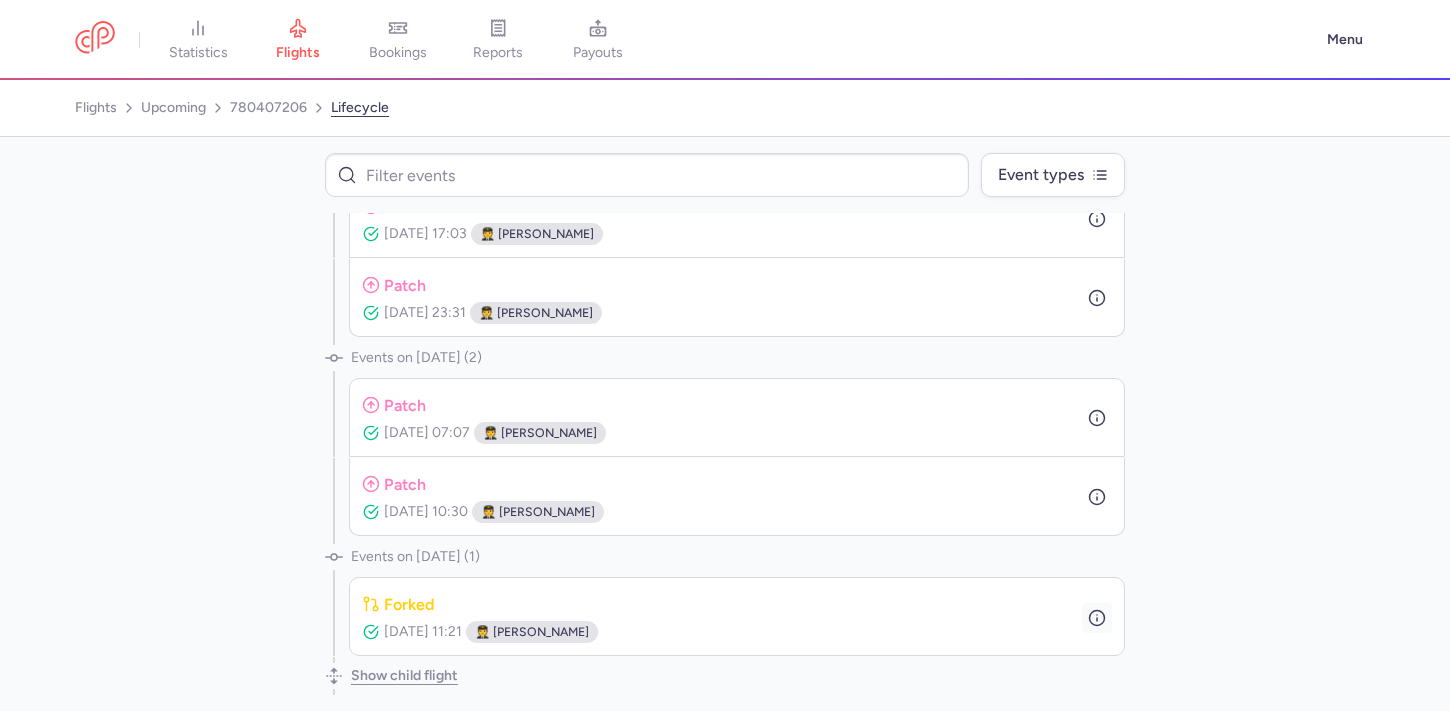 click 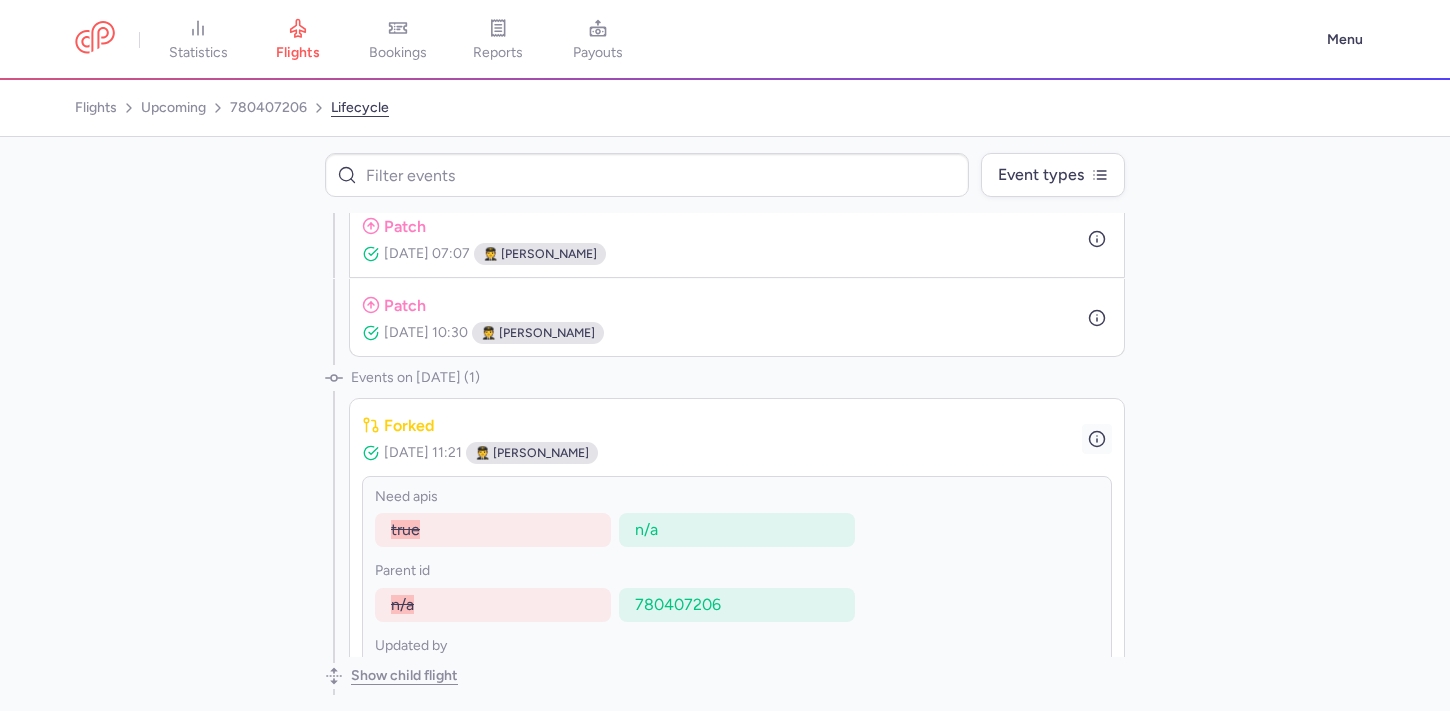 scroll, scrollTop: 1823, scrollLeft: 0, axis: vertical 